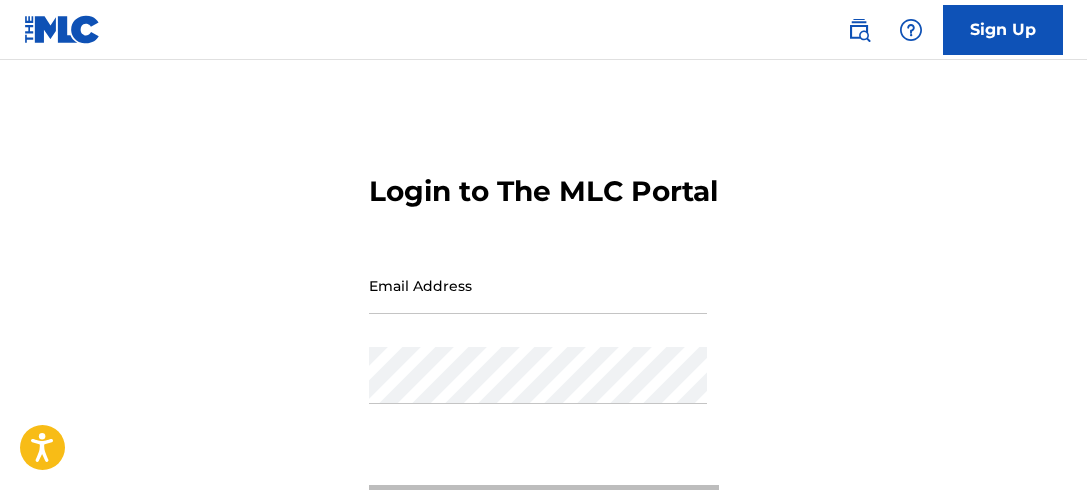 scroll, scrollTop: 0, scrollLeft: 0, axis: both 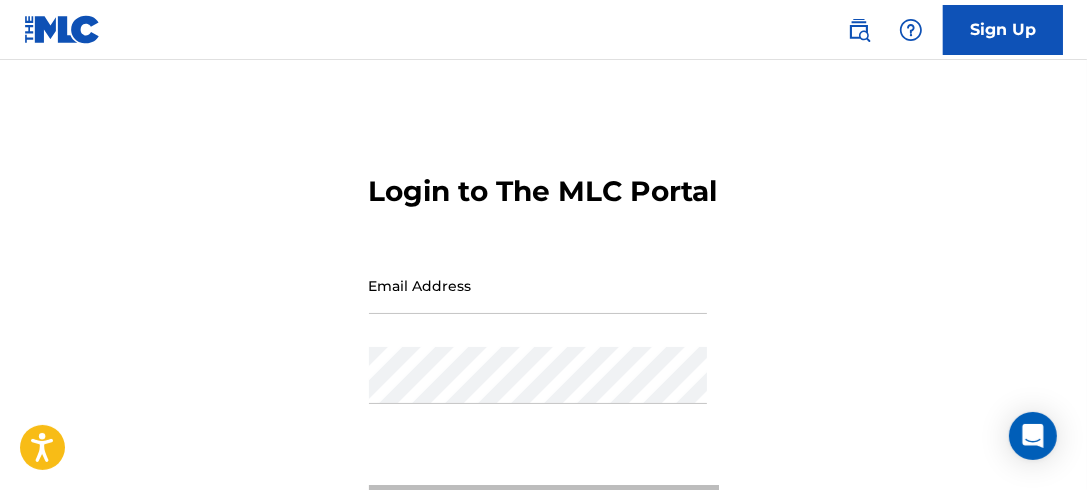 click on "Email Address" at bounding box center [538, 285] 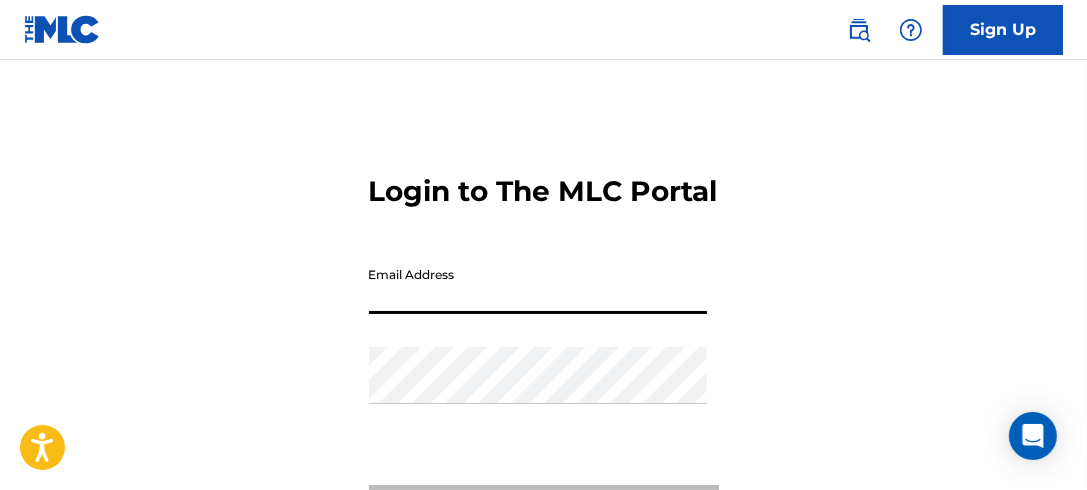 click on "Login to The MLC Portal Email Address Password Login Forgot password?" at bounding box center (543, 359) 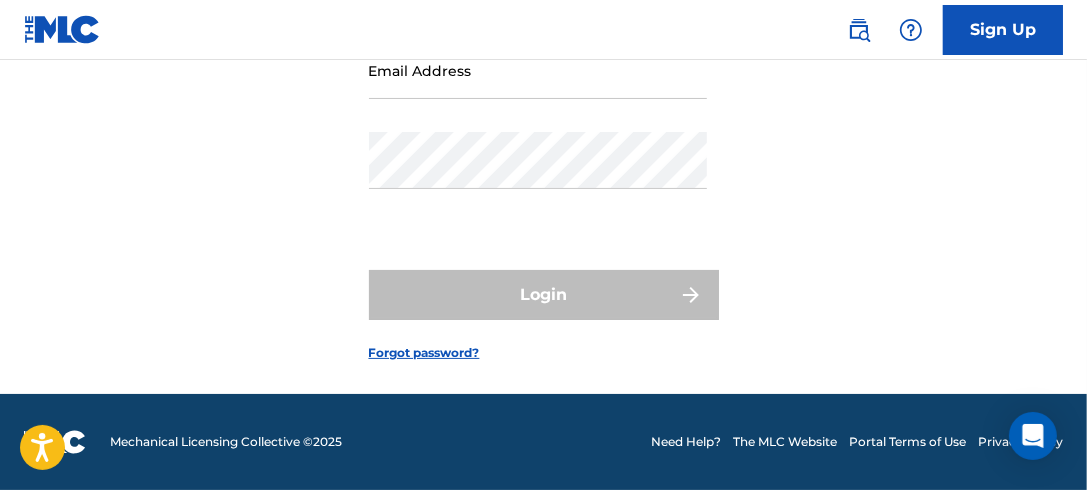 scroll, scrollTop: 108, scrollLeft: 0, axis: vertical 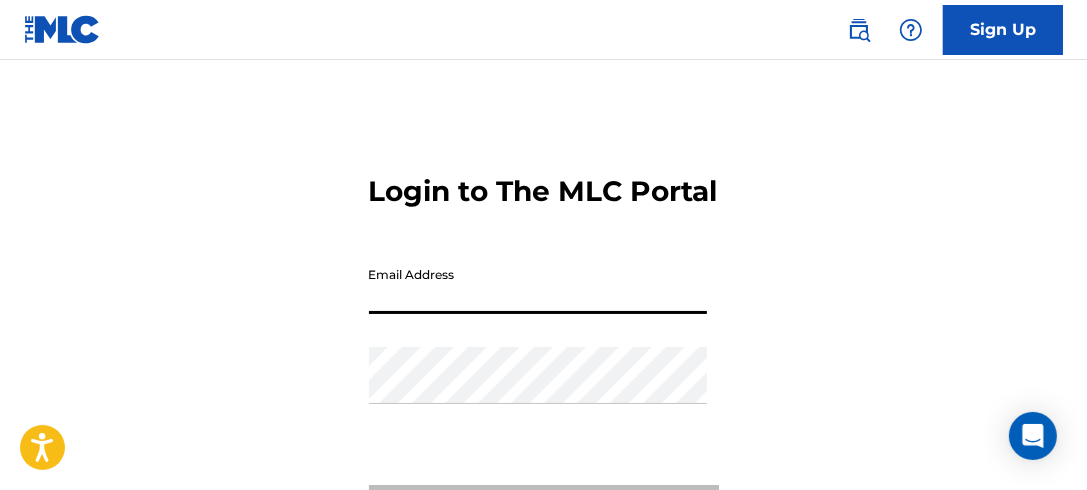 click on "Email Address" at bounding box center [538, 285] 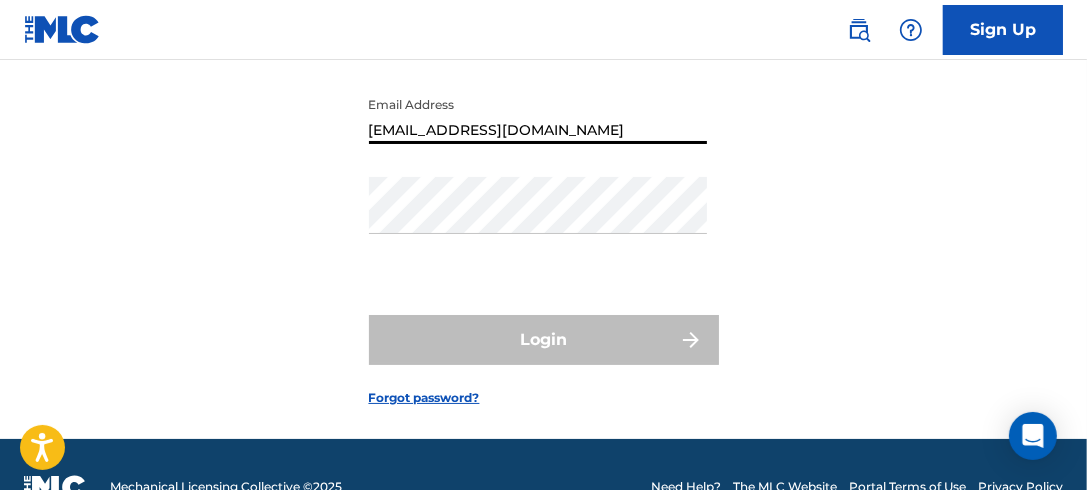 scroll, scrollTop: 181, scrollLeft: 0, axis: vertical 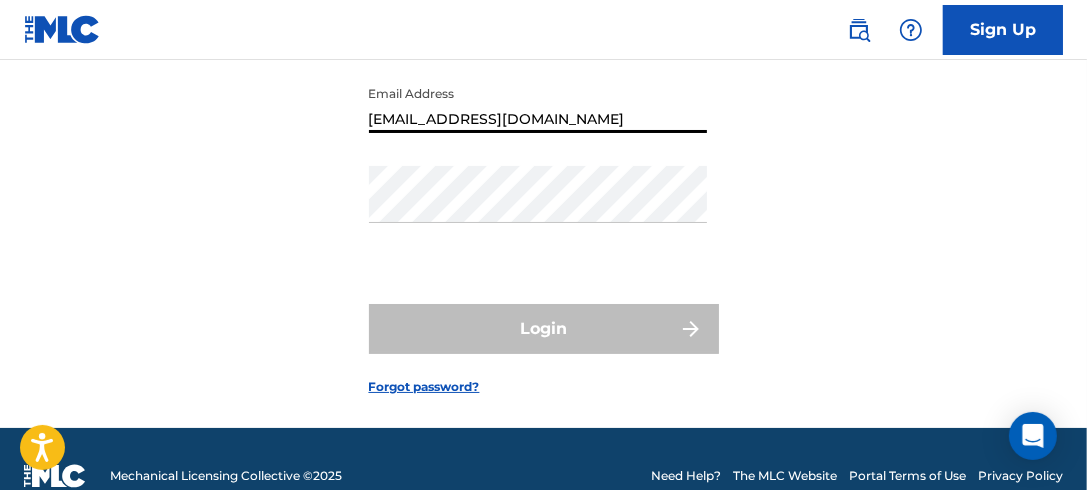 click on "Forgot password?" at bounding box center (424, 387) 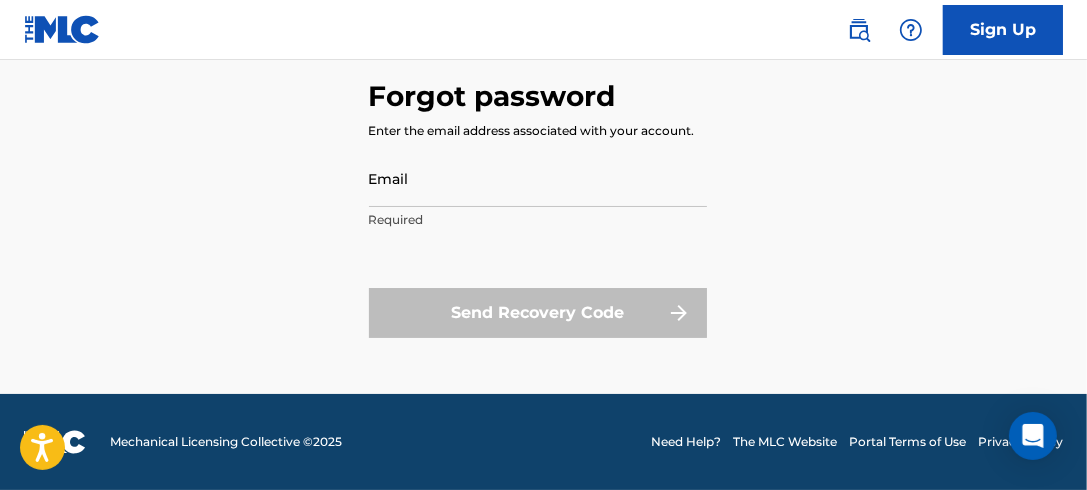 scroll, scrollTop: 0, scrollLeft: 0, axis: both 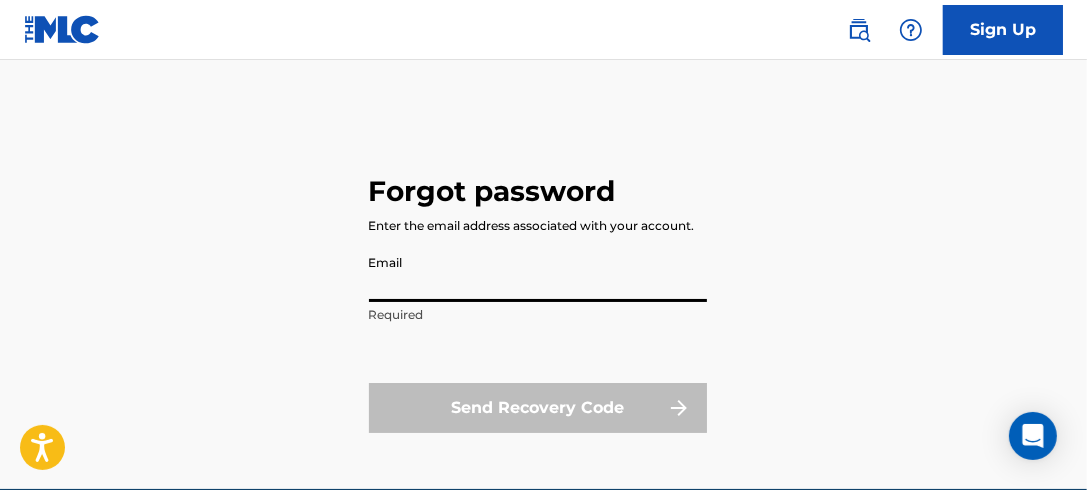 click on "Email" at bounding box center (538, 273) 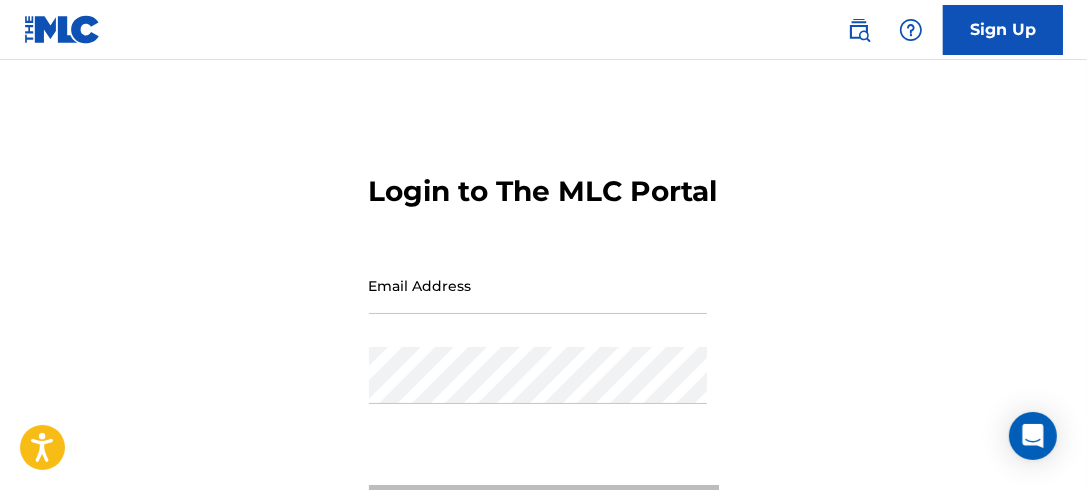 scroll, scrollTop: 181, scrollLeft: 0, axis: vertical 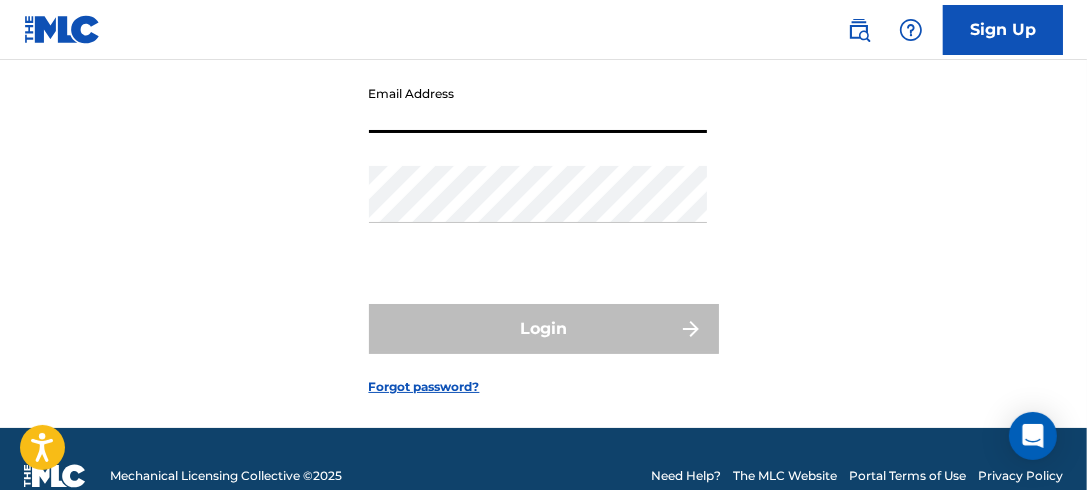 click on "Email Address" at bounding box center (538, 104) 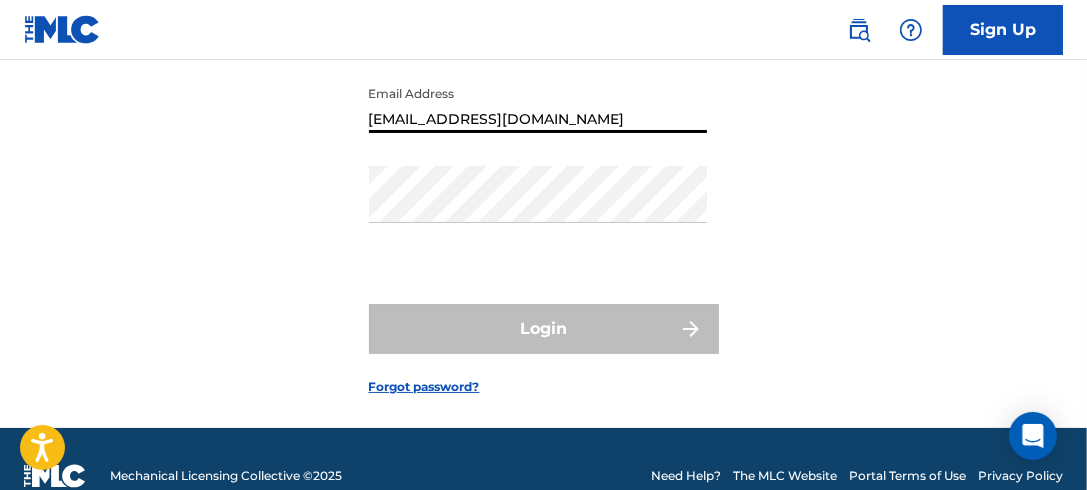 click on "[EMAIL_ADDRESS][DOMAIN_NAME]" at bounding box center [538, 104] 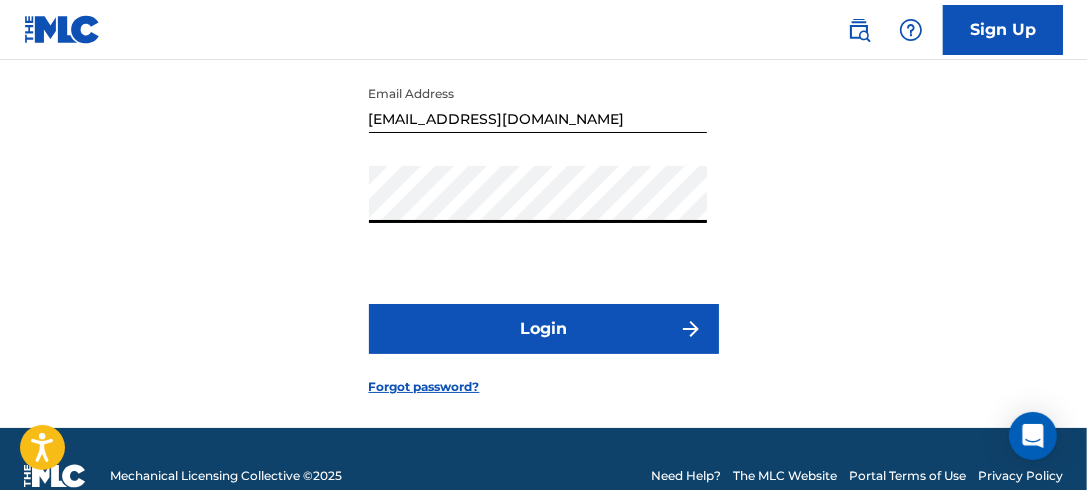 click on "Login" at bounding box center [544, 329] 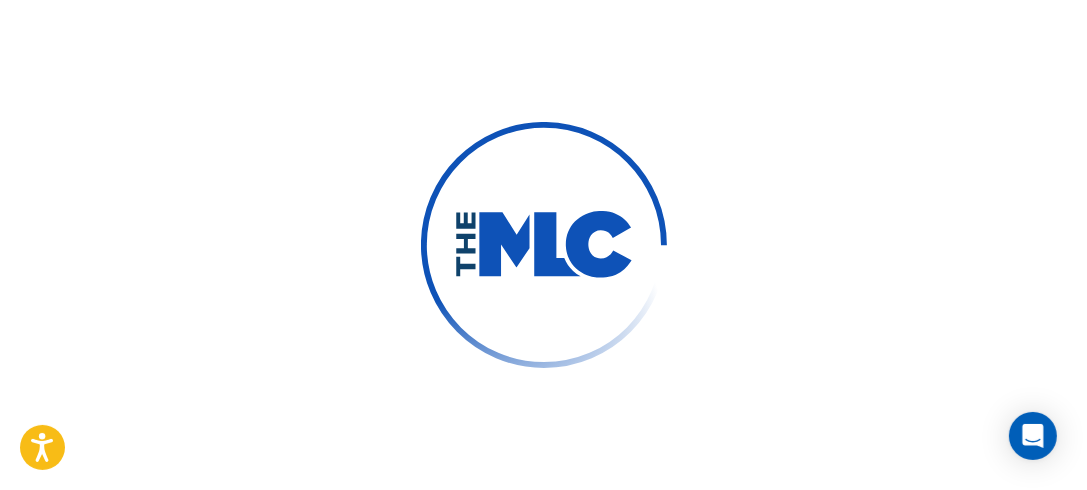 scroll, scrollTop: 0, scrollLeft: 0, axis: both 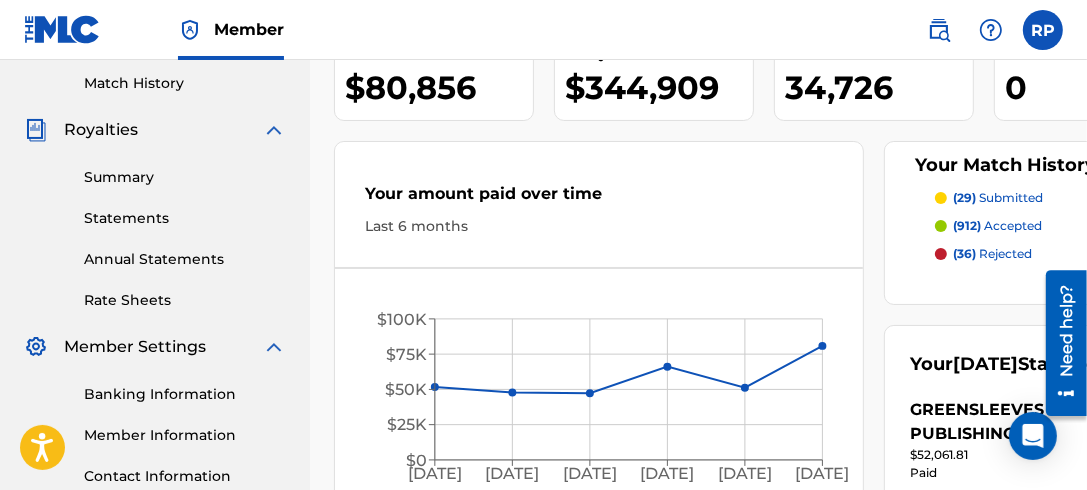 click on "Statements" at bounding box center (185, 218) 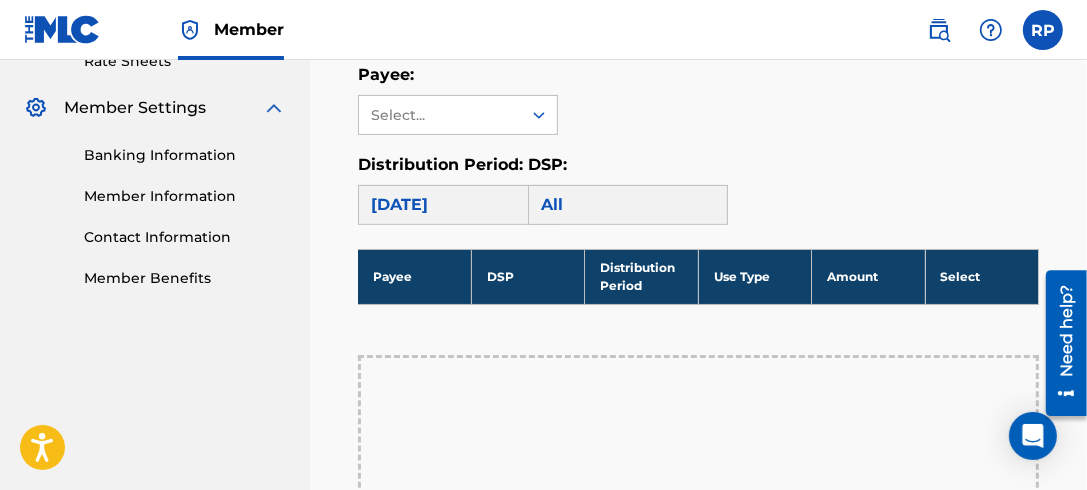 scroll, scrollTop: 416, scrollLeft: 0, axis: vertical 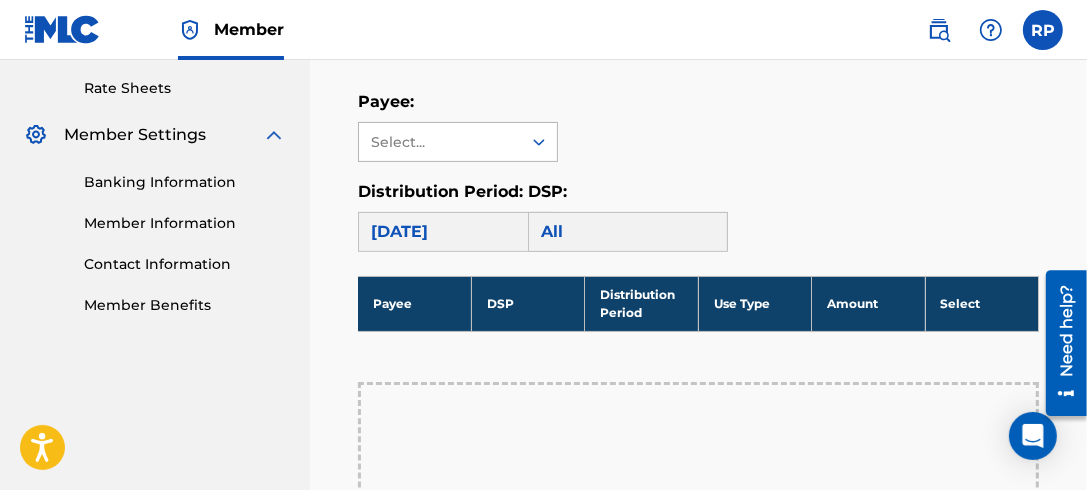 click 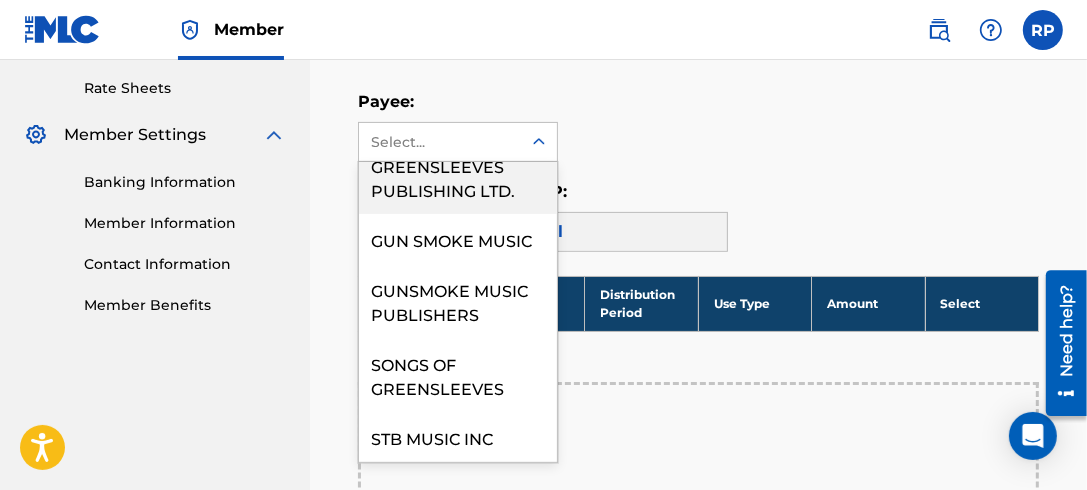 scroll, scrollTop: 120, scrollLeft: 0, axis: vertical 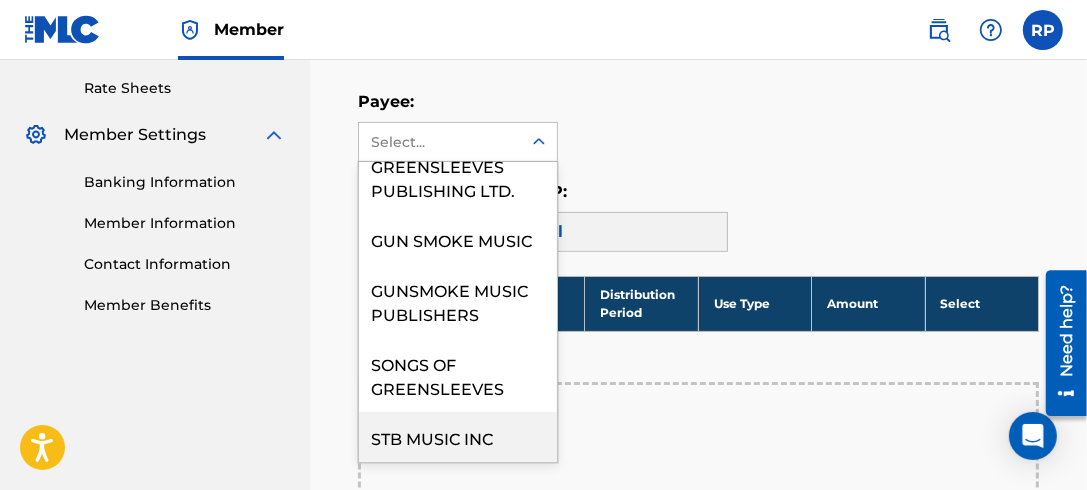 click on "STB MUSIC INC" at bounding box center [458, 437] 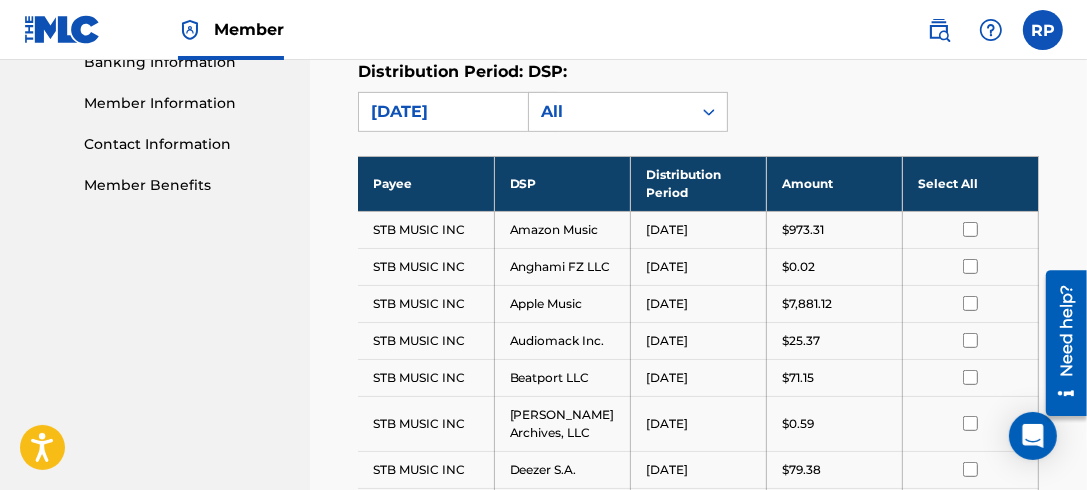 scroll, scrollTop: 540, scrollLeft: 0, axis: vertical 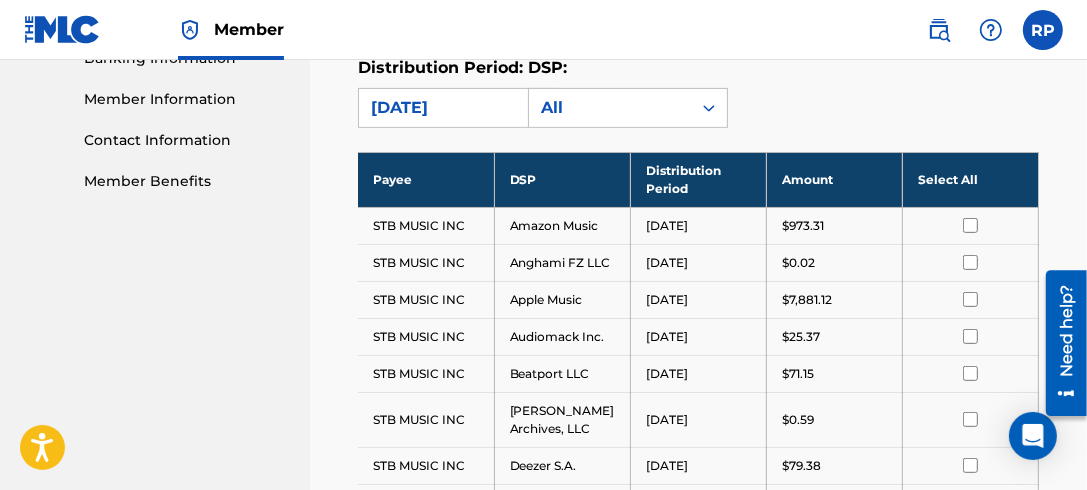 click on "Select All" at bounding box center (970, 179) 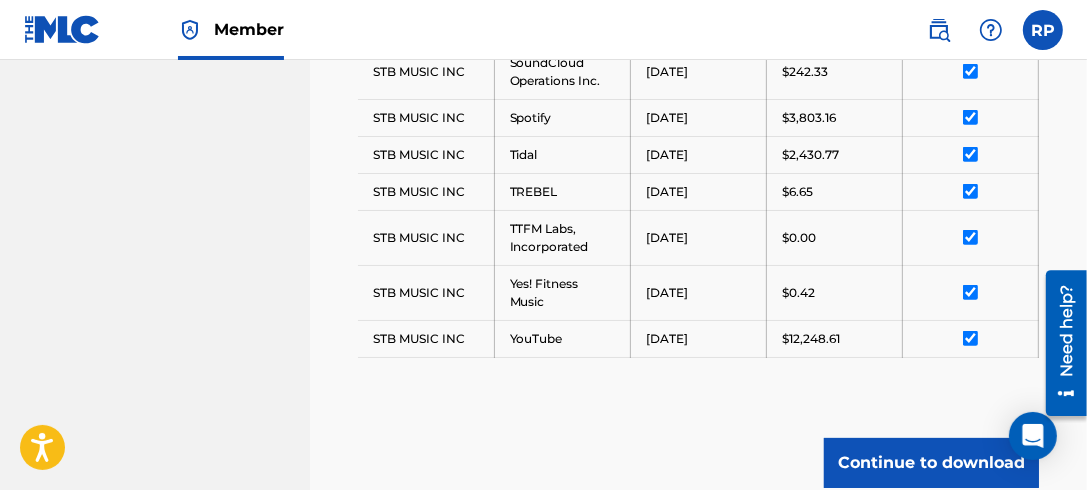scroll, scrollTop: 1792, scrollLeft: 0, axis: vertical 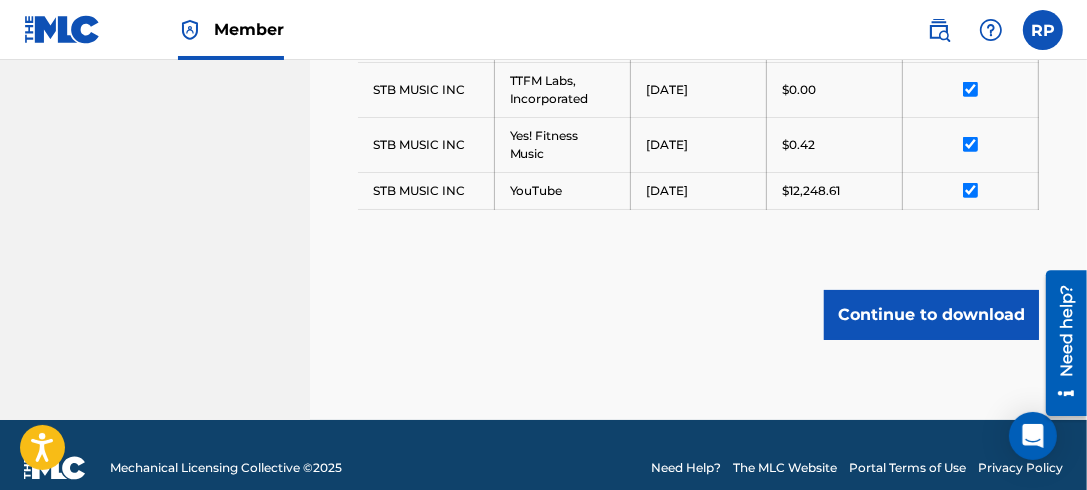 click on "Continue to download" at bounding box center (931, 315) 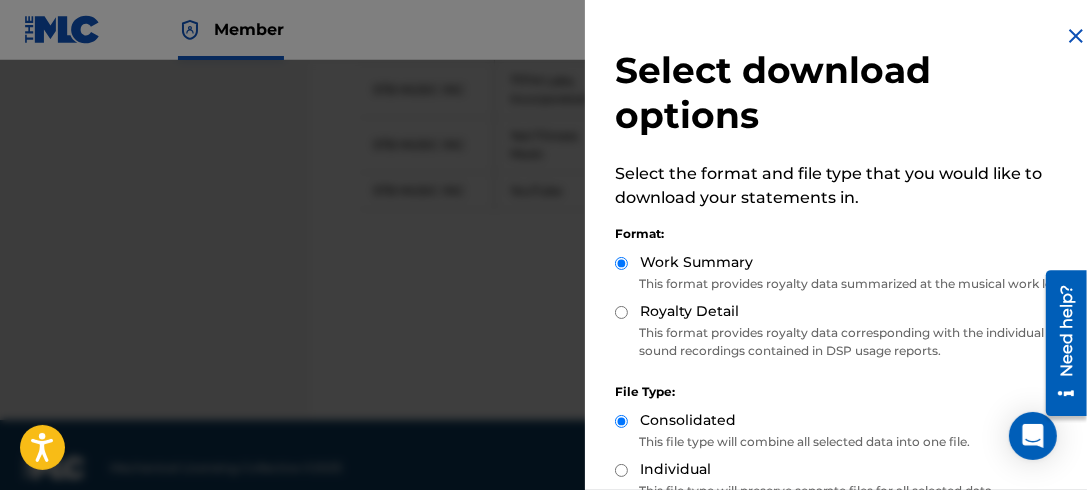click on "Royalty Detail" at bounding box center (621, 312) 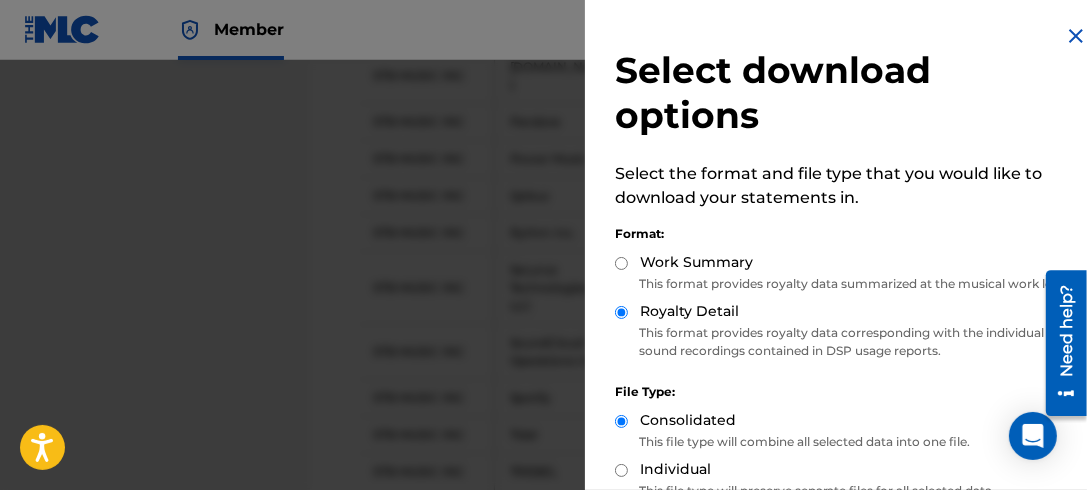 scroll, scrollTop: 936, scrollLeft: 0, axis: vertical 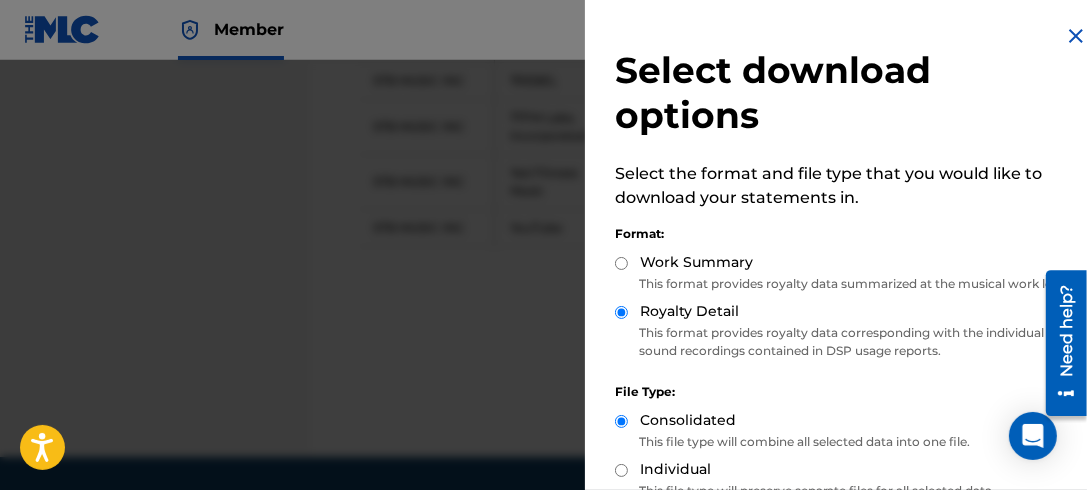 drag, startPoint x: 1092, startPoint y: 245, endPoint x: 44, endPoint y: 160, distance: 1051.4414 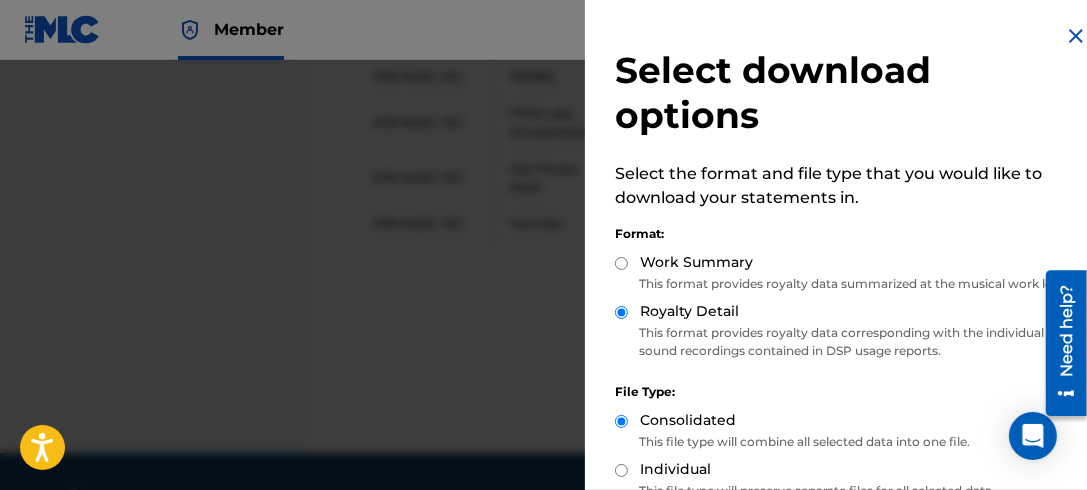 scroll, scrollTop: 1792, scrollLeft: 0, axis: vertical 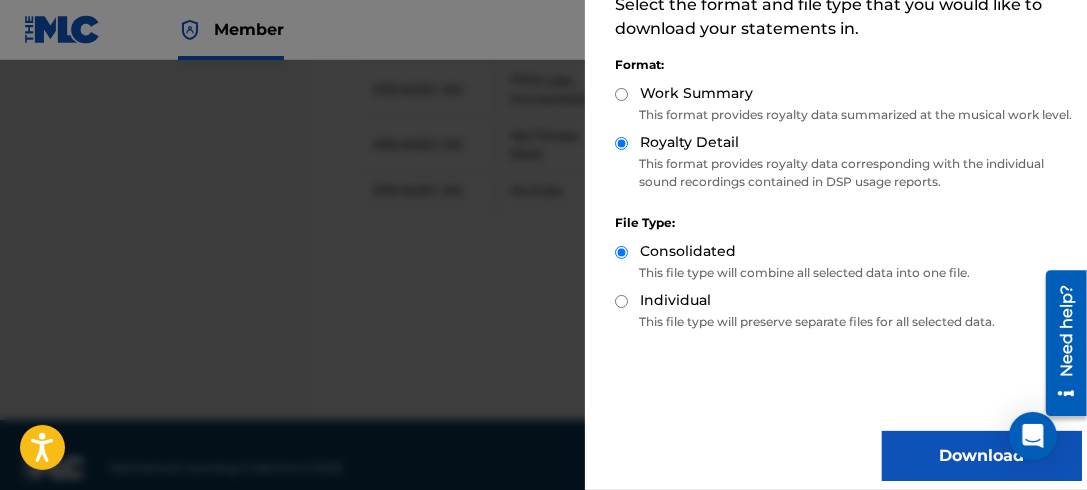 click on "Download" at bounding box center [982, 456] 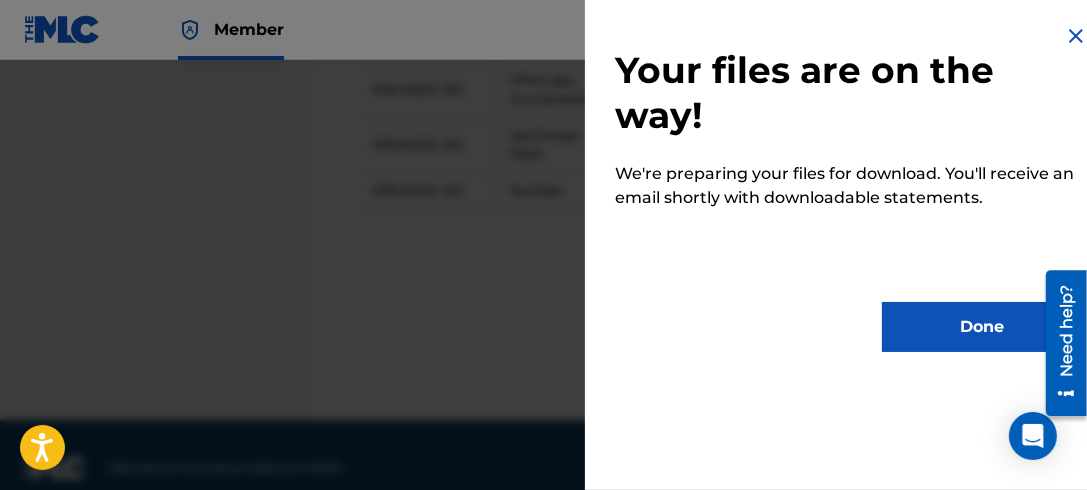 click on "Done" at bounding box center (982, 327) 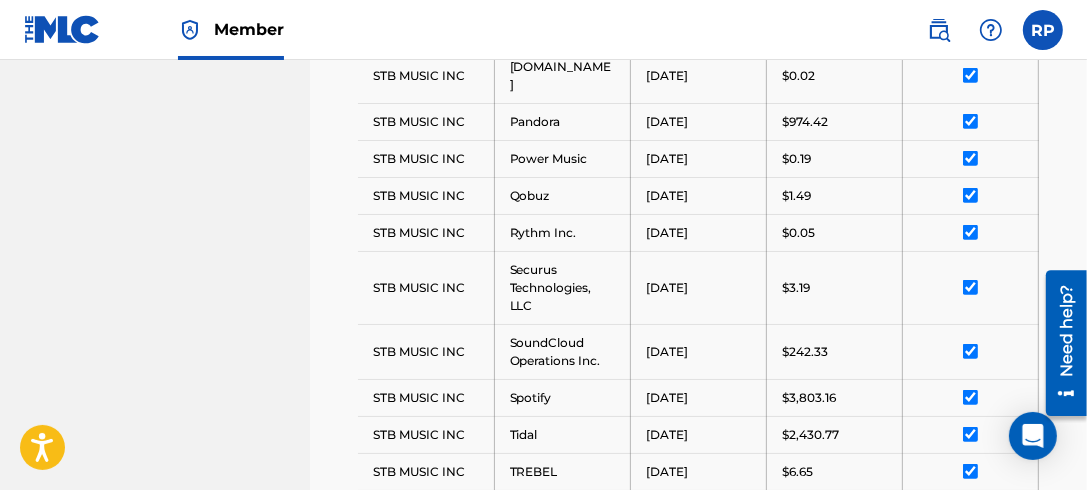 scroll, scrollTop: 936, scrollLeft: 0, axis: vertical 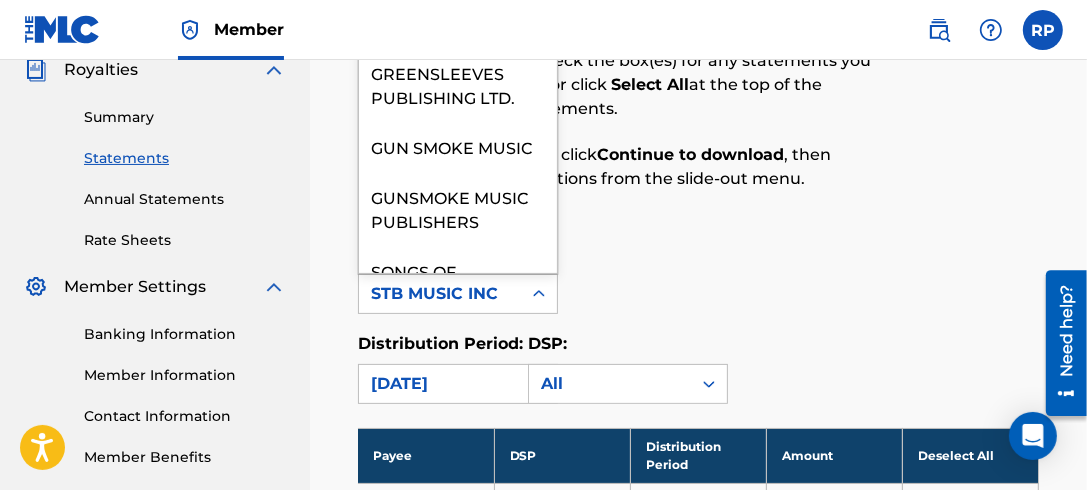 click 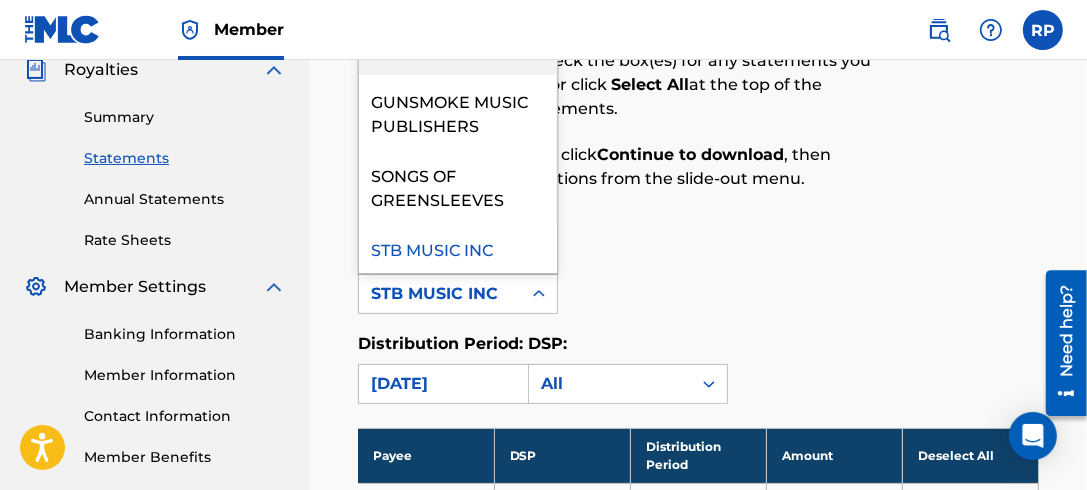 scroll, scrollTop: 0, scrollLeft: 0, axis: both 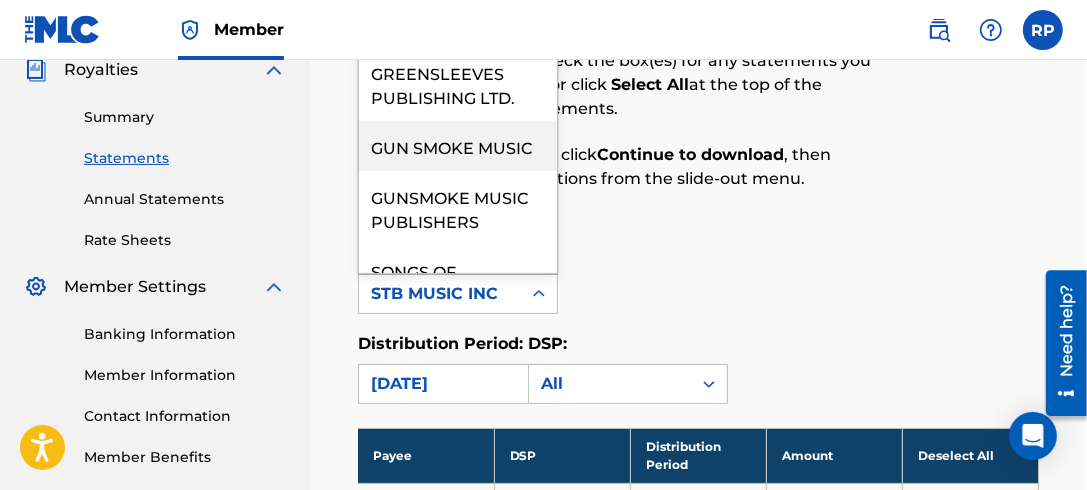 drag, startPoint x: 556, startPoint y: 153, endPoint x: 551, endPoint y: 119, distance: 34.36568 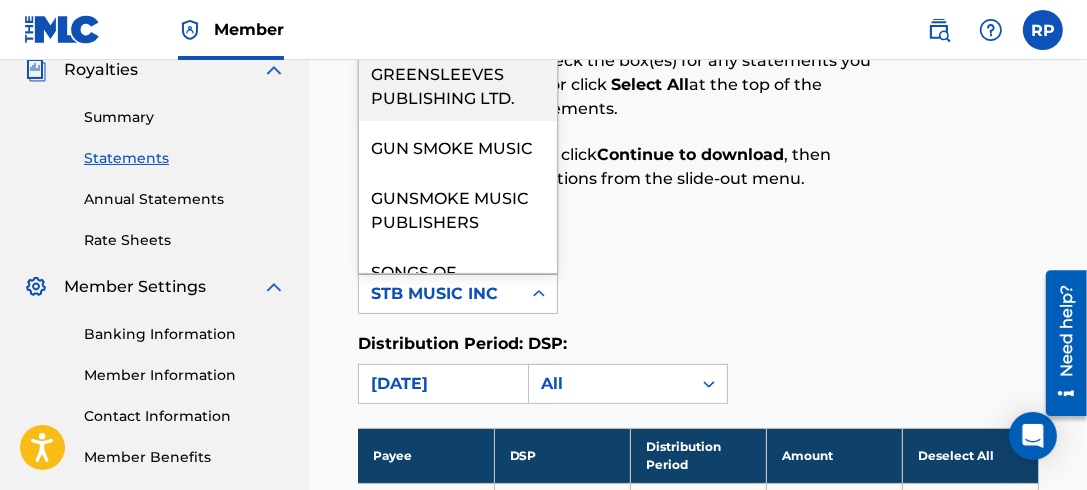 click on "GREENSLEEVES PUBLISHING LTD." at bounding box center (458, 84) 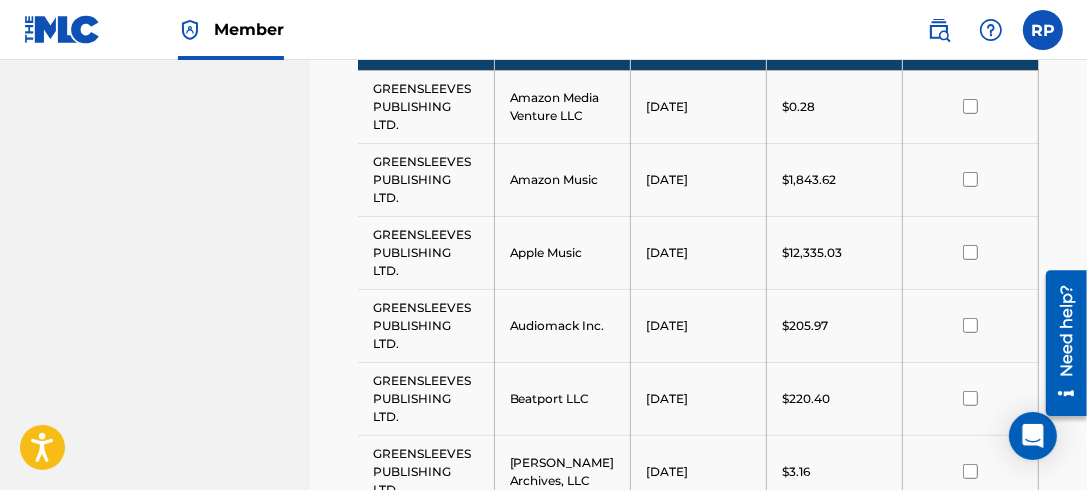 scroll, scrollTop: 649, scrollLeft: 0, axis: vertical 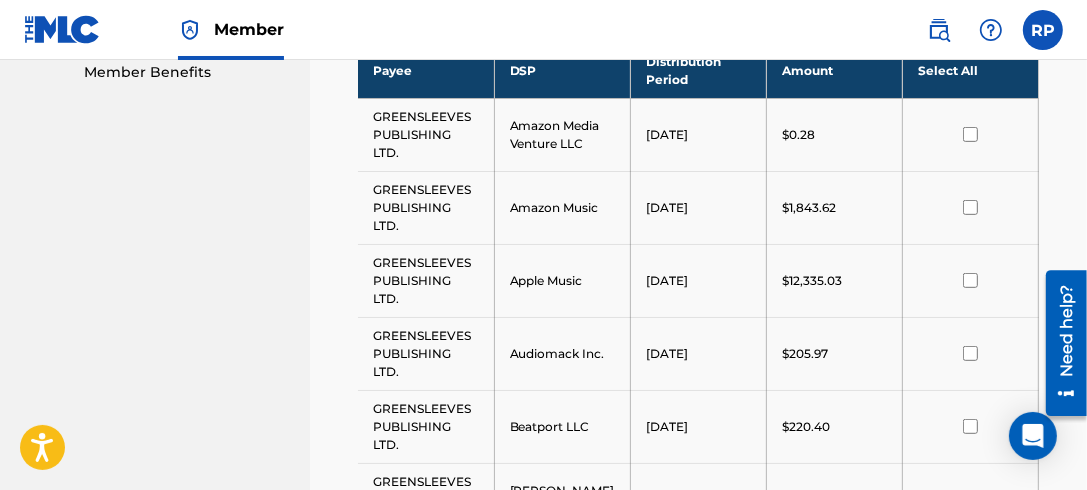 click at bounding box center (970, 134) 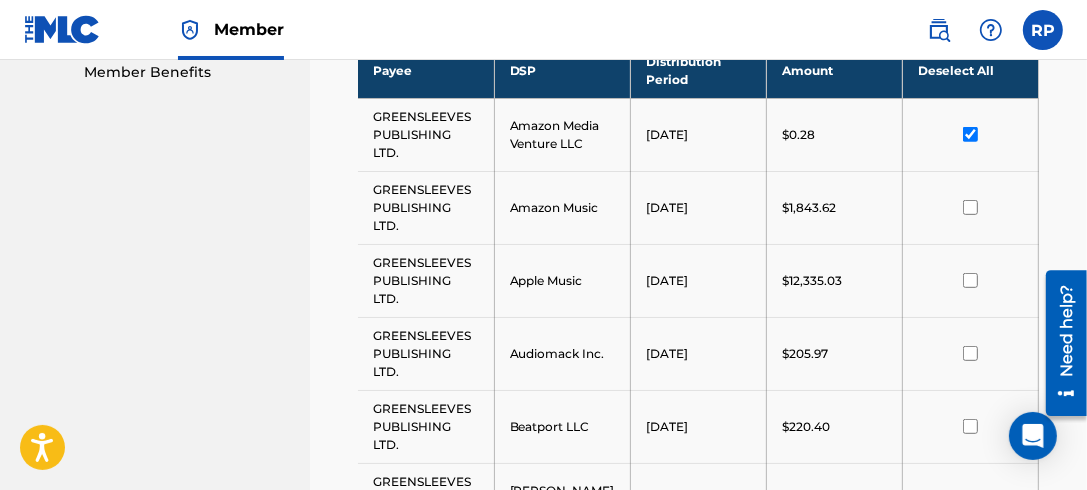 click at bounding box center [970, 207] 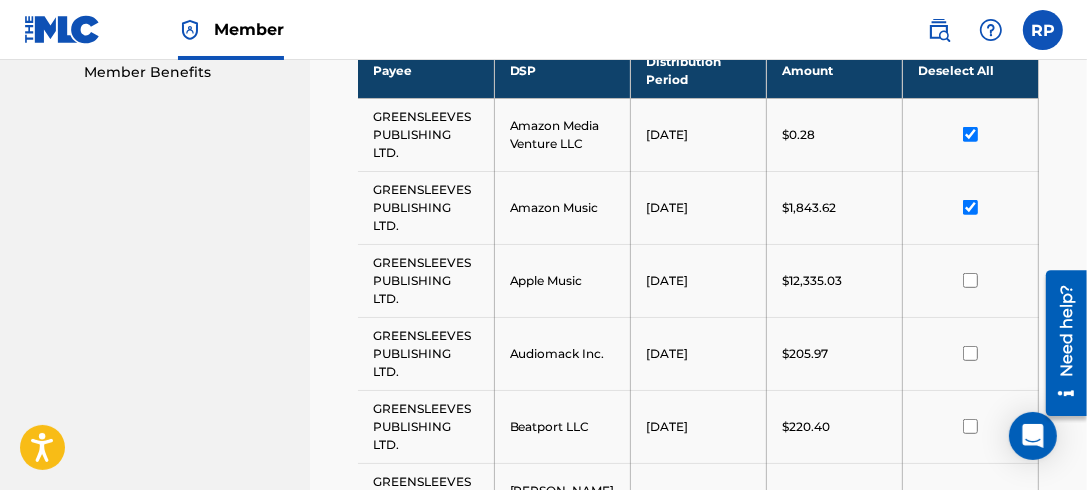 click at bounding box center (970, 280) 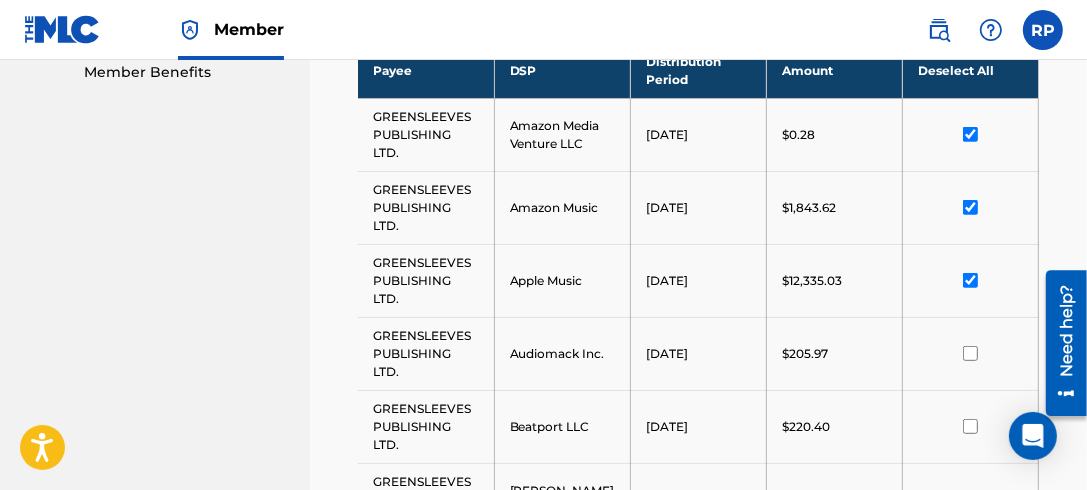 click at bounding box center (970, 353) 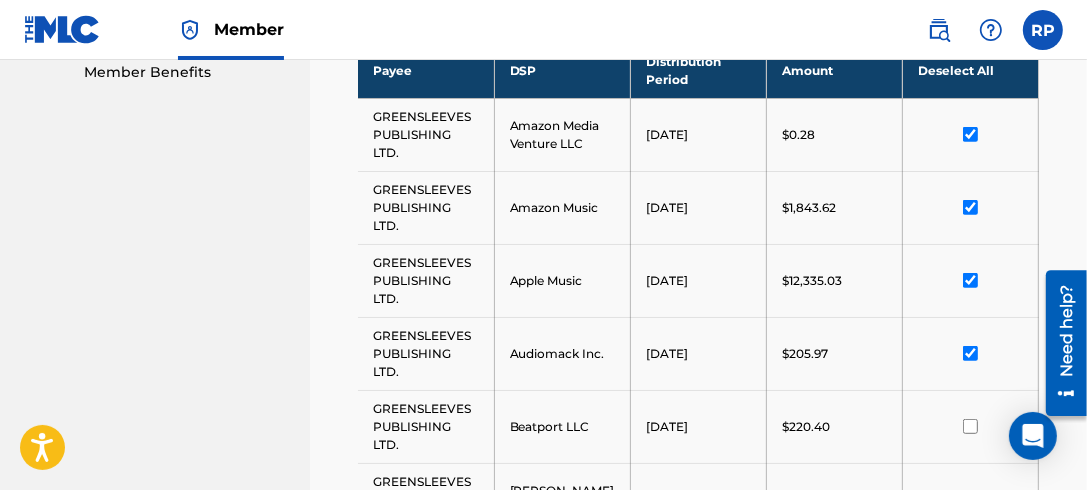 click at bounding box center (970, 426) 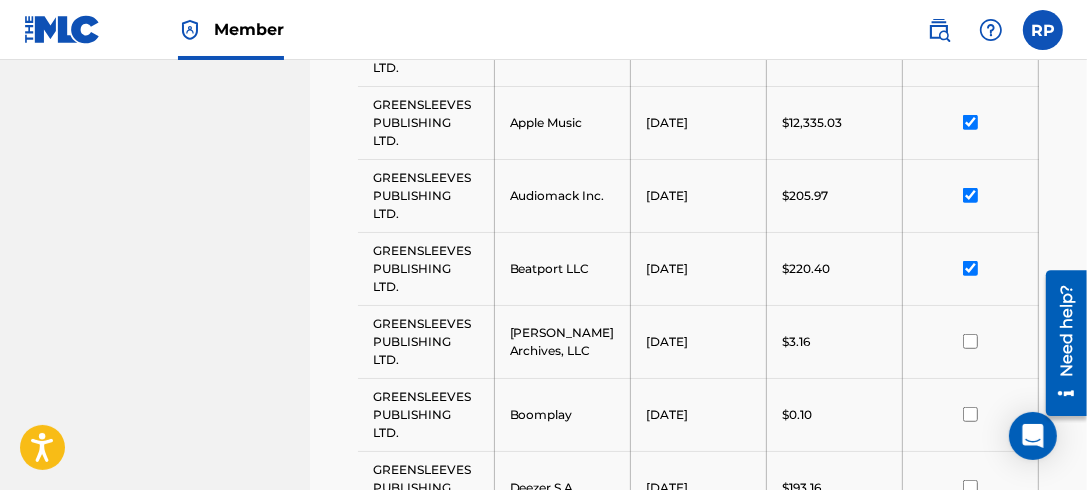 scroll, scrollTop: 847, scrollLeft: 0, axis: vertical 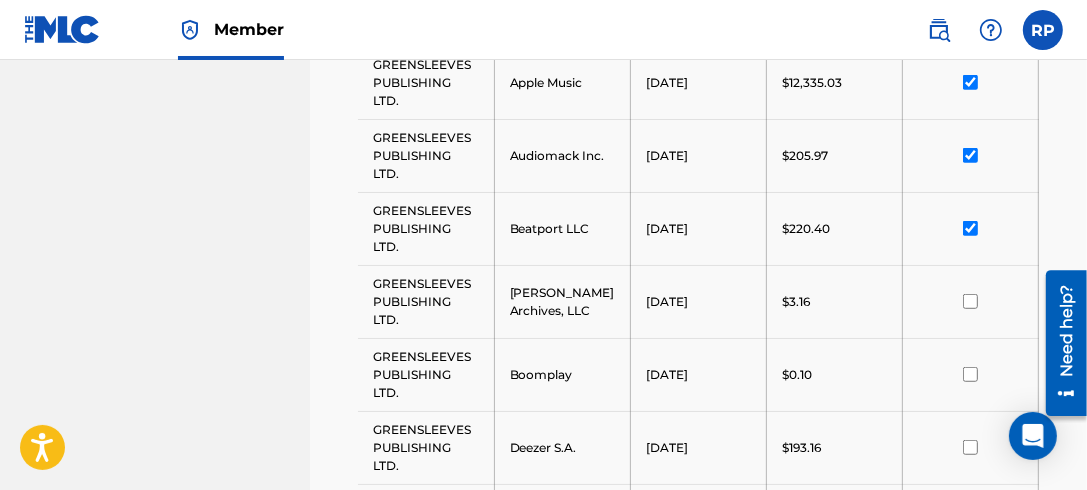 click at bounding box center (970, 301) 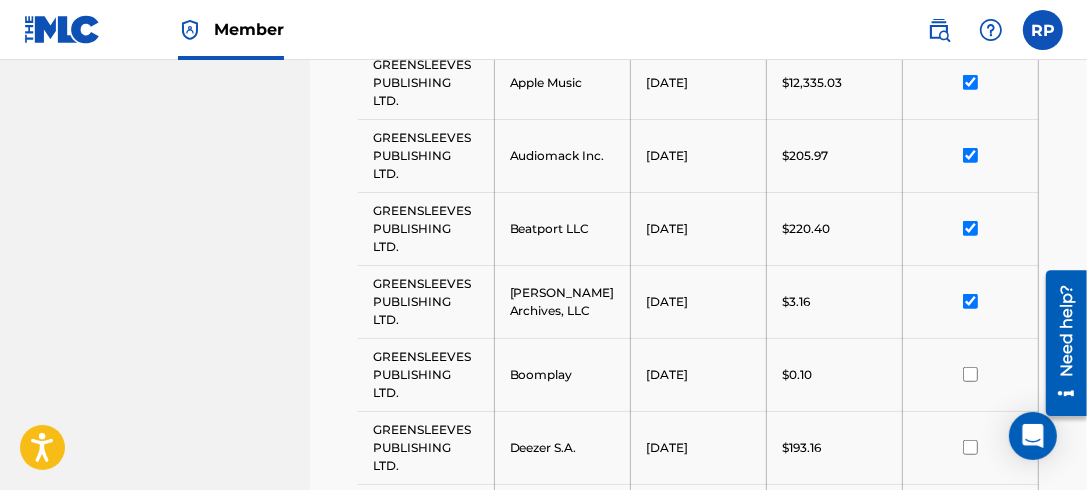click at bounding box center [970, 374] 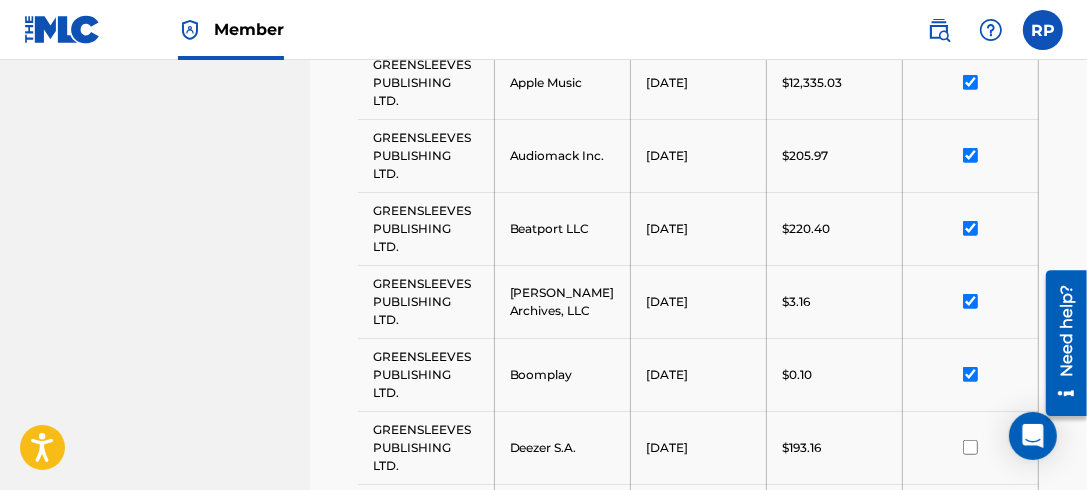 click at bounding box center [970, 447] 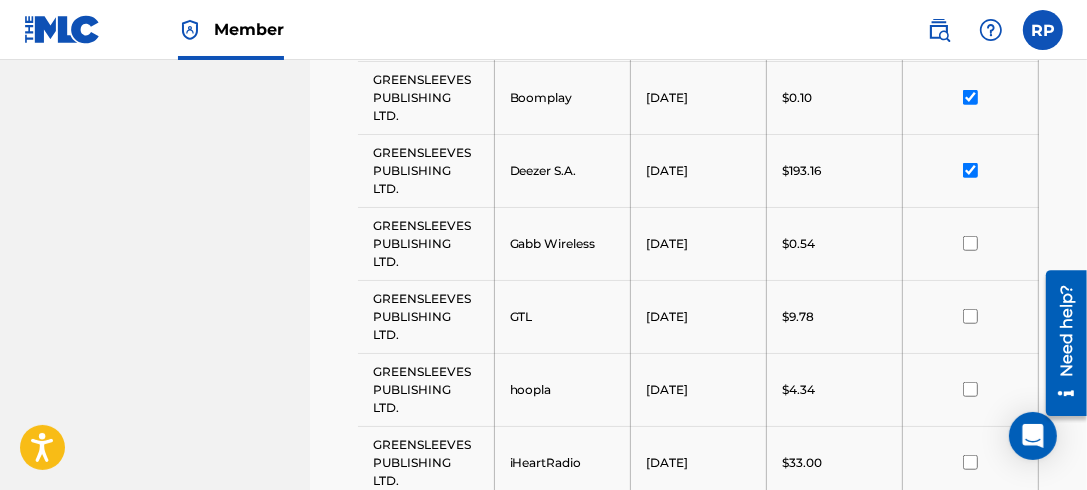 scroll, scrollTop: 1128, scrollLeft: 0, axis: vertical 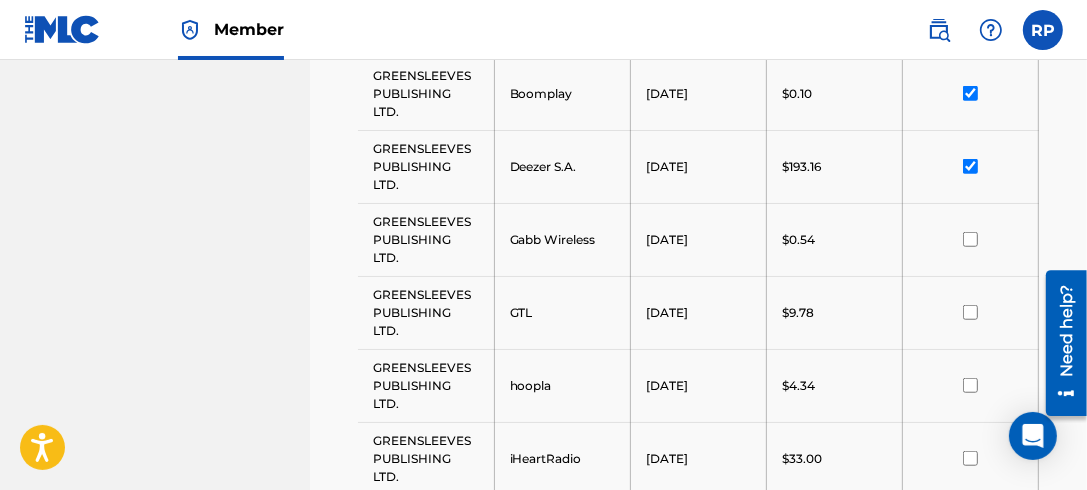 click at bounding box center [970, 239] 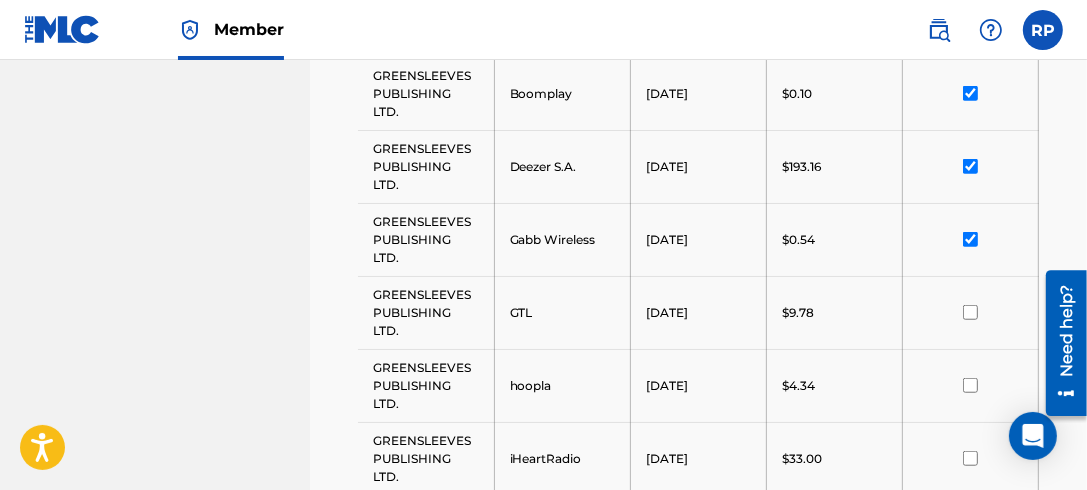 click at bounding box center [970, 312] 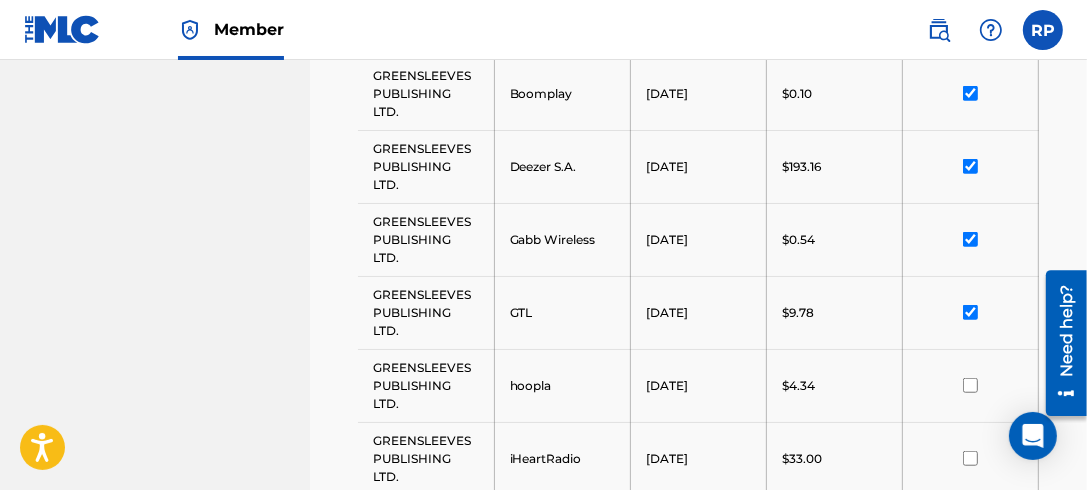 click at bounding box center (970, 385) 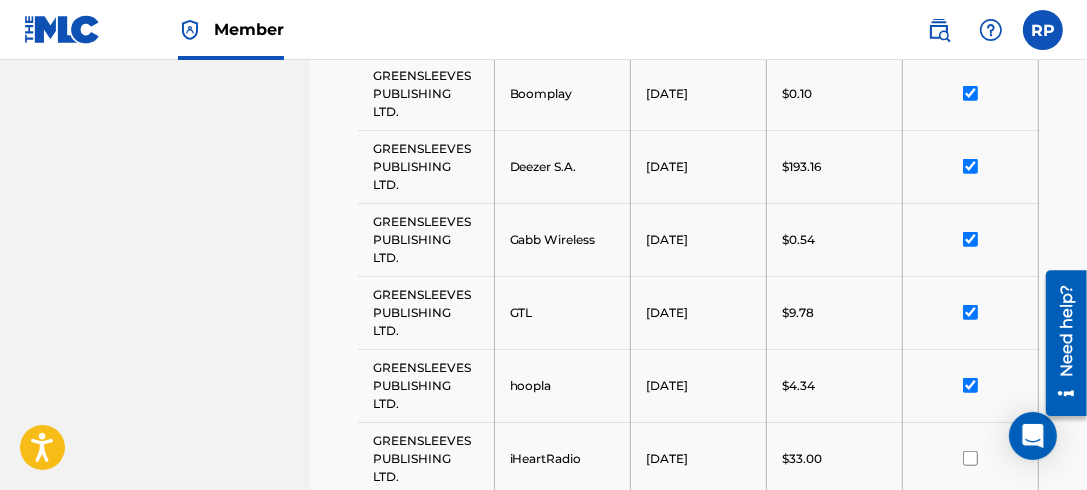 click at bounding box center (970, 458) 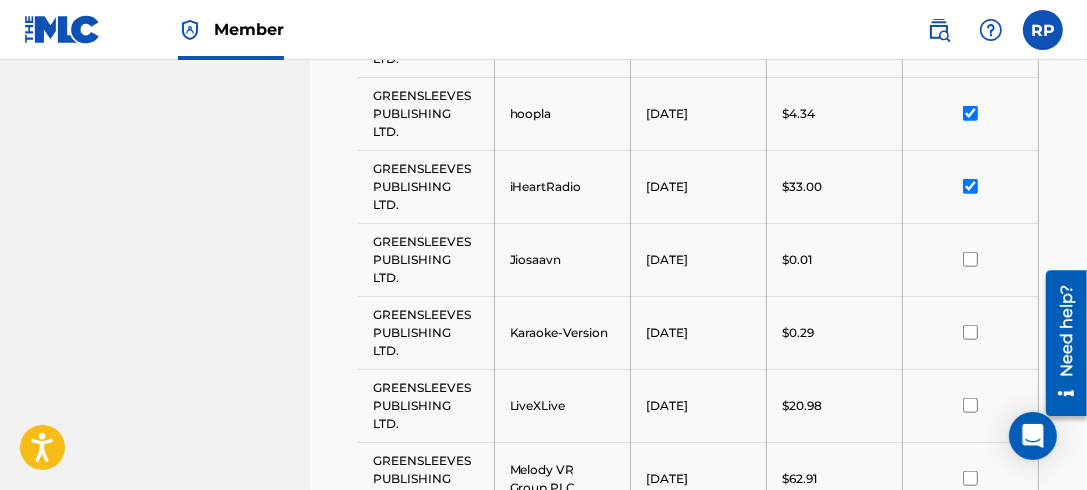 scroll, scrollTop: 1377, scrollLeft: 0, axis: vertical 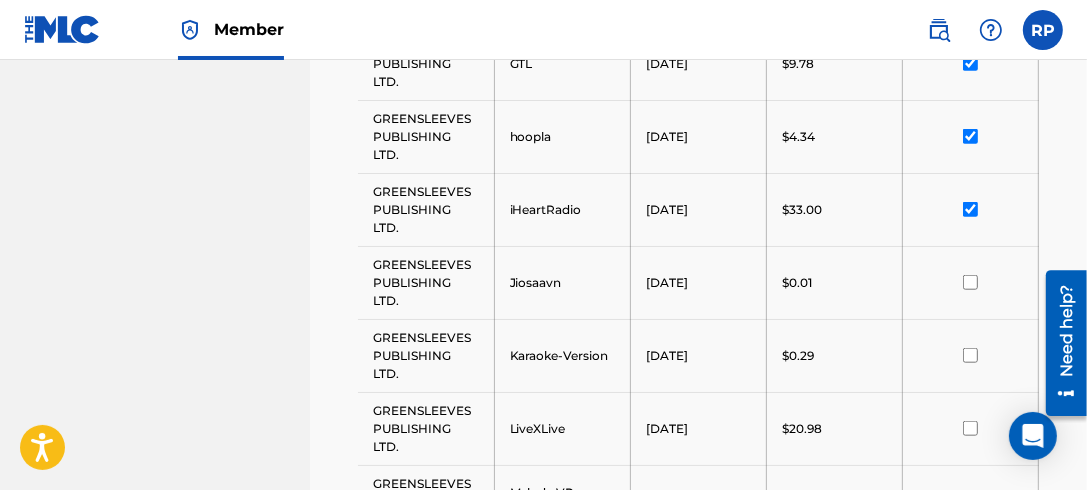 click at bounding box center [970, 282] 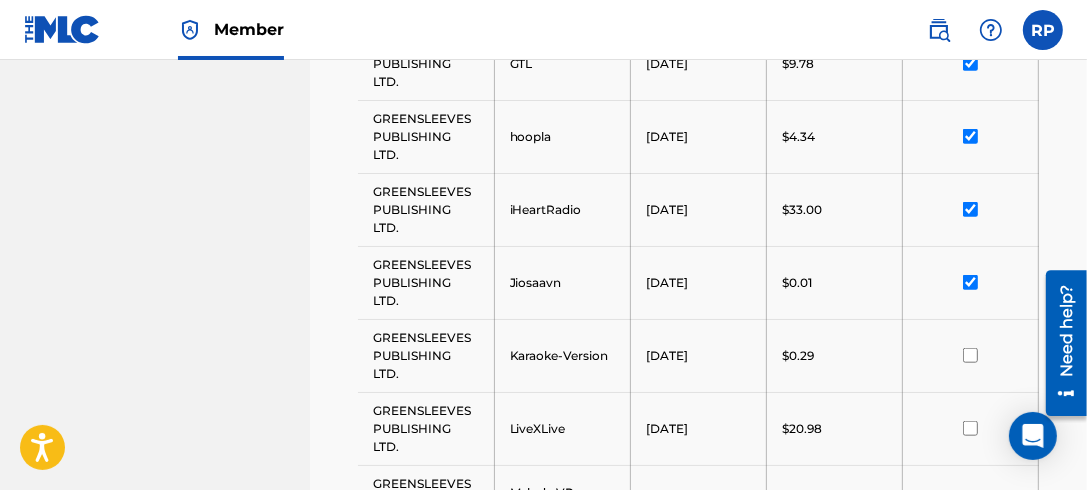 click at bounding box center (970, 355) 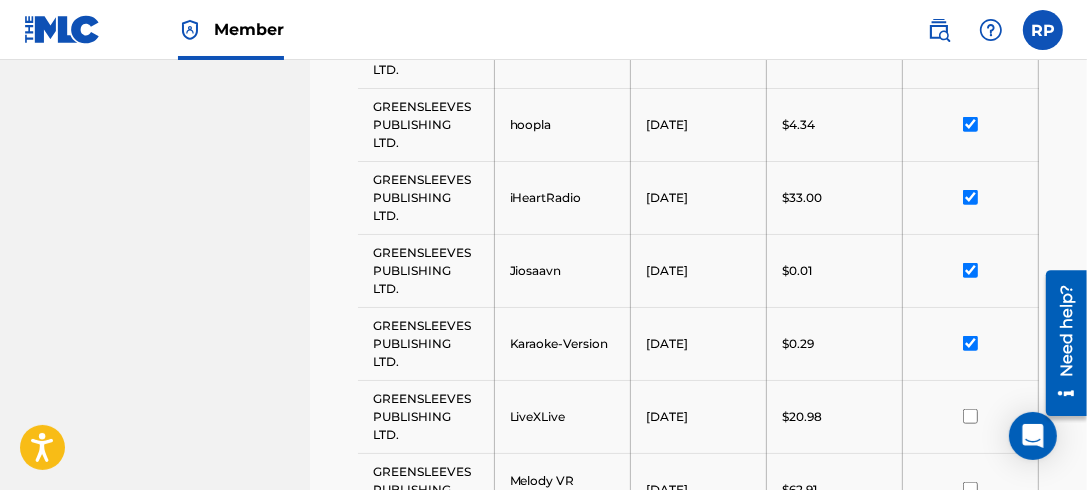 scroll, scrollTop: 1416, scrollLeft: 0, axis: vertical 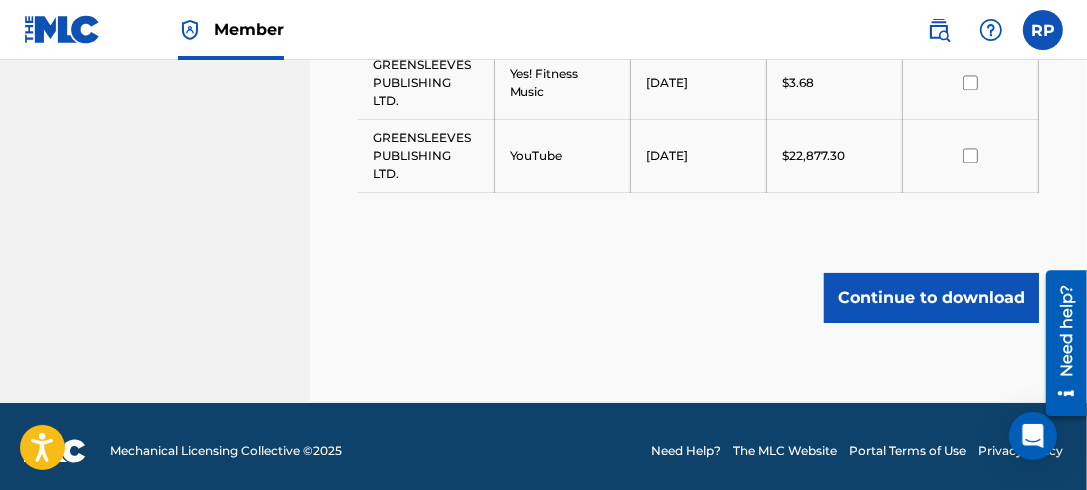 click on "Continue to download" at bounding box center [931, 298] 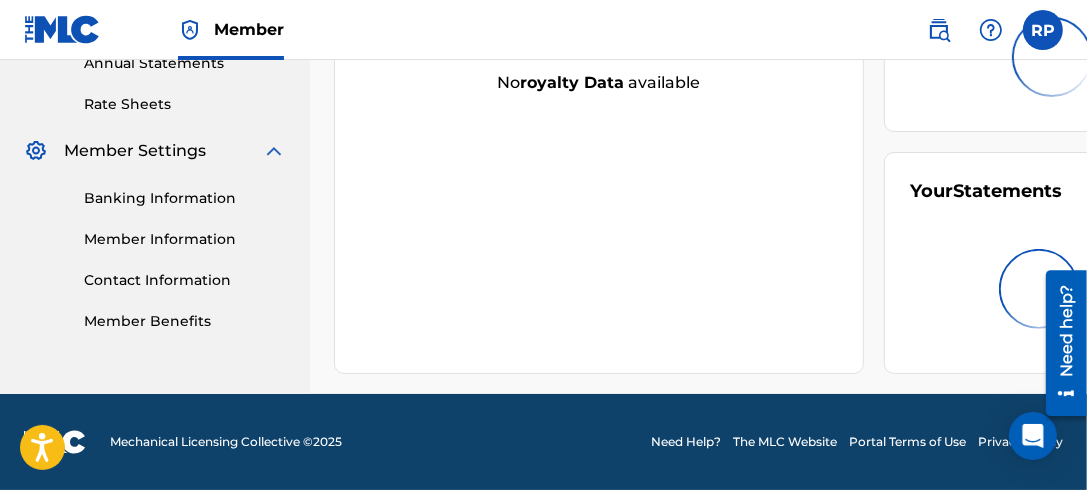 scroll, scrollTop: 204, scrollLeft: 0, axis: vertical 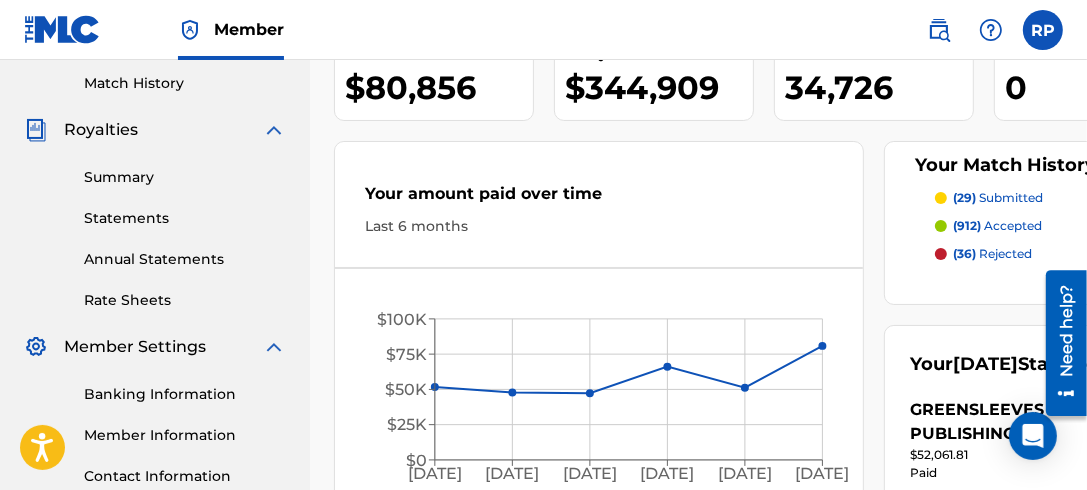 click on "Statements" at bounding box center (185, 218) 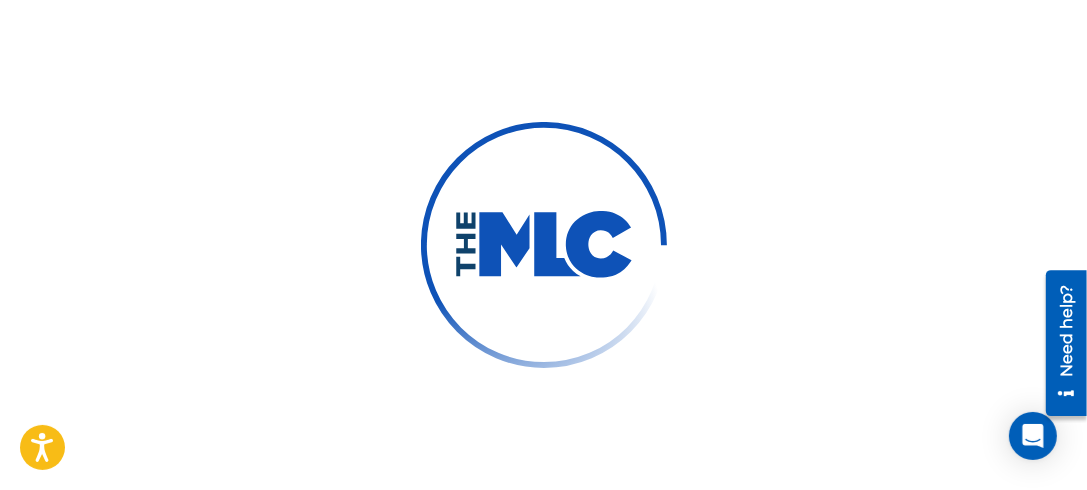 scroll, scrollTop: 0, scrollLeft: 0, axis: both 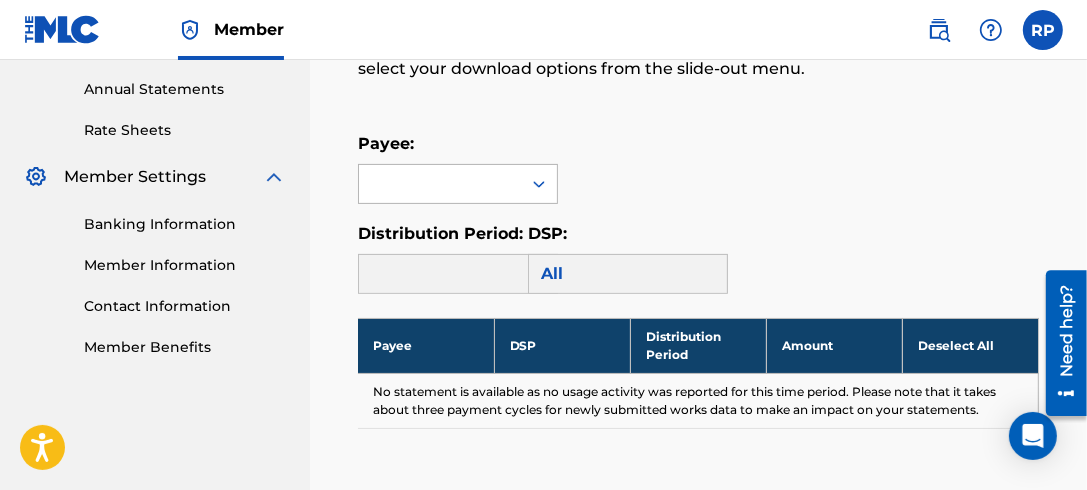 click 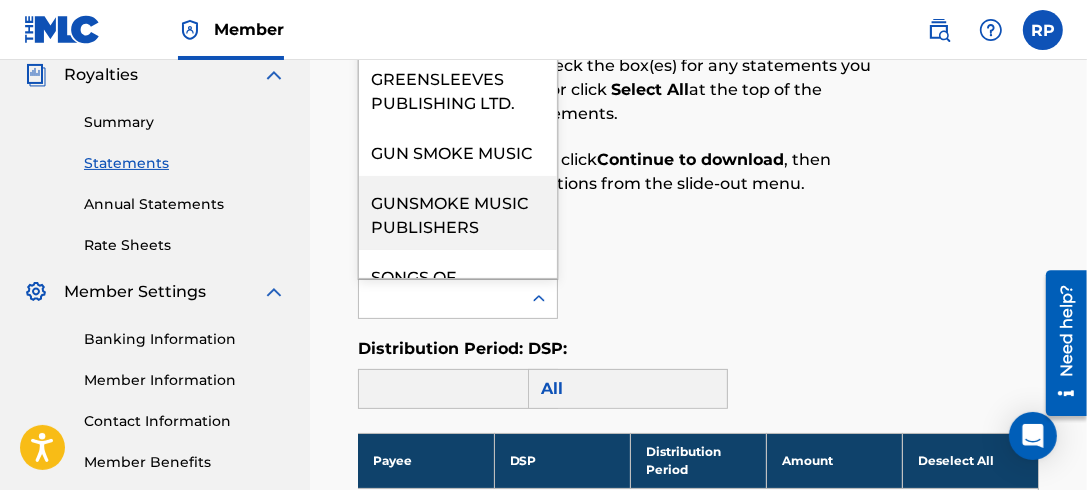 scroll, scrollTop: 233, scrollLeft: 0, axis: vertical 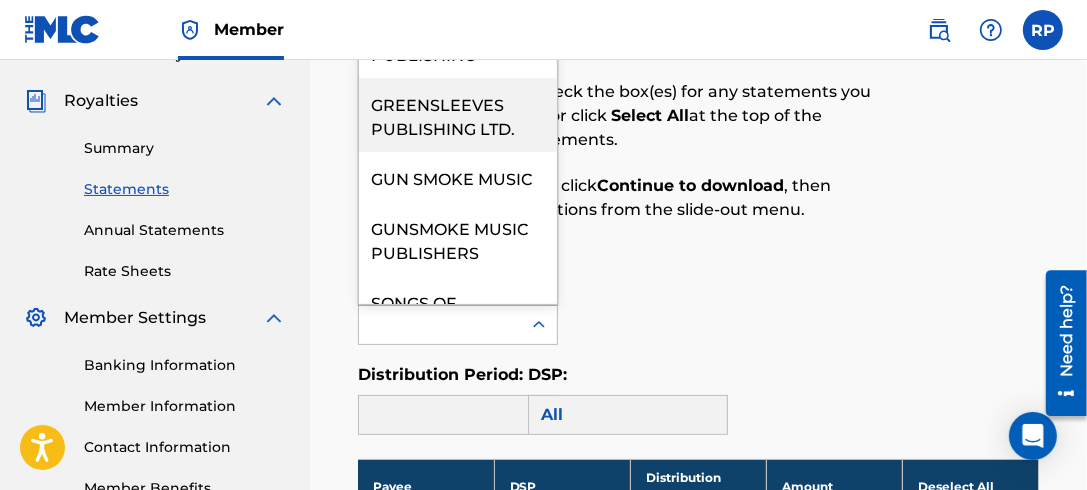 click on "GREENSLEEVES PUBLISHING LTD." at bounding box center [458, 115] 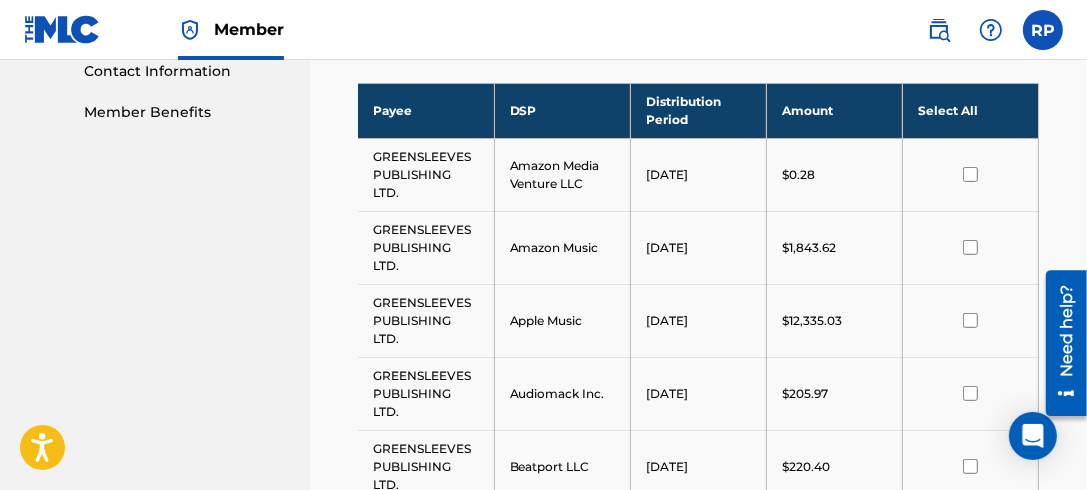 scroll, scrollTop: 660, scrollLeft: 0, axis: vertical 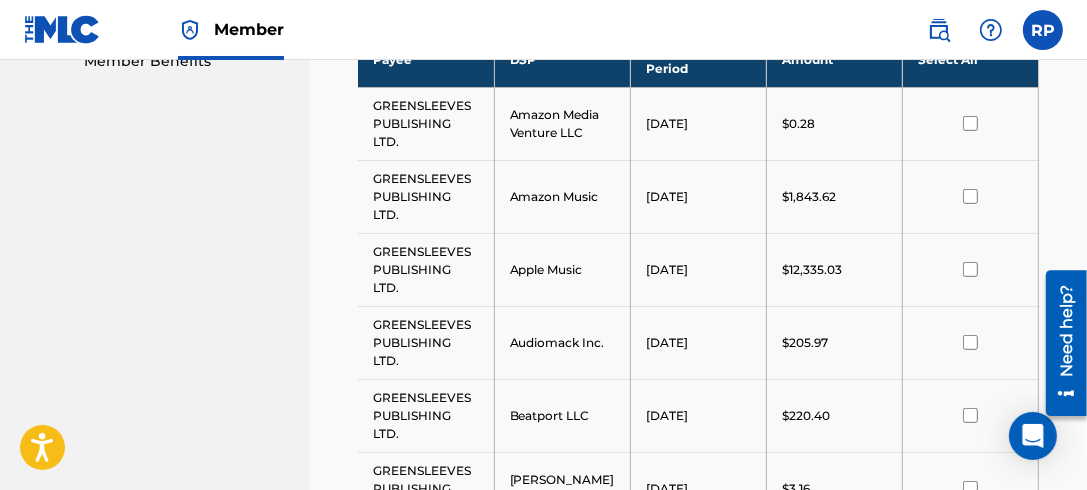 click at bounding box center (970, 123) 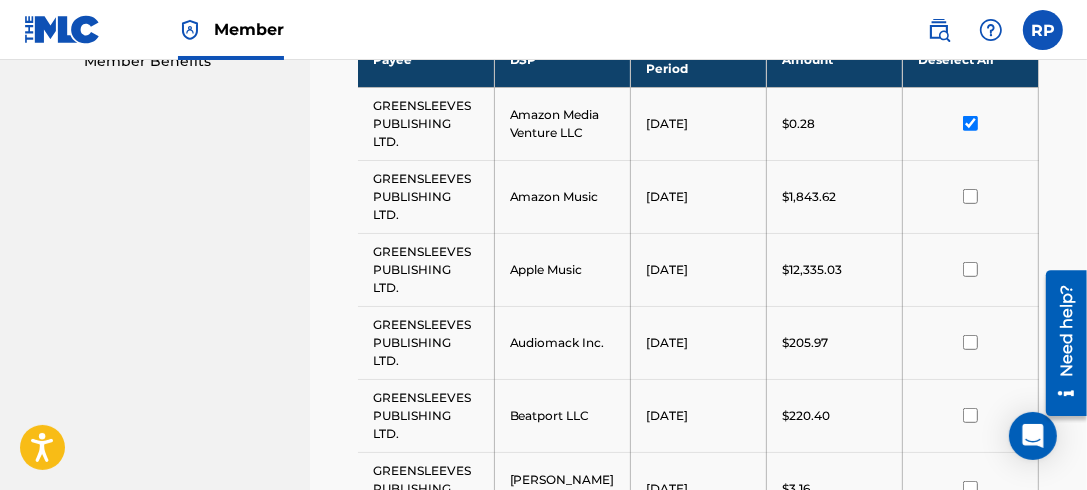 click at bounding box center (970, 196) 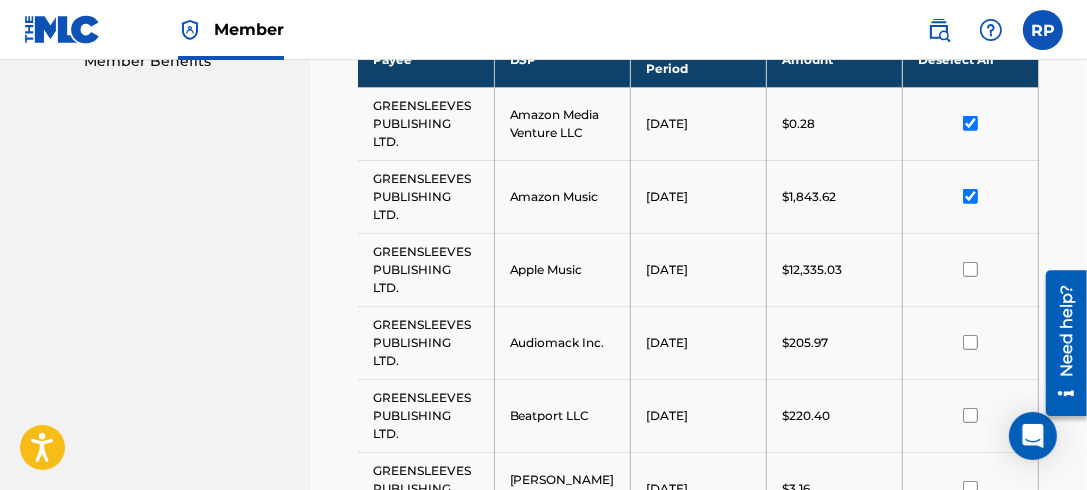click at bounding box center (970, 269) 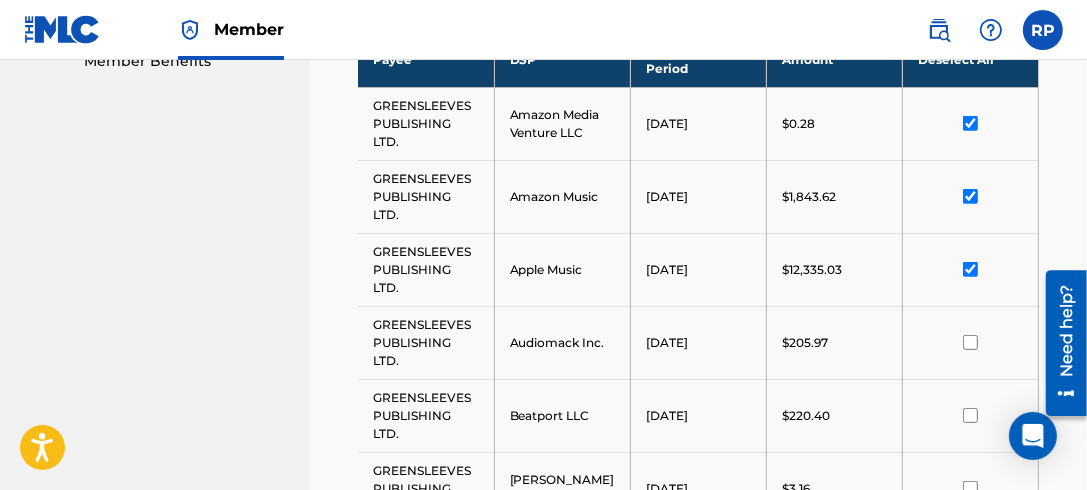 click at bounding box center (970, 342) 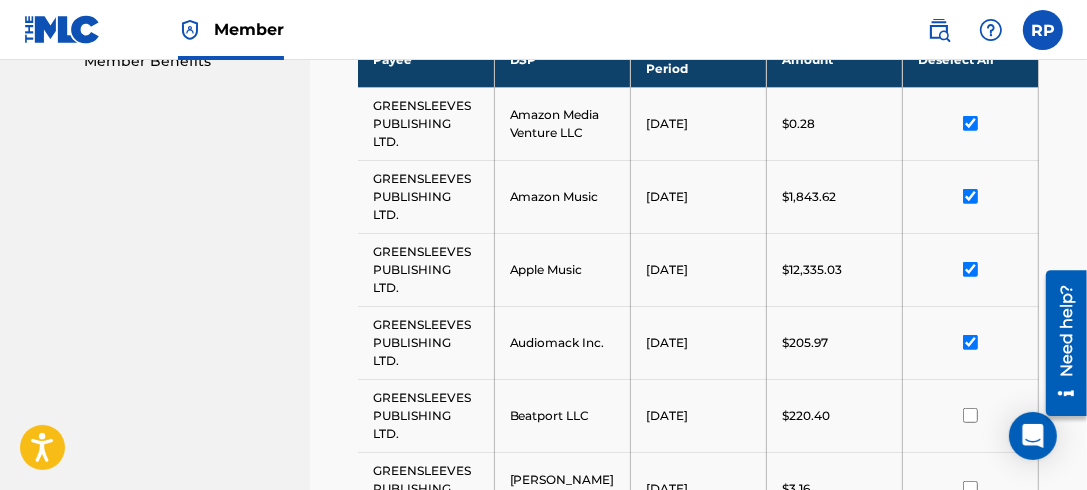 click at bounding box center (970, 415) 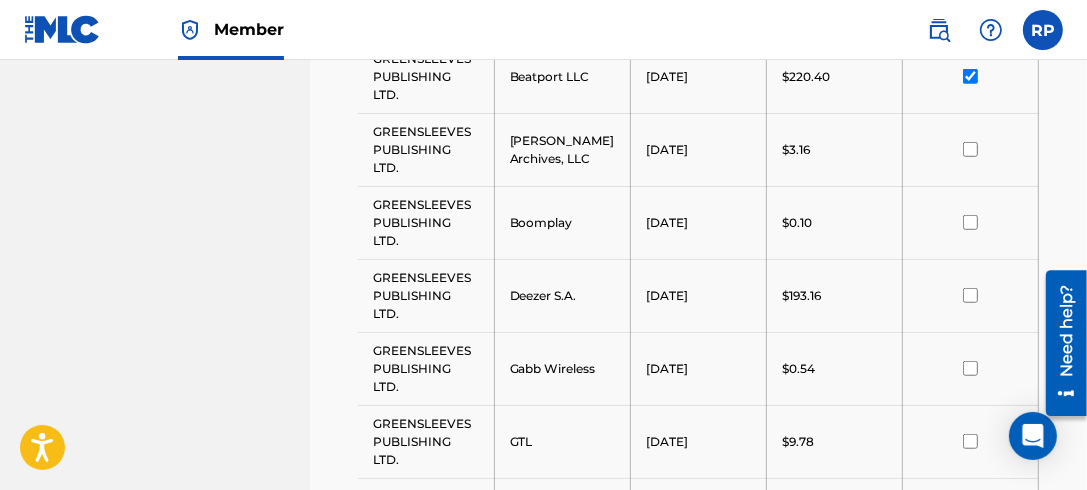 scroll, scrollTop: 971, scrollLeft: 0, axis: vertical 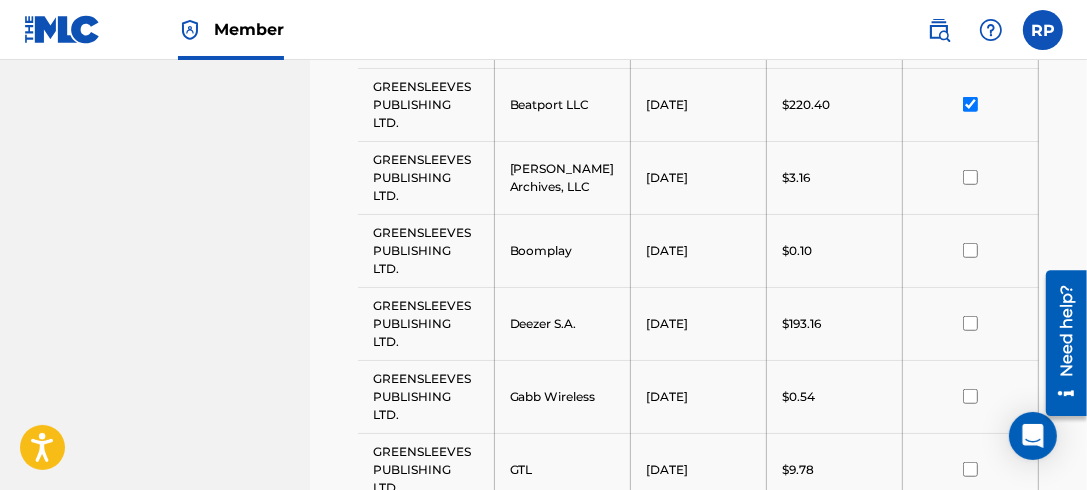 click at bounding box center (970, 177) 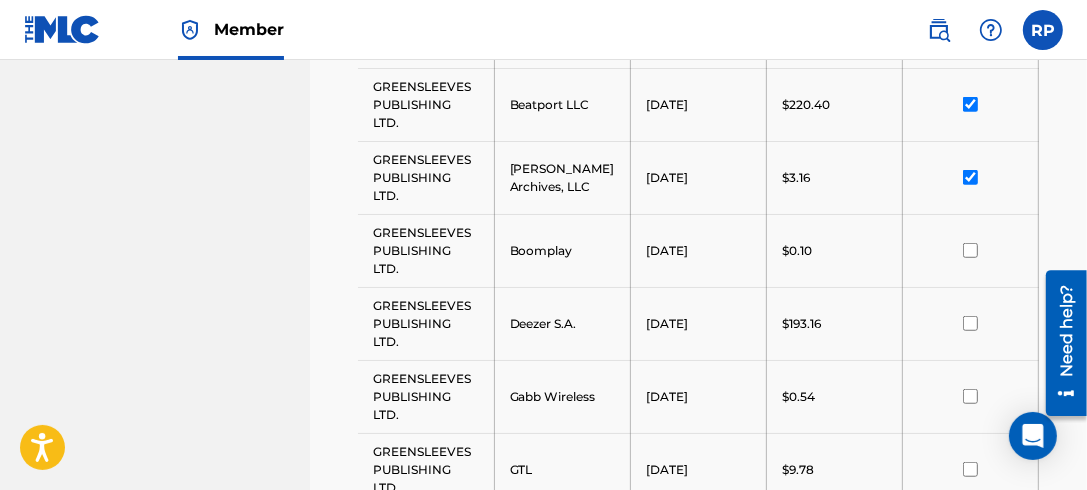 click at bounding box center (970, 250) 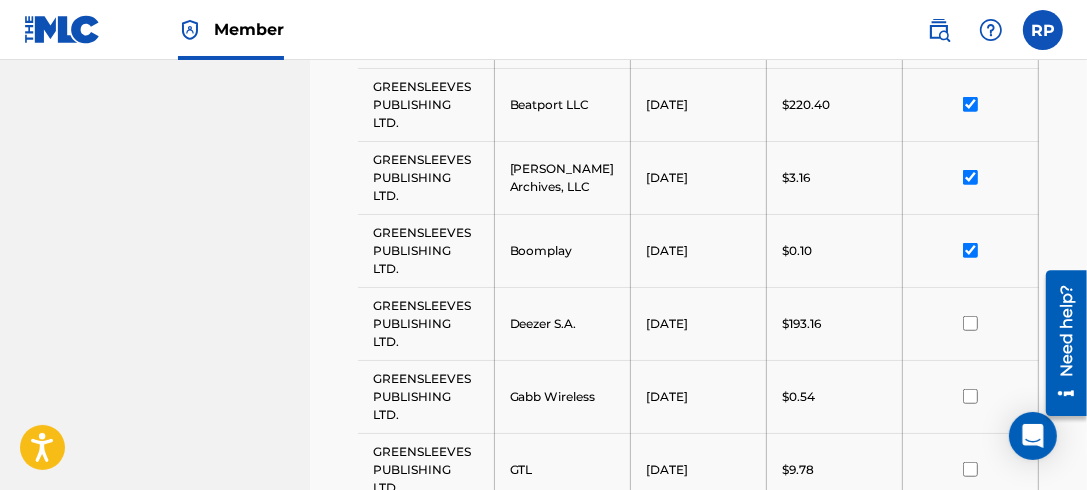 click at bounding box center [970, 323] 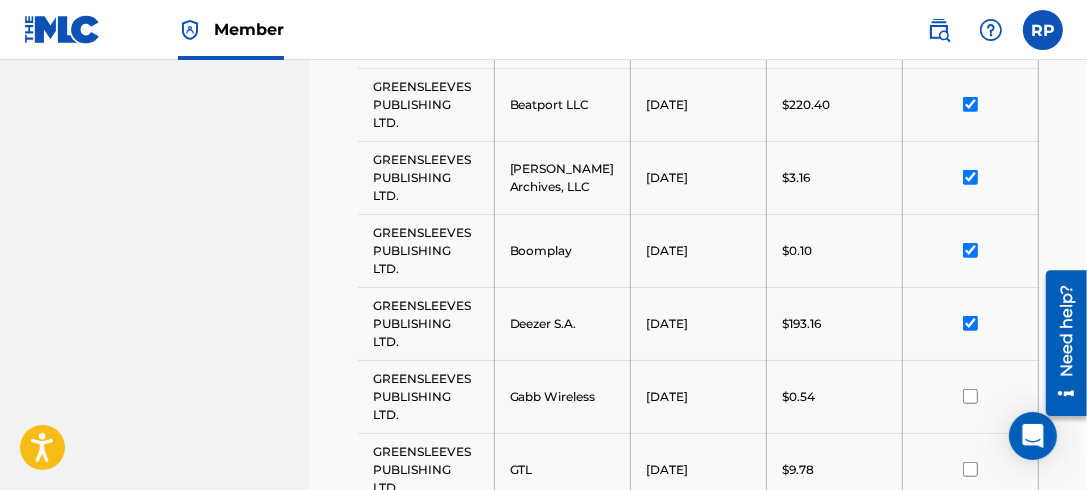 click at bounding box center (970, 396) 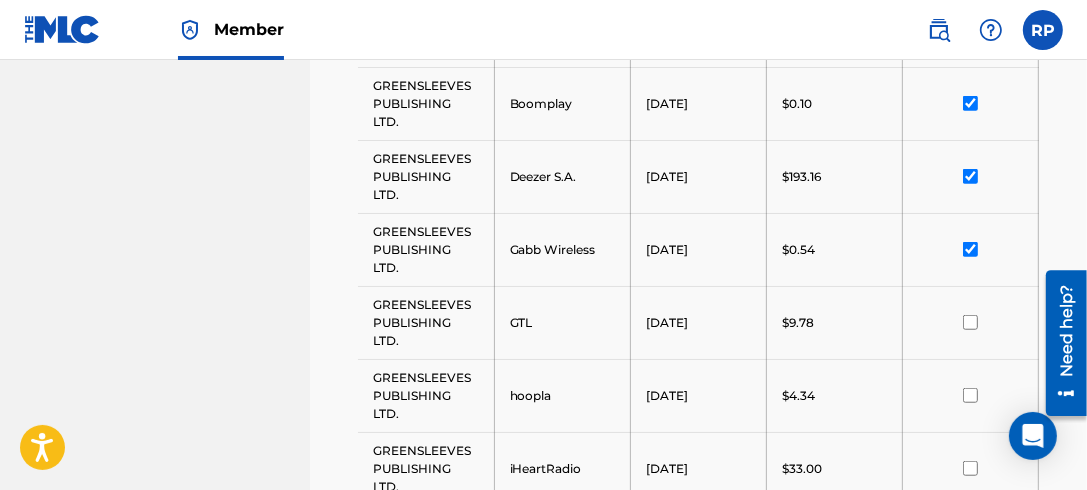 scroll, scrollTop: 1157, scrollLeft: 0, axis: vertical 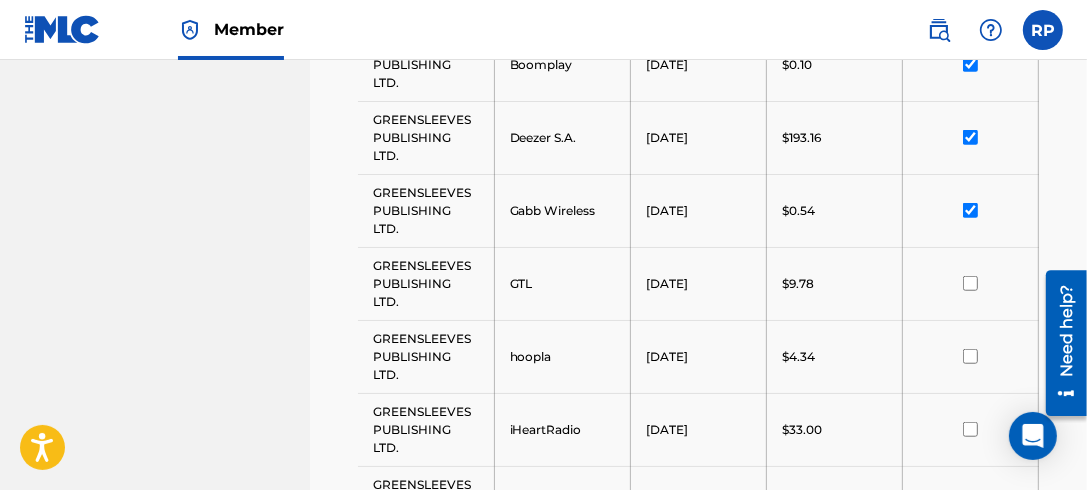 click at bounding box center (970, 283) 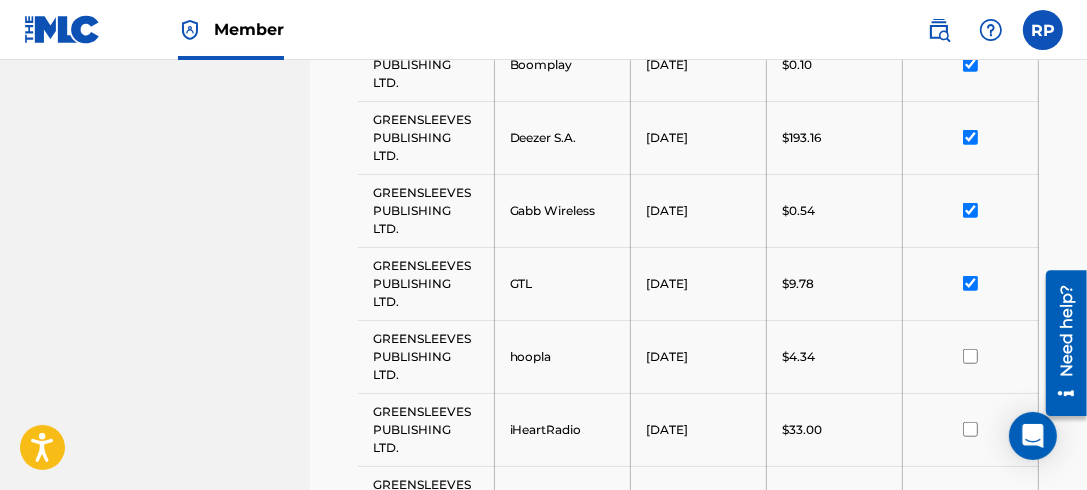 click at bounding box center (970, 356) 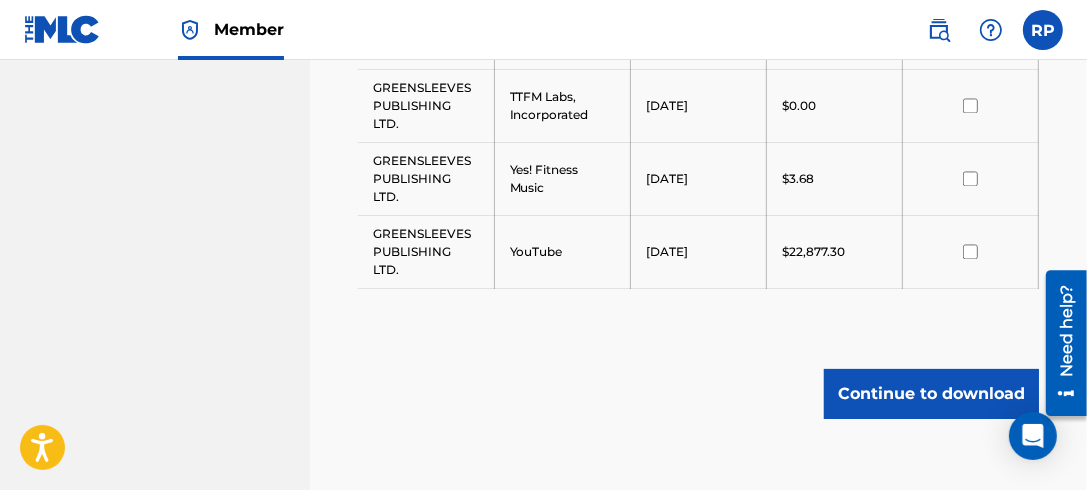 scroll, scrollTop: 2964, scrollLeft: 0, axis: vertical 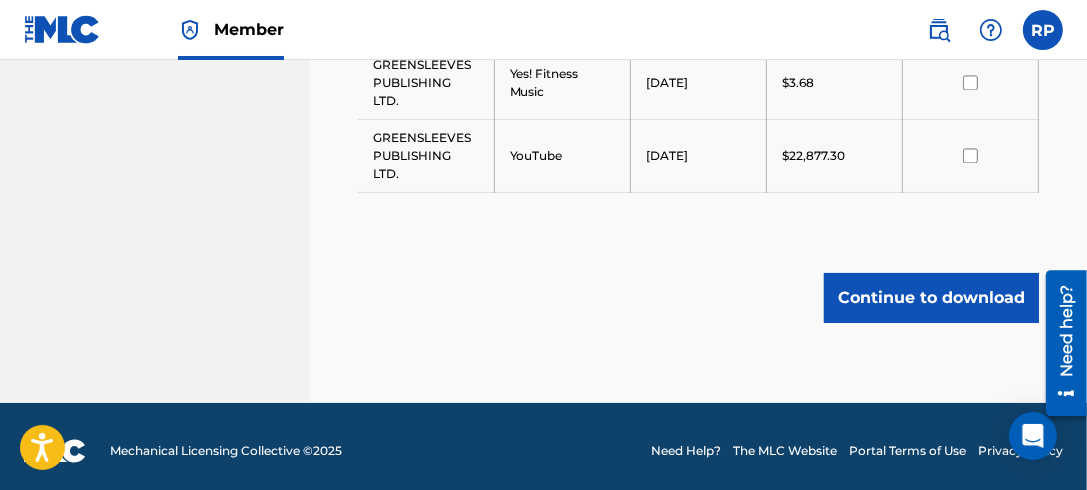 click on "Continue to download" at bounding box center (931, 298) 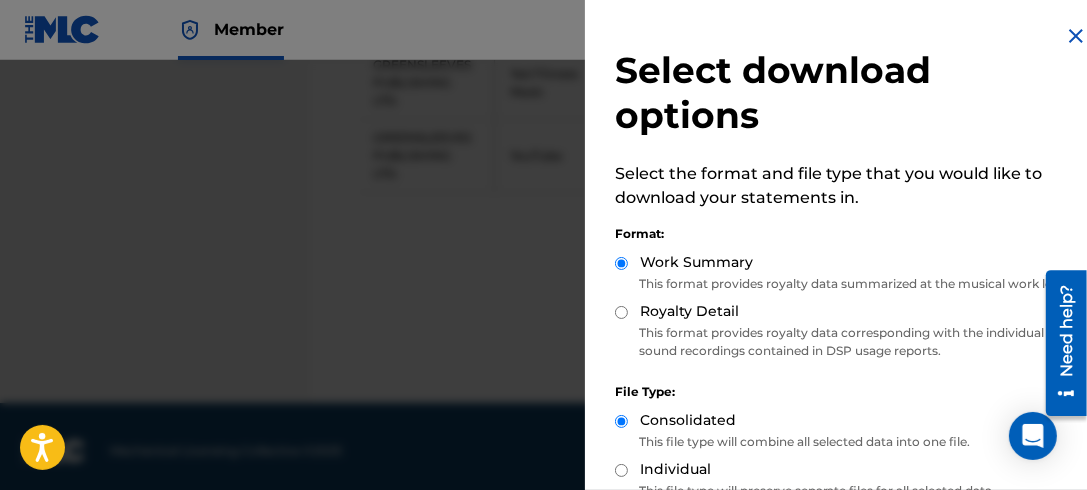 click on "Royalty Detail" at bounding box center (621, 312) 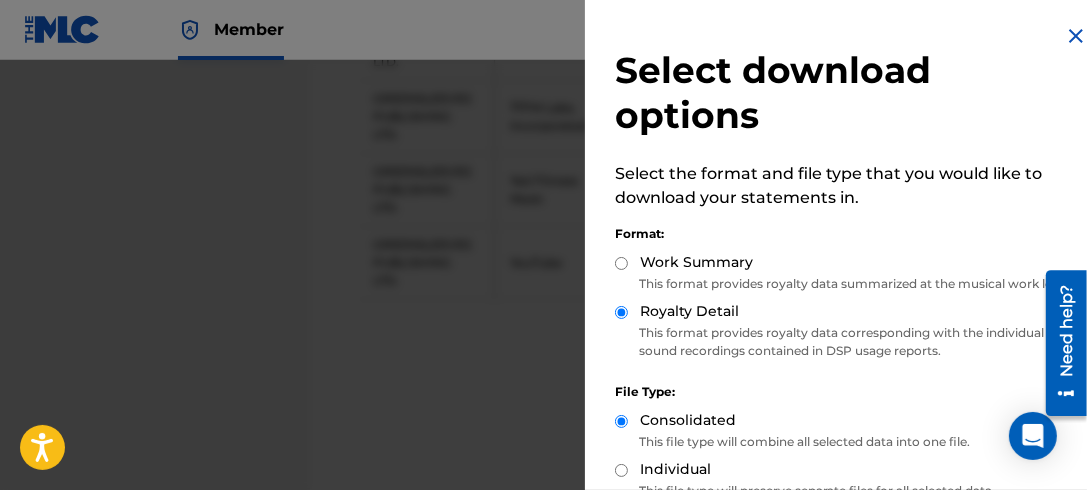 scroll, scrollTop: 2863, scrollLeft: 0, axis: vertical 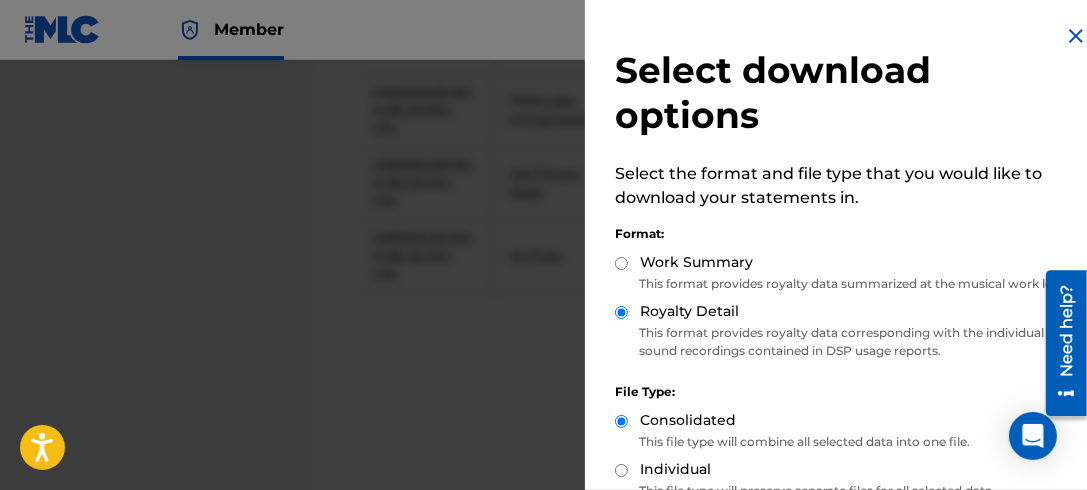 click on "This format provides royalty data corresponding with the individual sound recordings contained in DSP usage reports." at bounding box center [848, 342] 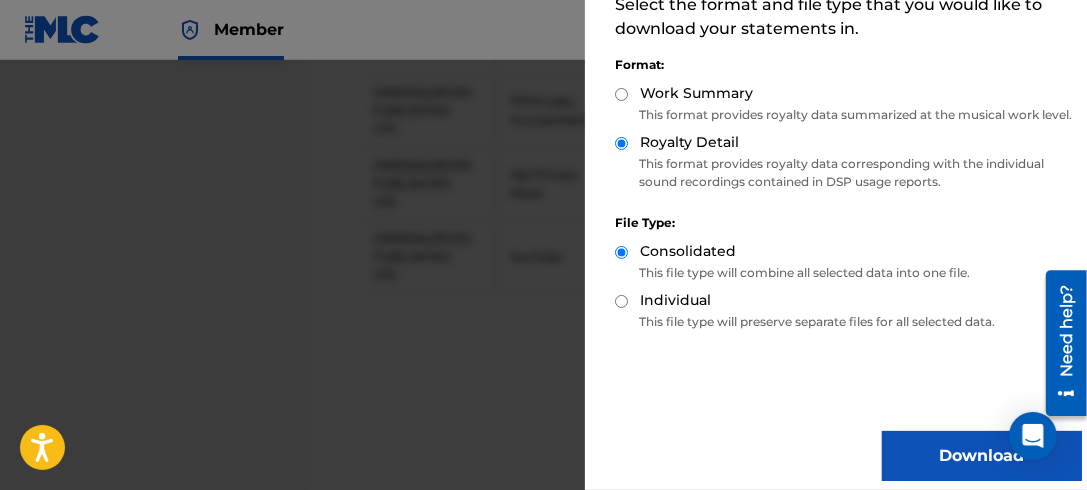click on "Download" at bounding box center [982, 456] 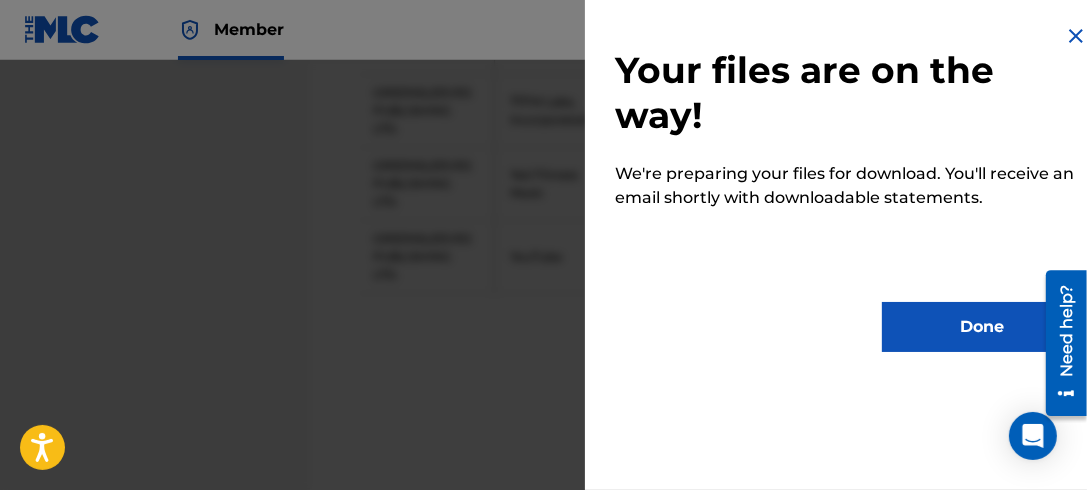 scroll, scrollTop: 0, scrollLeft: 0, axis: both 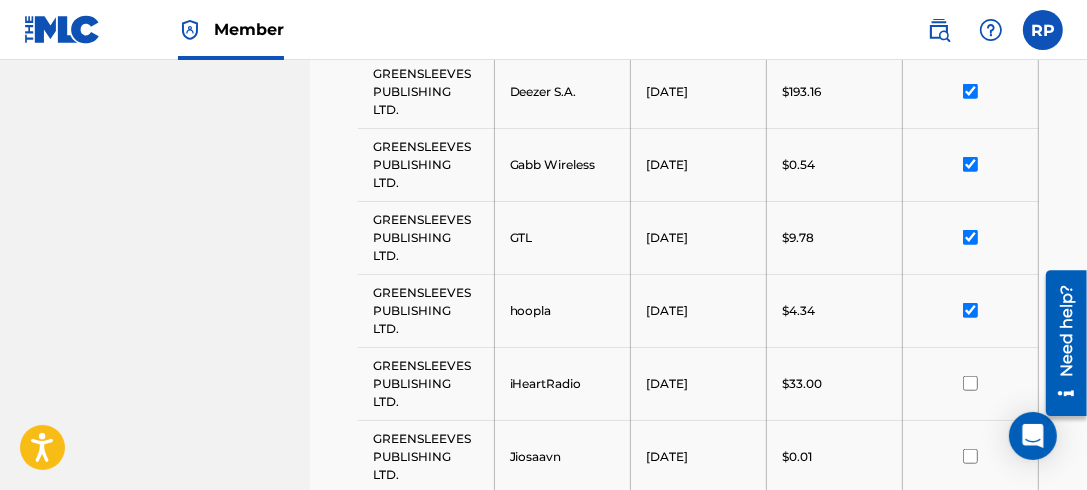 drag, startPoint x: 1085, startPoint y: 222, endPoint x: 1086, endPoint y: 156, distance: 66.007576 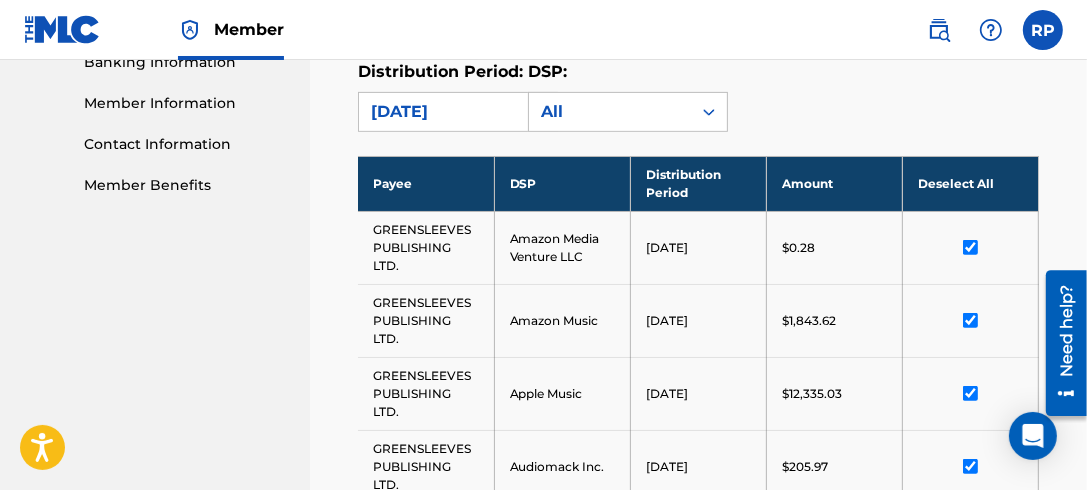 scroll, scrollTop: 530, scrollLeft: 0, axis: vertical 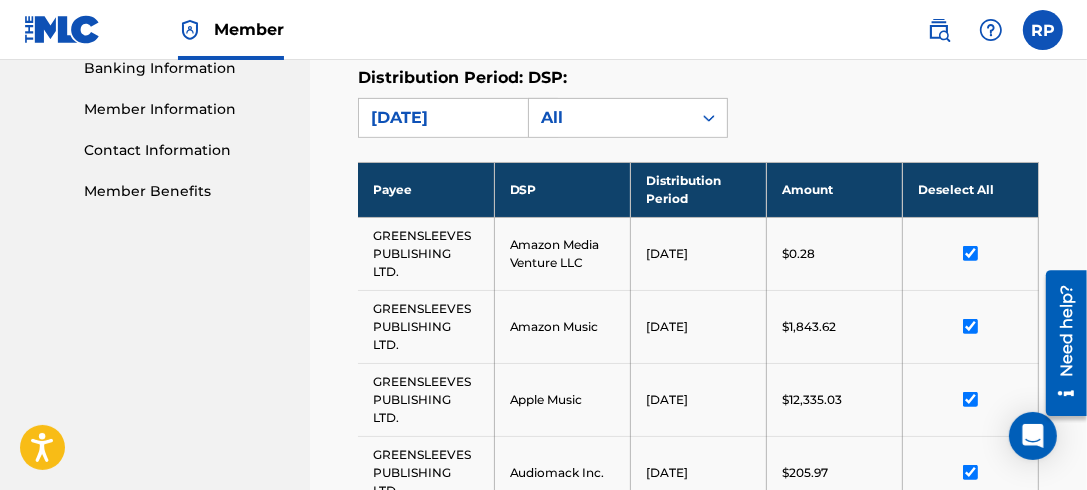 click on "Deselect All" at bounding box center (970, 189) 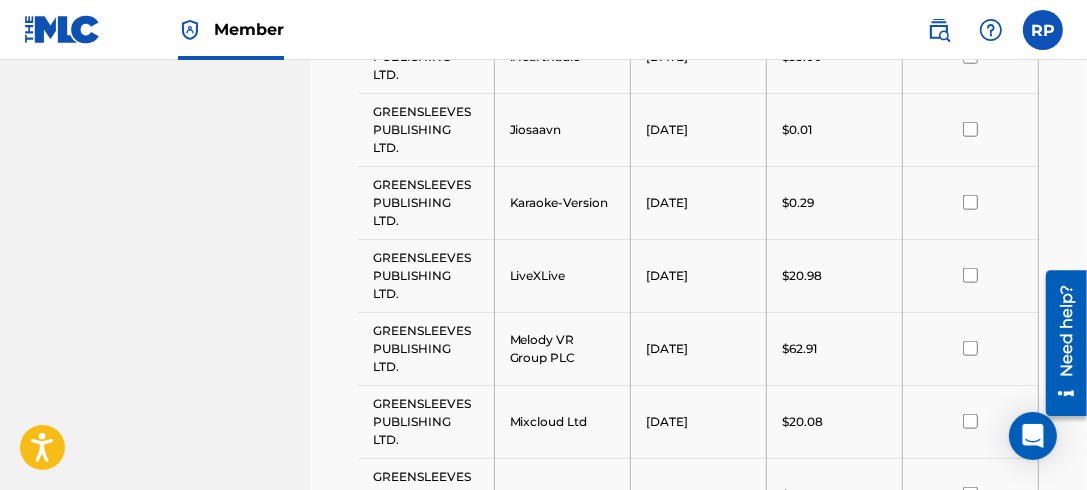 scroll, scrollTop: 1518, scrollLeft: 0, axis: vertical 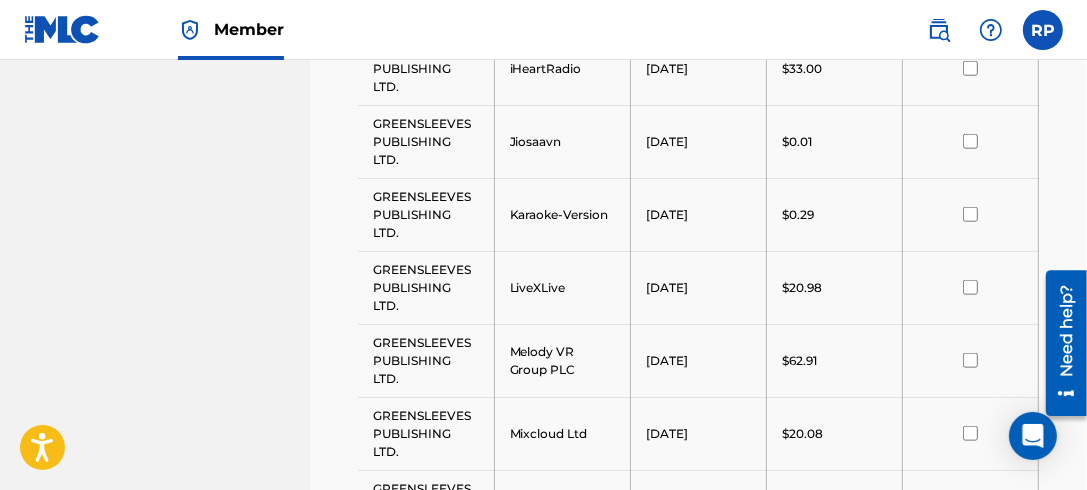 click at bounding box center (970, 68) 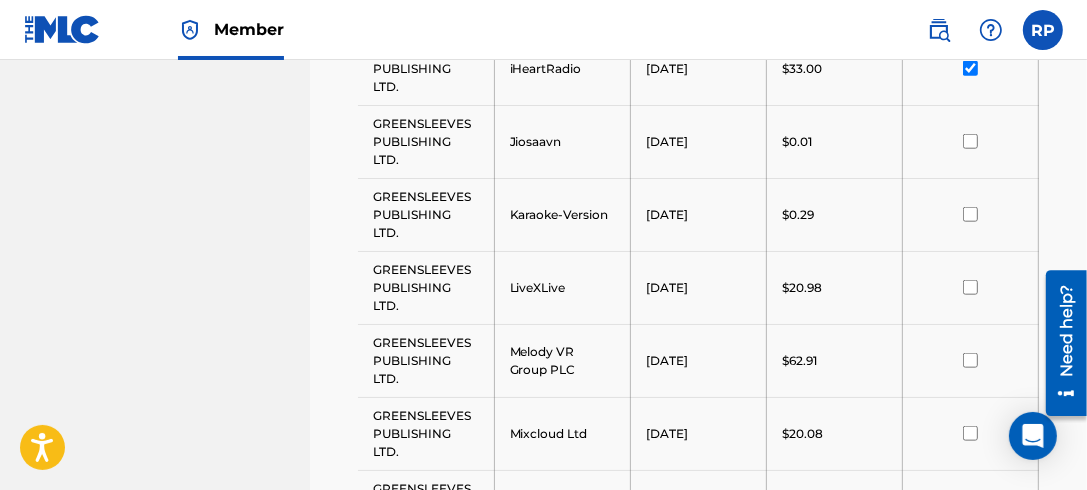 click at bounding box center [970, 141] 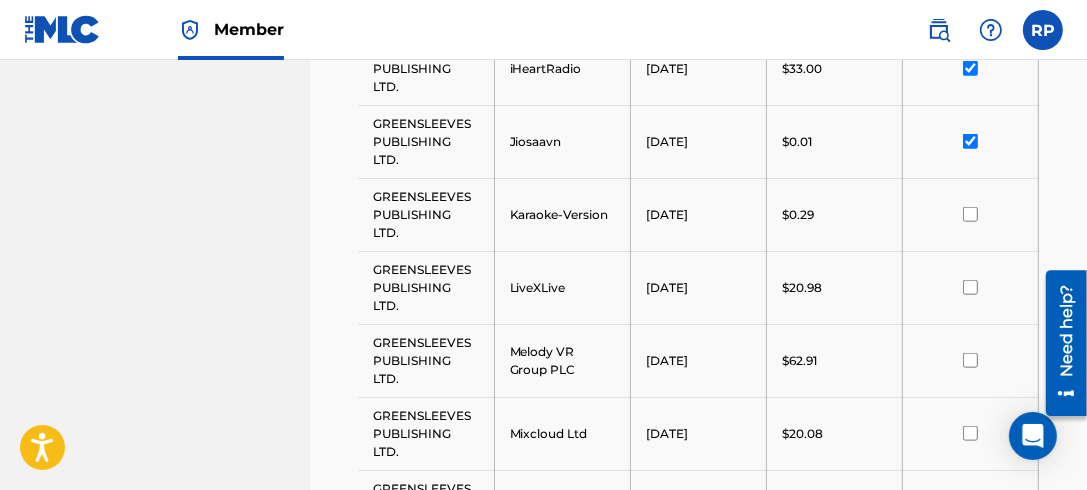 click at bounding box center (970, 214) 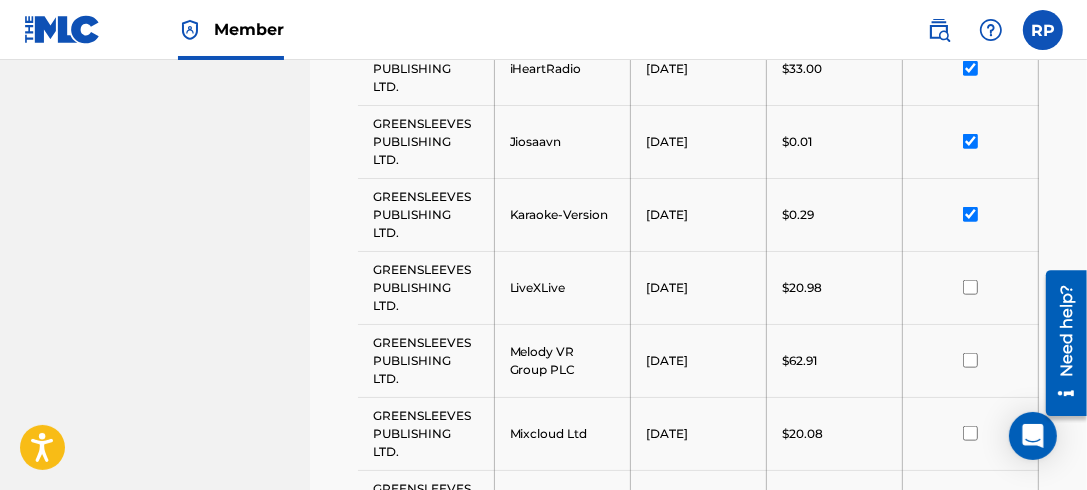 click at bounding box center [970, 287] 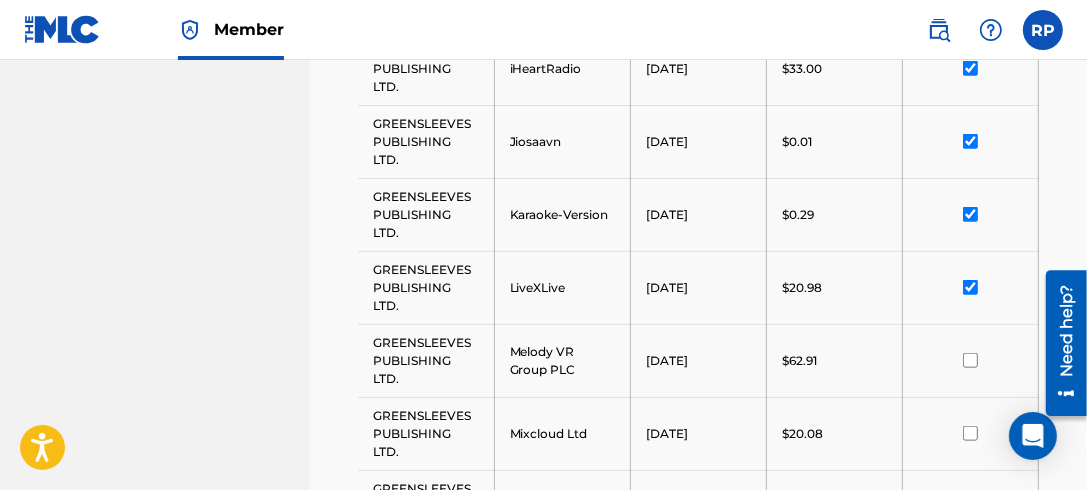 click at bounding box center [970, 360] 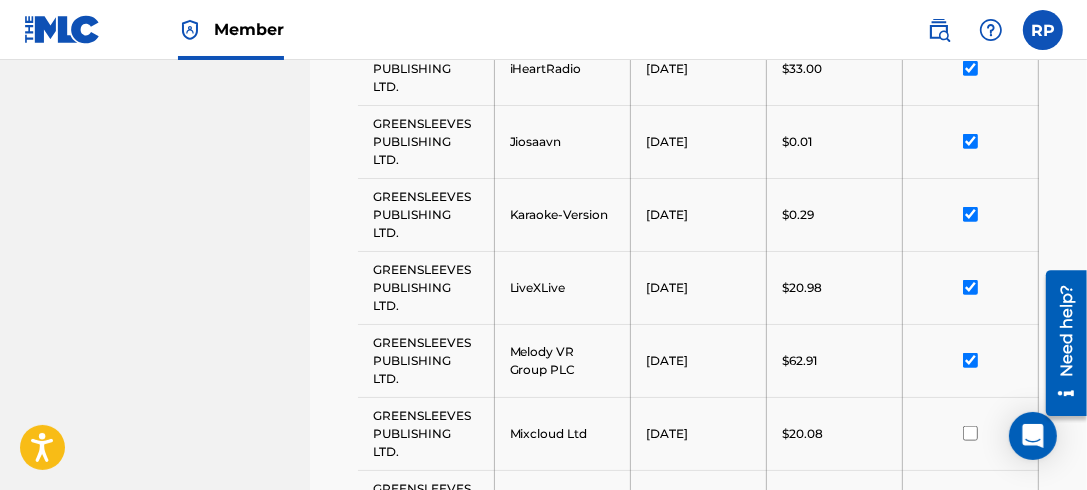 click at bounding box center (970, 433) 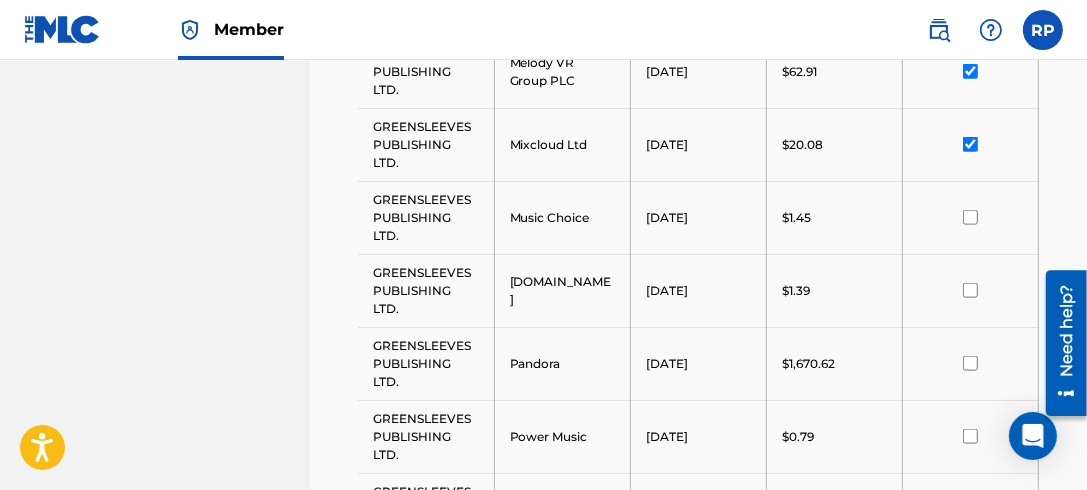 scroll, scrollTop: 1739, scrollLeft: 0, axis: vertical 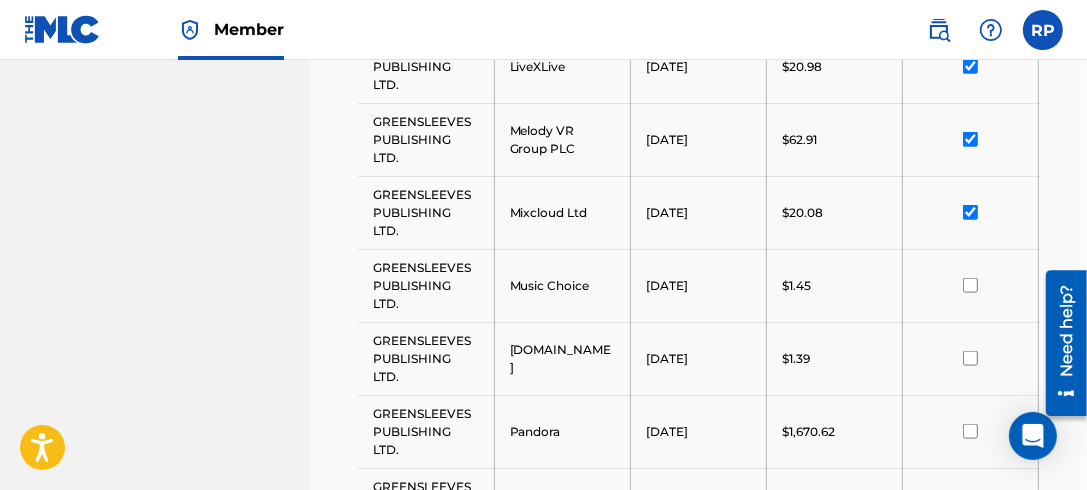 click at bounding box center [970, 285] 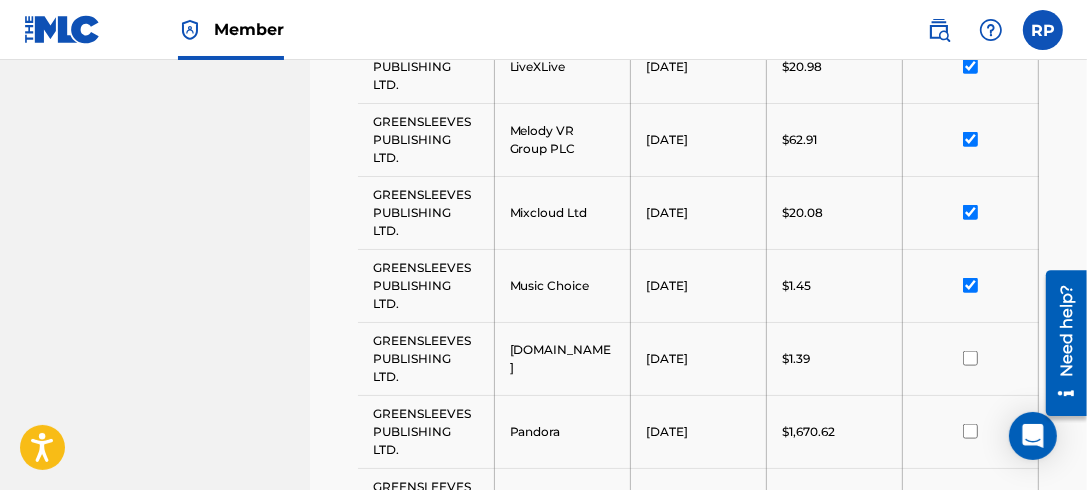 click at bounding box center [970, 358] 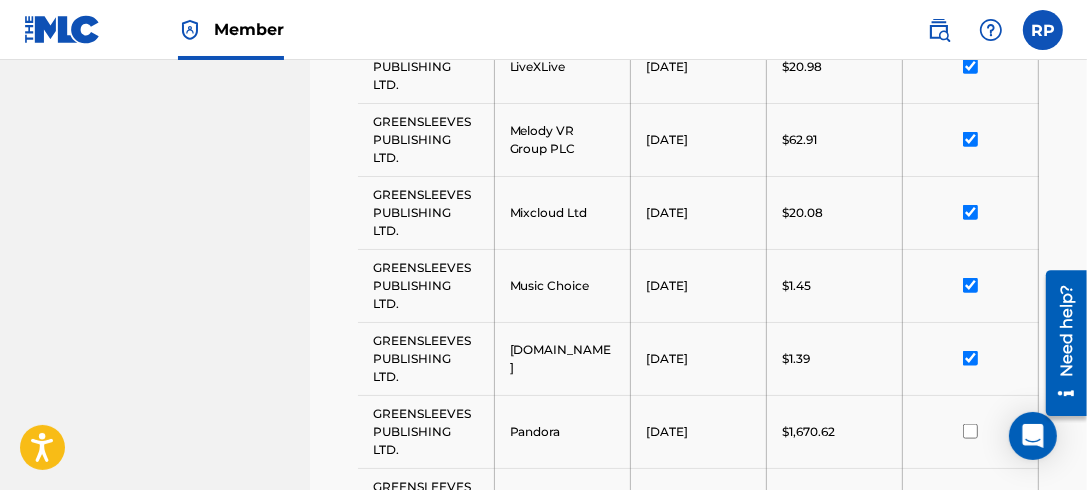 click at bounding box center (970, 431) 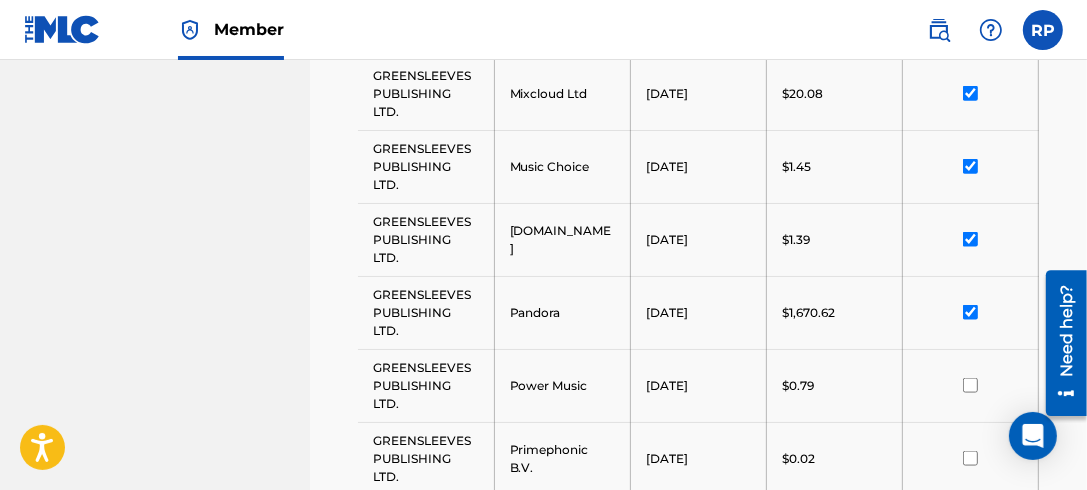 scroll, scrollTop: 1920, scrollLeft: 0, axis: vertical 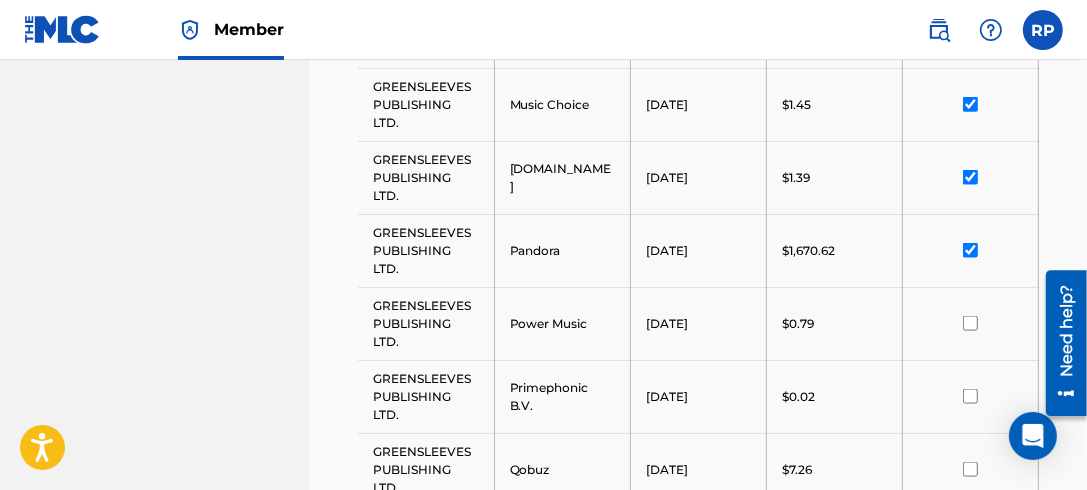 click at bounding box center [970, 323] 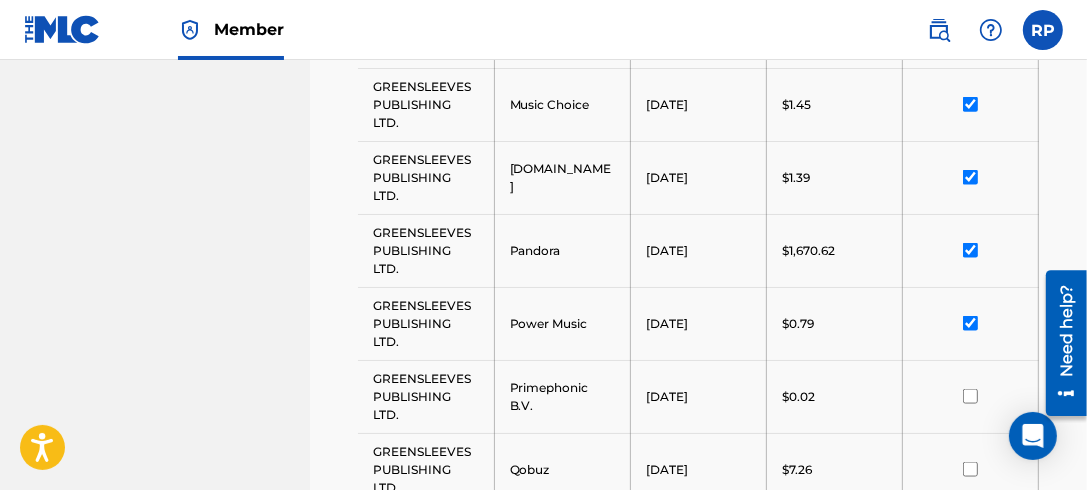 click at bounding box center [970, 396] 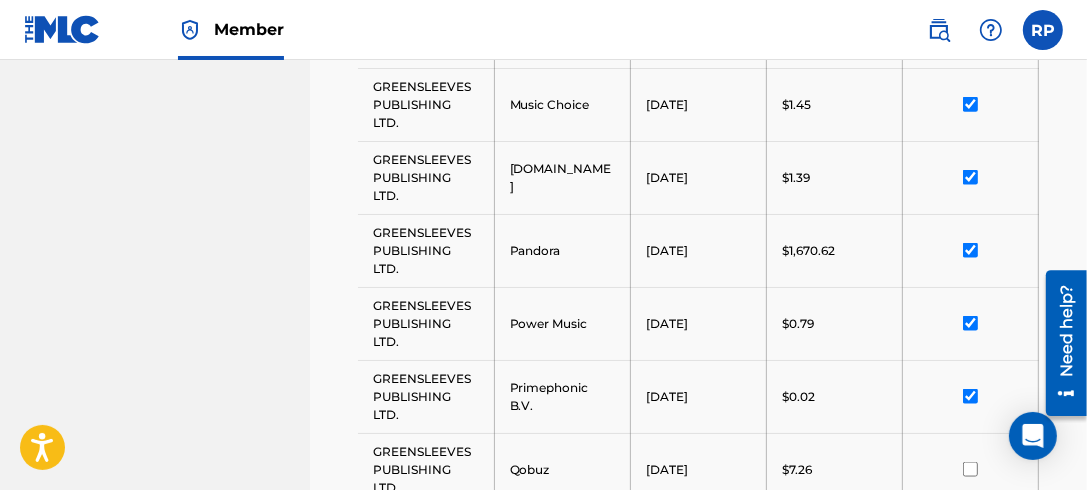 click at bounding box center (970, 469) 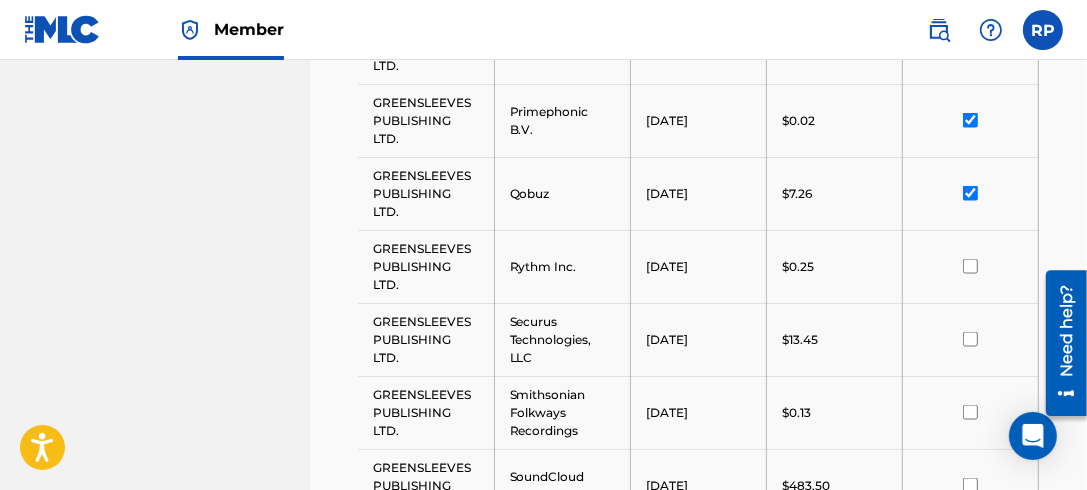 scroll, scrollTop: 2224, scrollLeft: 0, axis: vertical 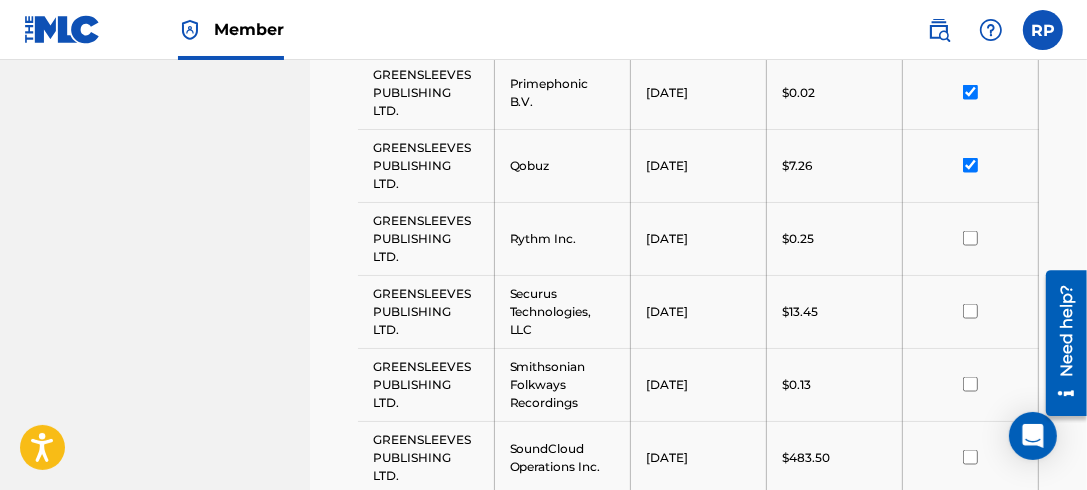 drag, startPoint x: 1091, startPoint y: 323, endPoint x: 55, endPoint y: 104, distance: 1058.8943 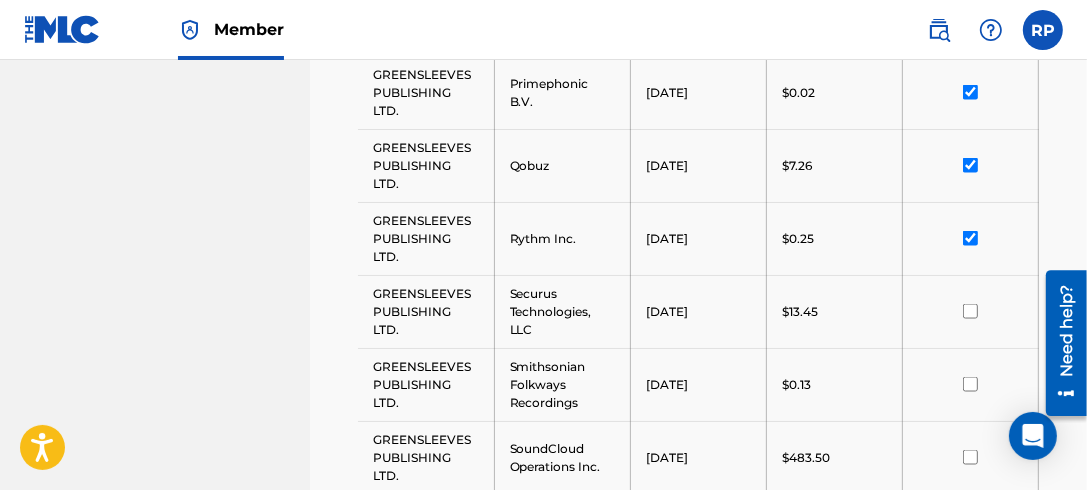 click at bounding box center [970, 311] 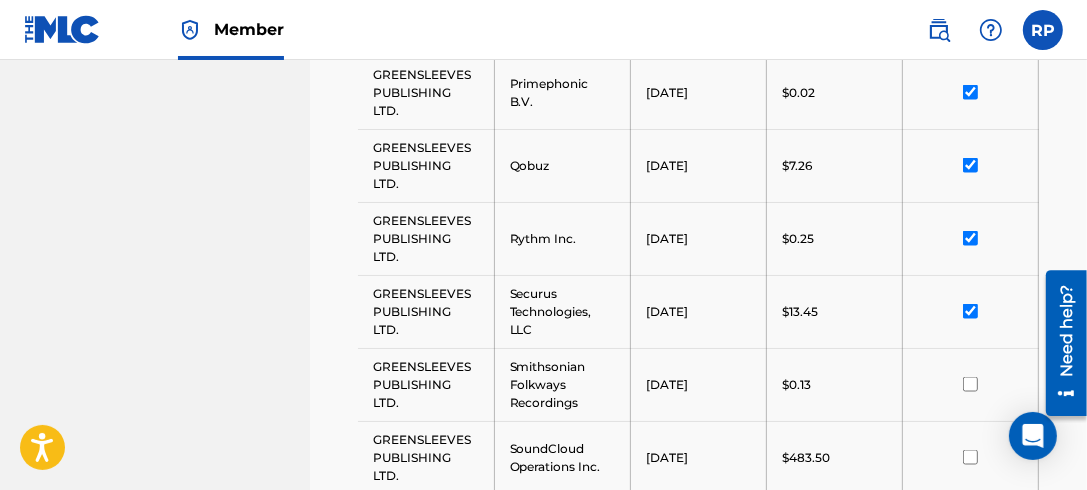 click at bounding box center (970, 384) 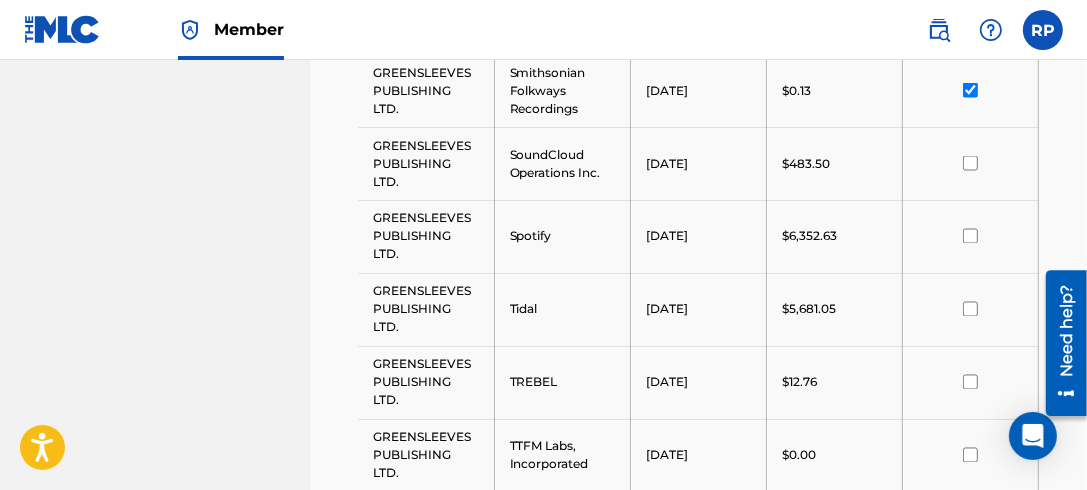 scroll, scrollTop: 2355, scrollLeft: 0, axis: vertical 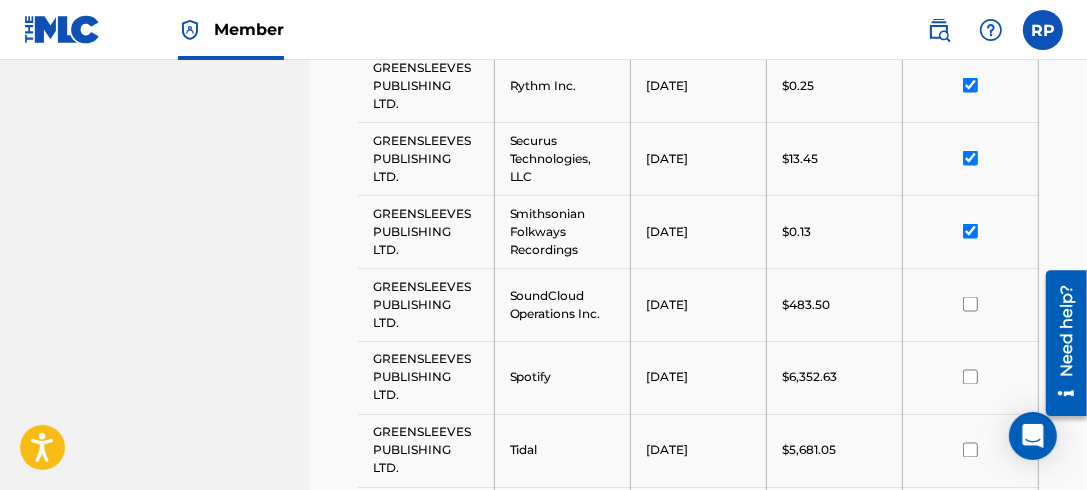 drag, startPoint x: 1092, startPoint y: 344, endPoint x: 50, endPoint y: 105, distance: 1069.058 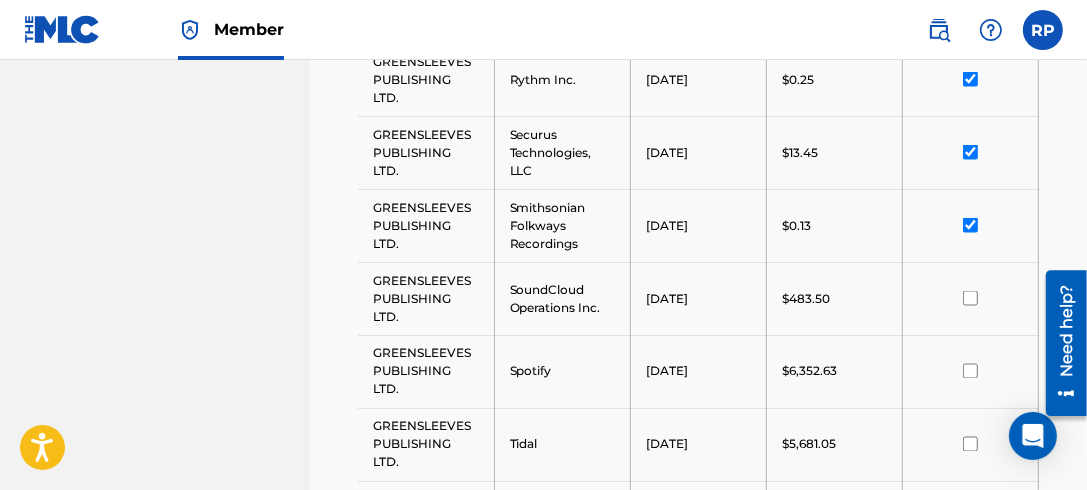 click at bounding box center [970, 298] 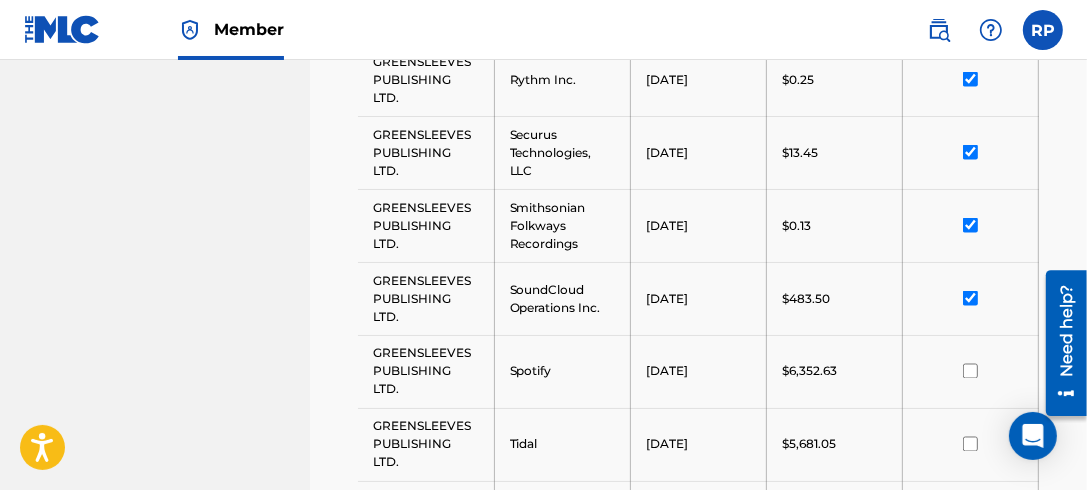 click at bounding box center (970, 371) 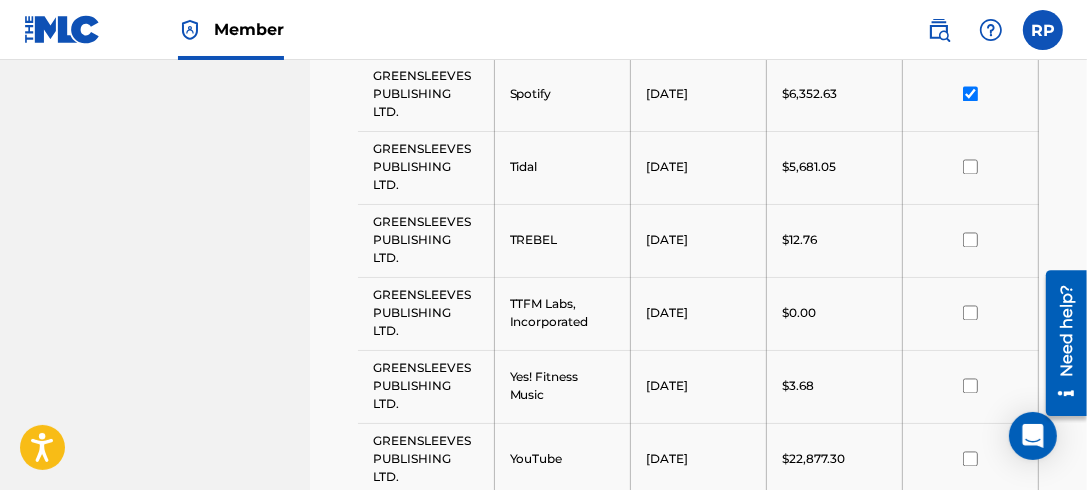 scroll, scrollTop: 2637, scrollLeft: 0, axis: vertical 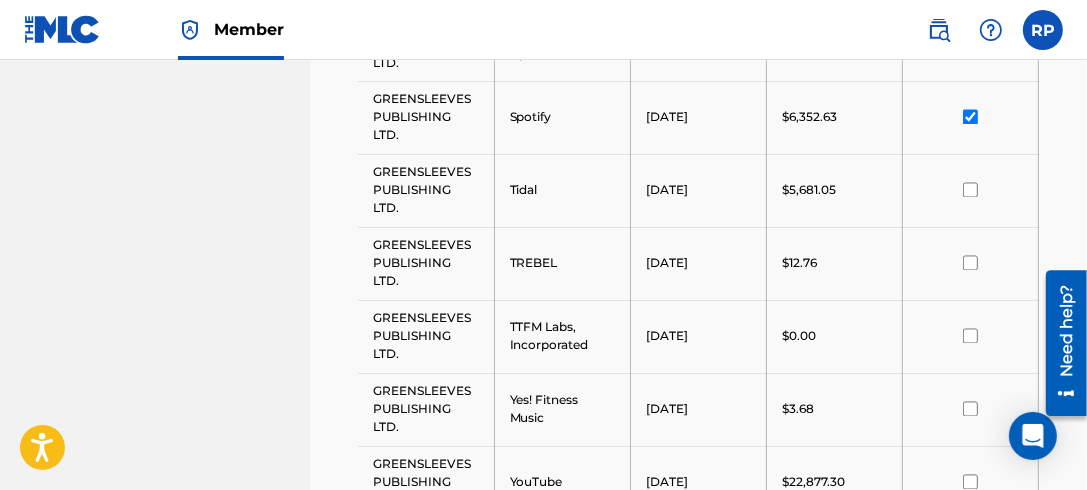 click at bounding box center (970, 190) 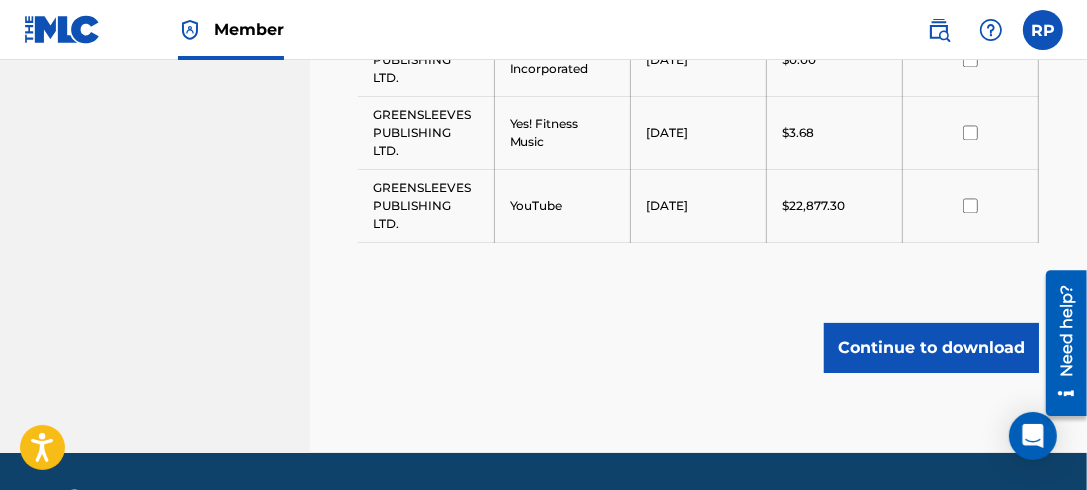 scroll, scrollTop: 2948, scrollLeft: 0, axis: vertical 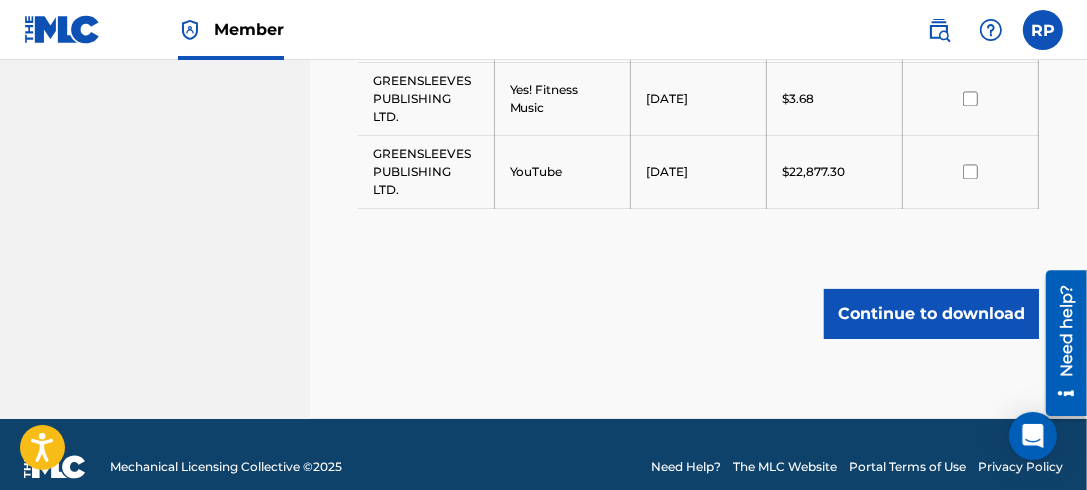 click on "Continue to download" at bounding box center (931, 314) 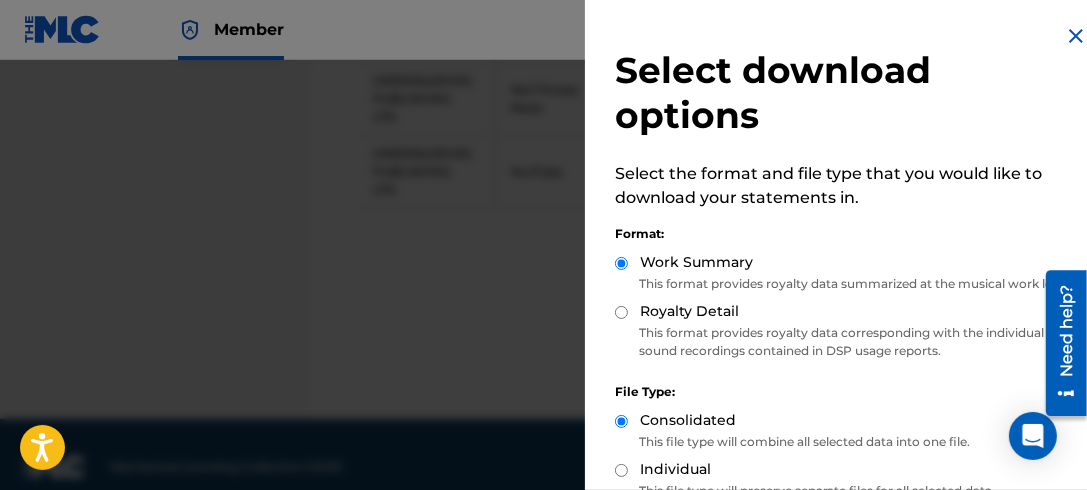 click on "Royalty Detail" at bounding box center [621, 312] 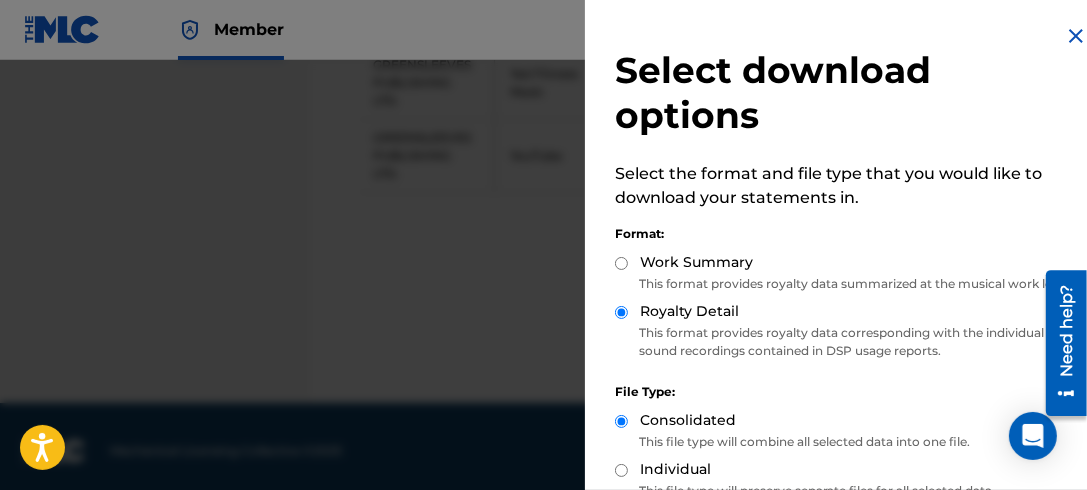 scroll, scrollTop: 2536, scrollLeft: 0, axis: vertical 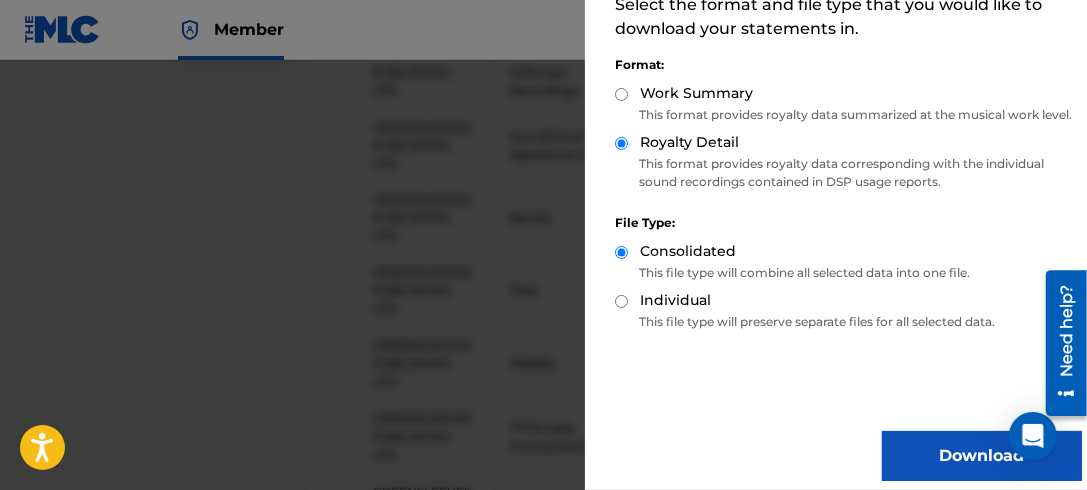 click on "Download" at bounding box center (982, 456) 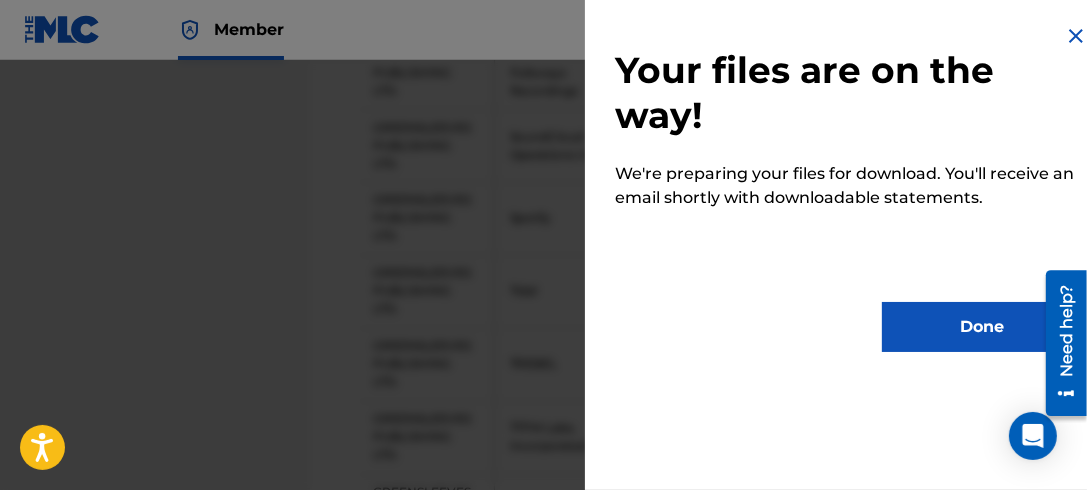 click on "Done" at bounding box center (982, 327) 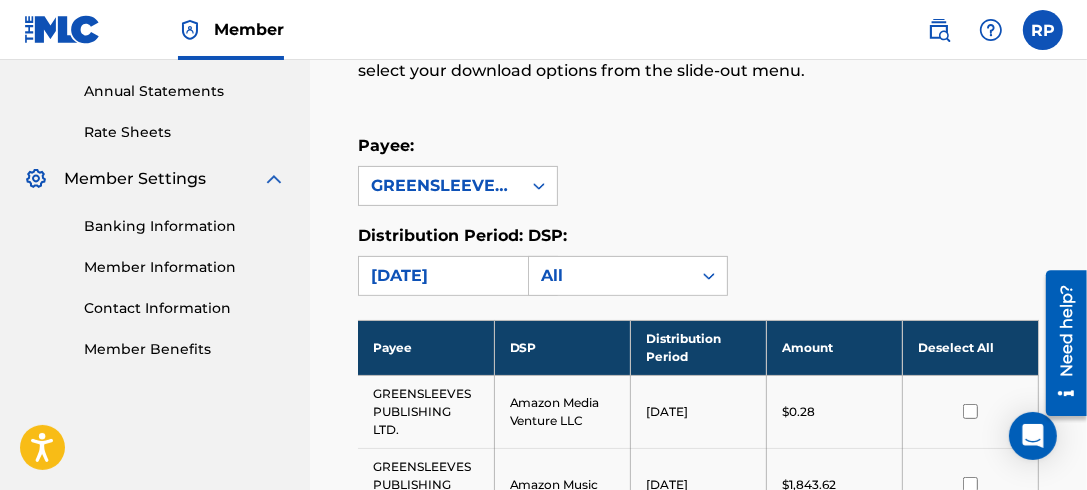 scroll, scrollTop: 349, scrollLeft: 0, axis: vertical 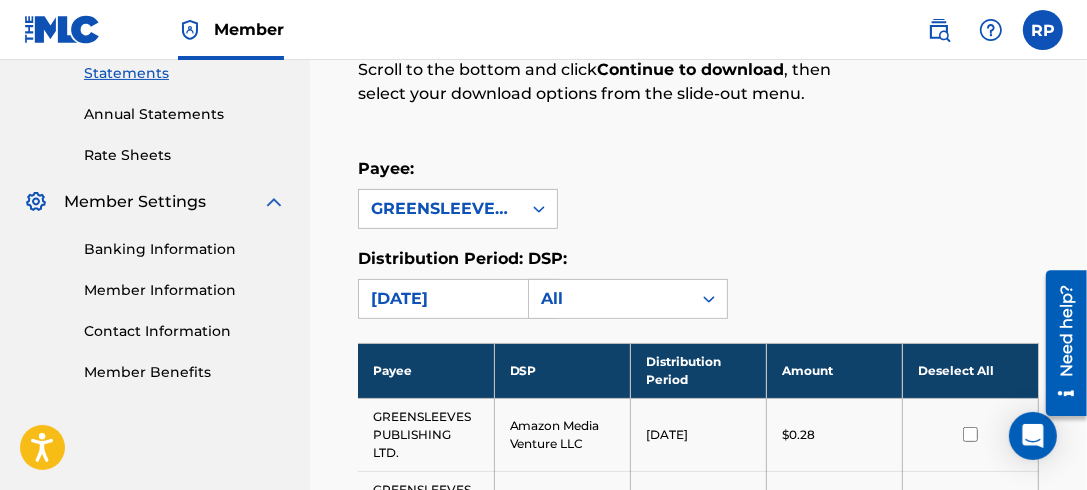 click on "Deselect All" at bounding box center (970, 370) 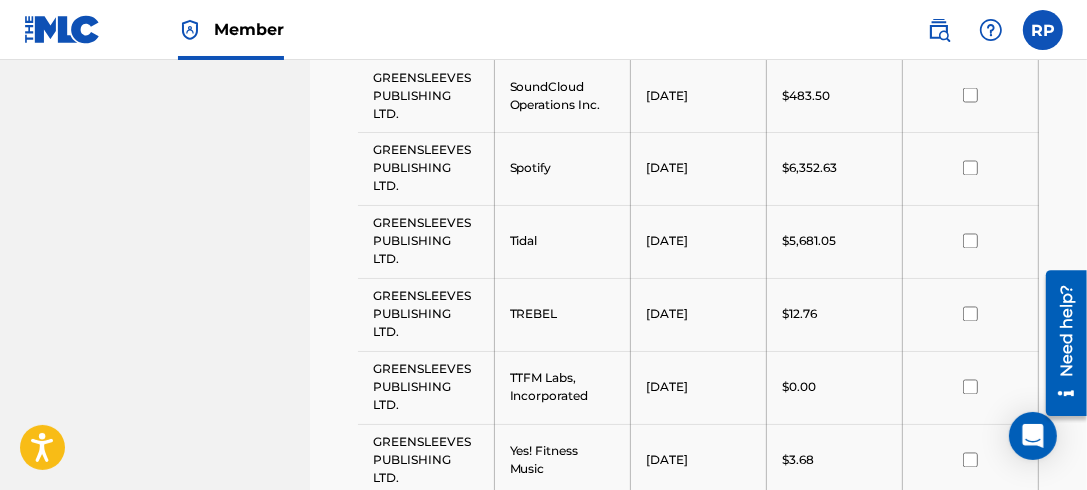 scroll, scrollTop: 2575, scrollLeft: 0, axis: vertical 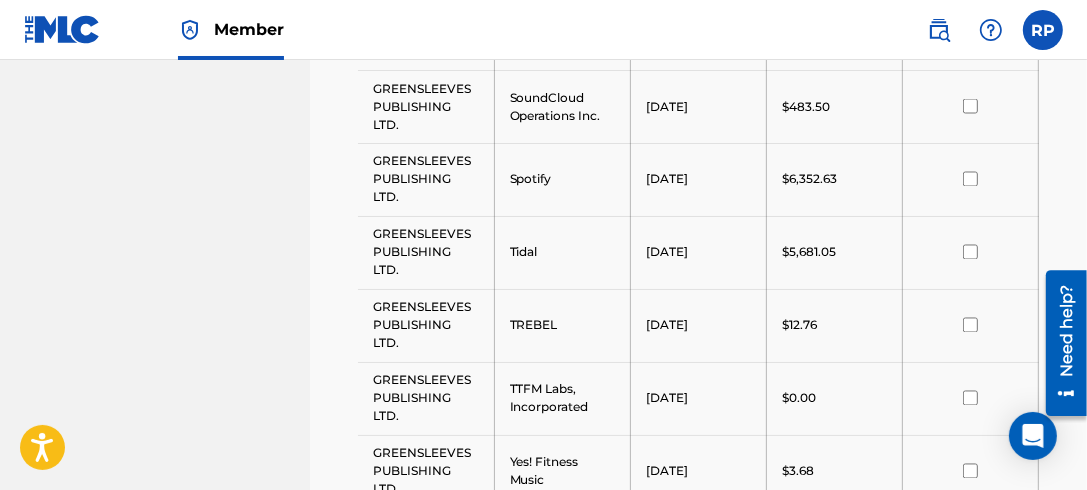 click at bounding box center [970, 325] 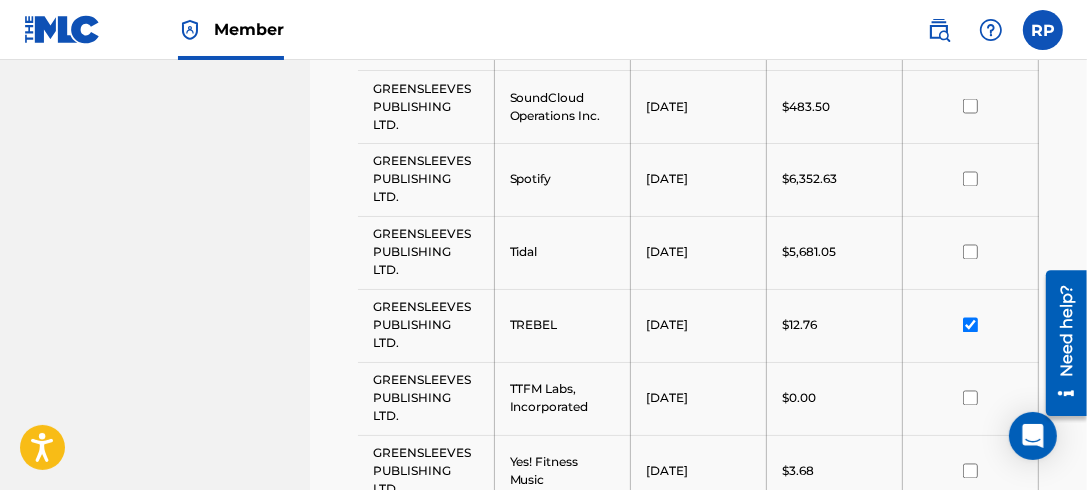 click at bounding box center [970, 398] 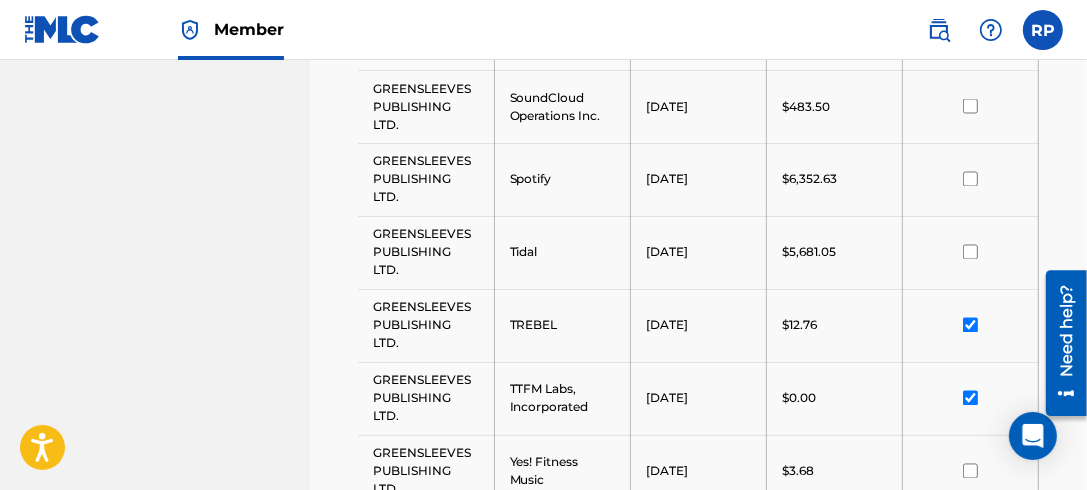 click at bounding box center (970, 471) 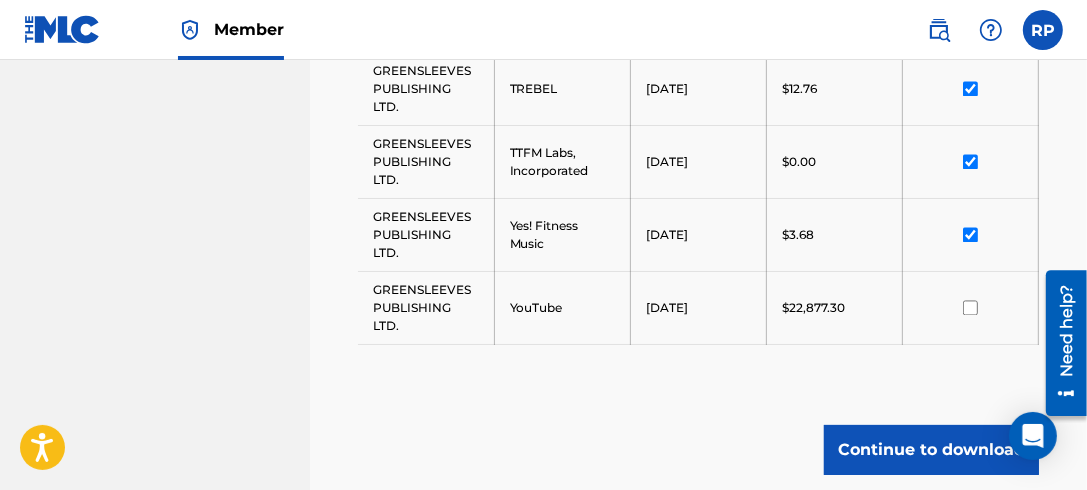 scroll, scrollTop: 2778, scrollLeft: 0, axis: vertical 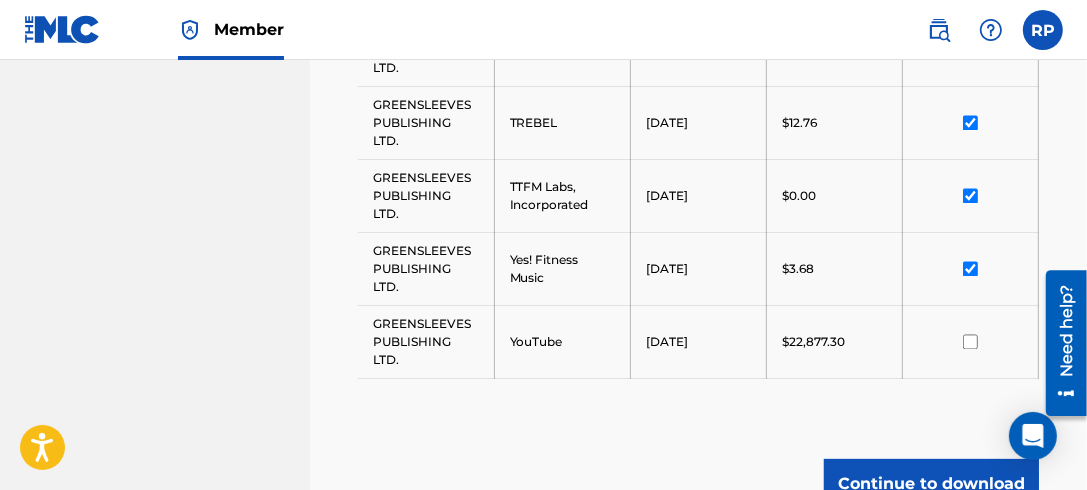 click at bounding box center (970, 341) 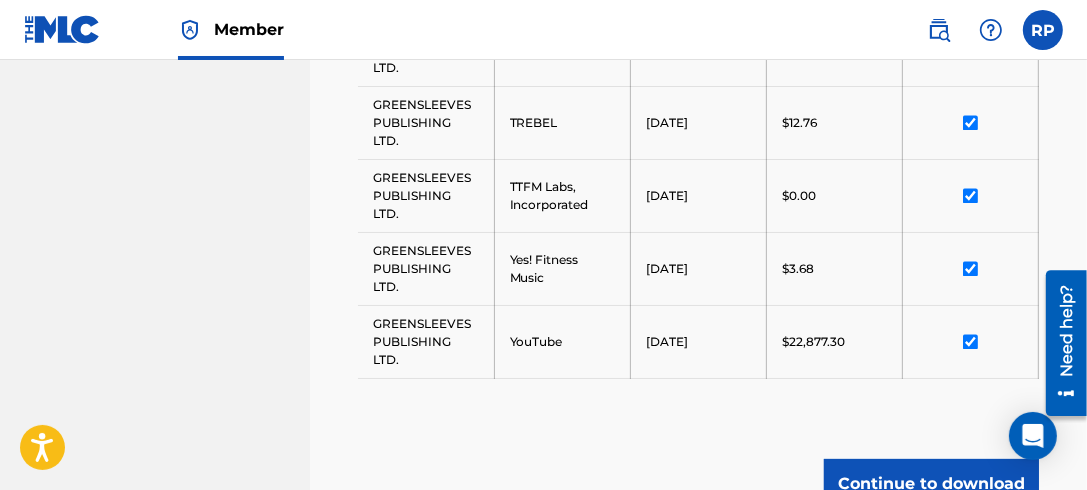 click on "Continue to download" at bounding box center (931, 484) 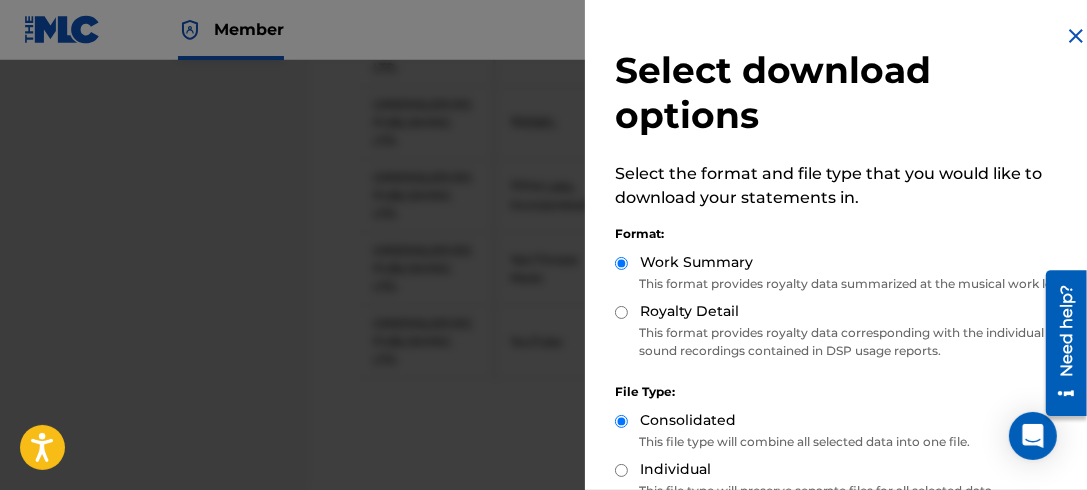 click on "Royalty Detail" at bounding box center (621, 312) 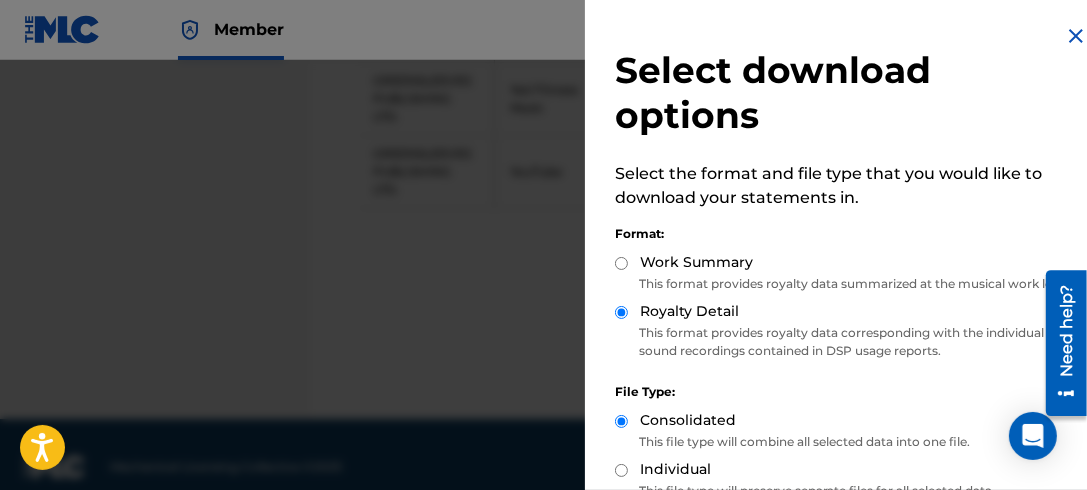 scroll, scrollTop: 2964, scrollLeft: 0, axis: vertical 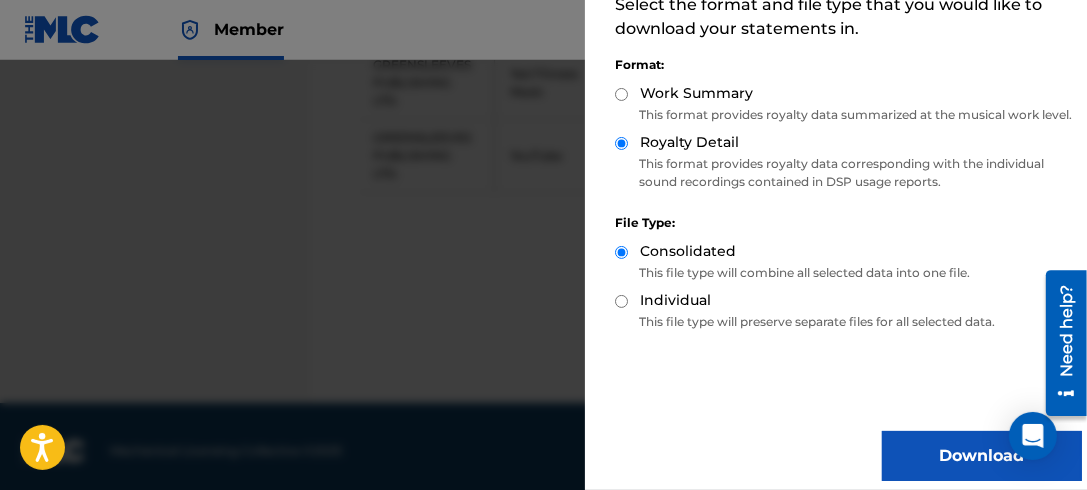 click on "Download" at bounding box center [982, 456] 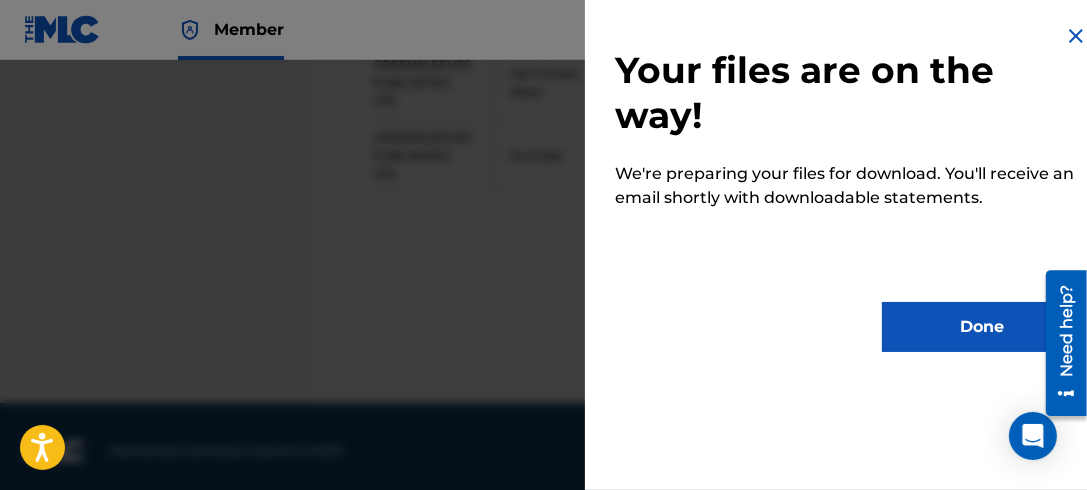 click on "Done" at bounding box center (982, 327) 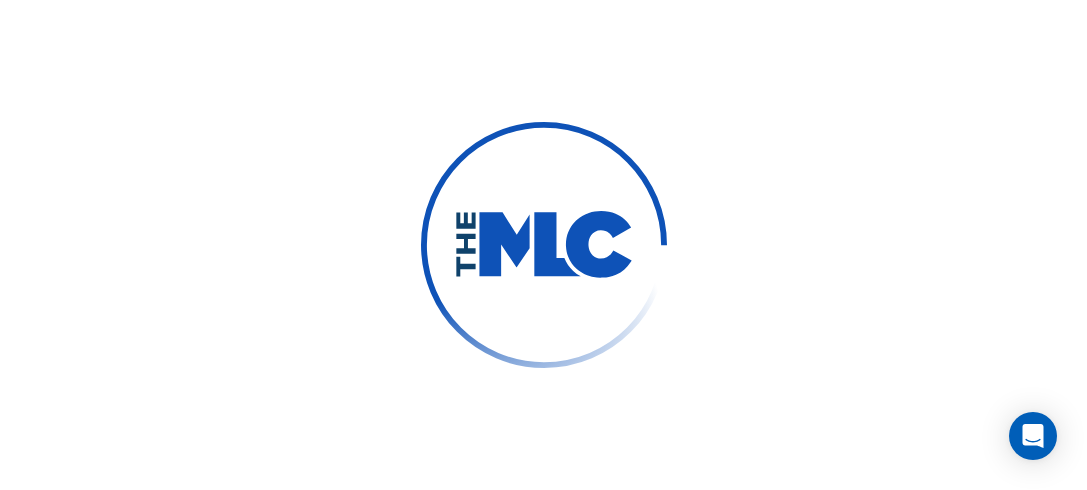 scroll, scrollTop: 0, scrollLeft: 0, axis: both 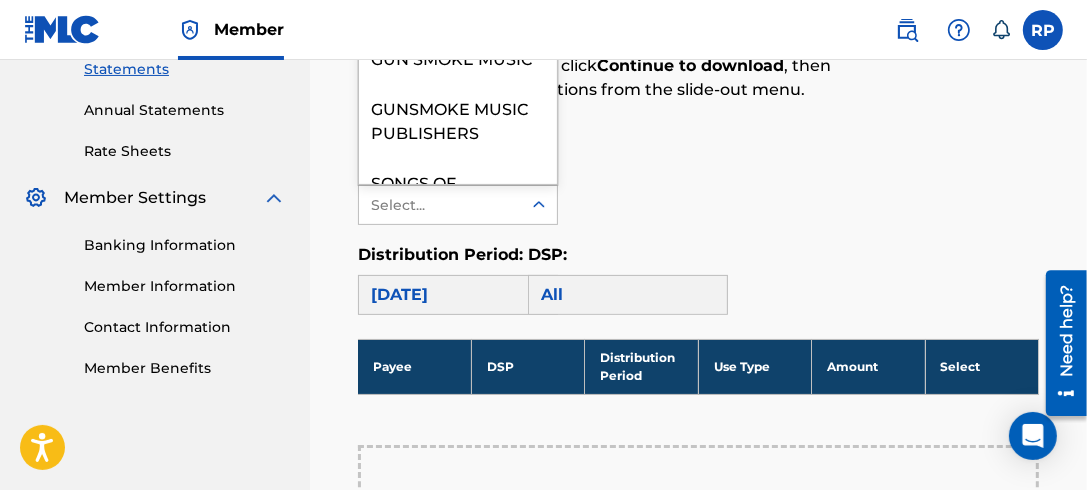 click 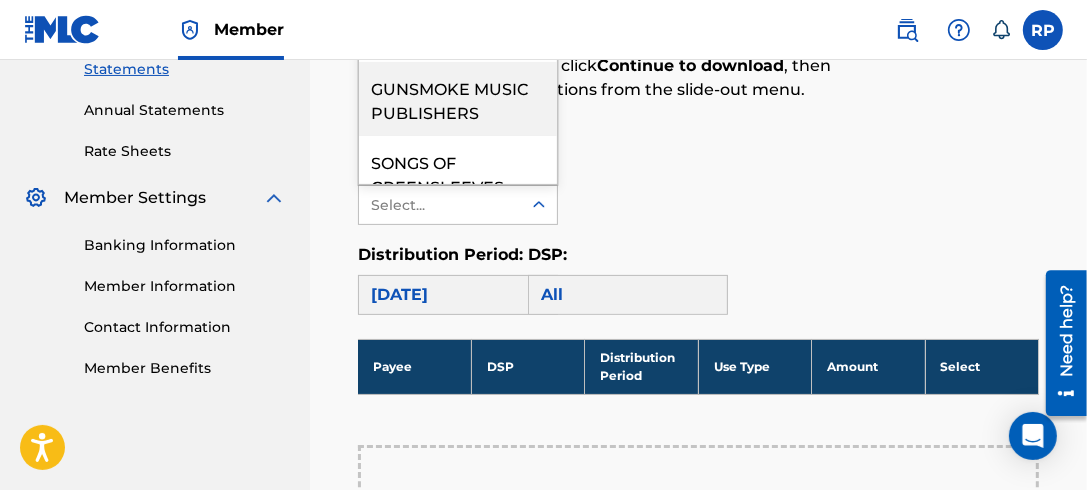 scroll, scrollTop: 0, scrollLeft: 0, axis: both 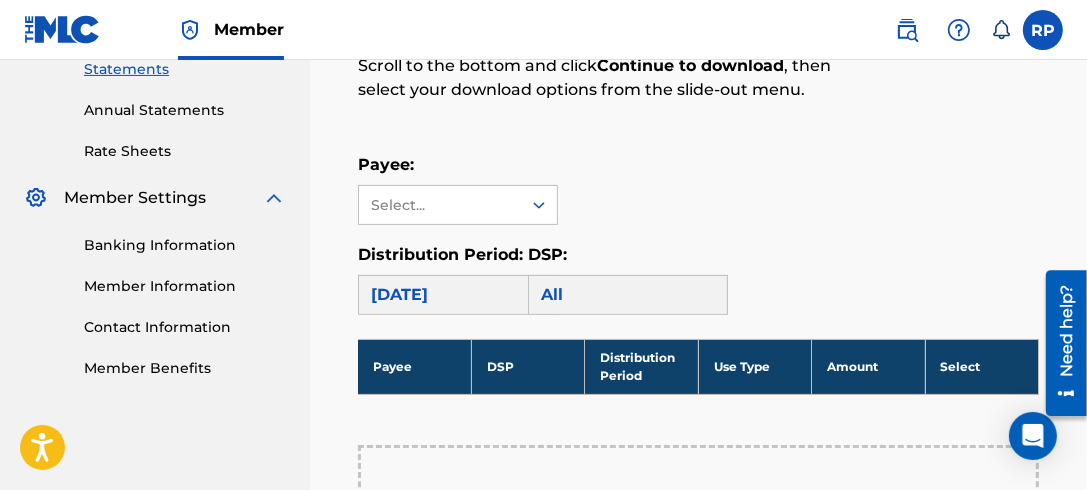click on "April 2021" at bounding box center [458, 295] 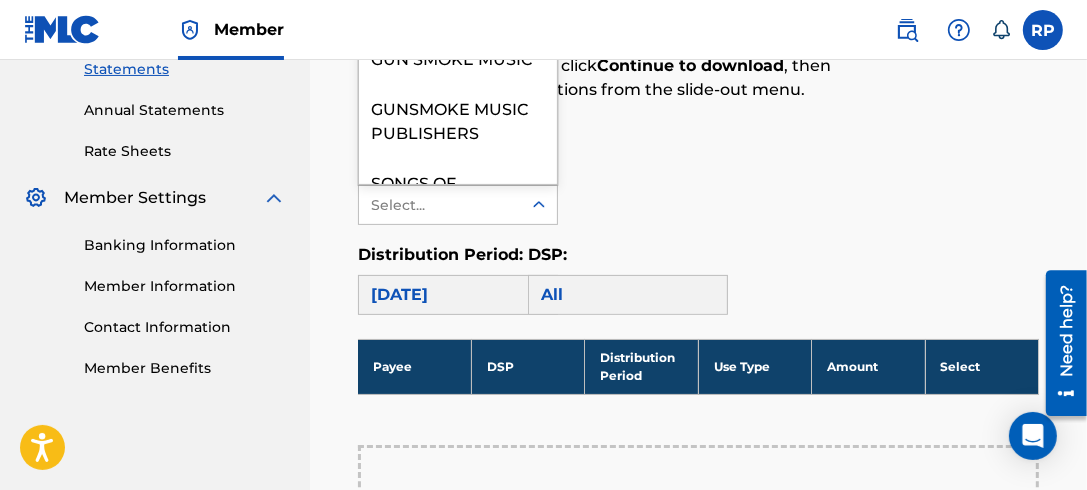 click 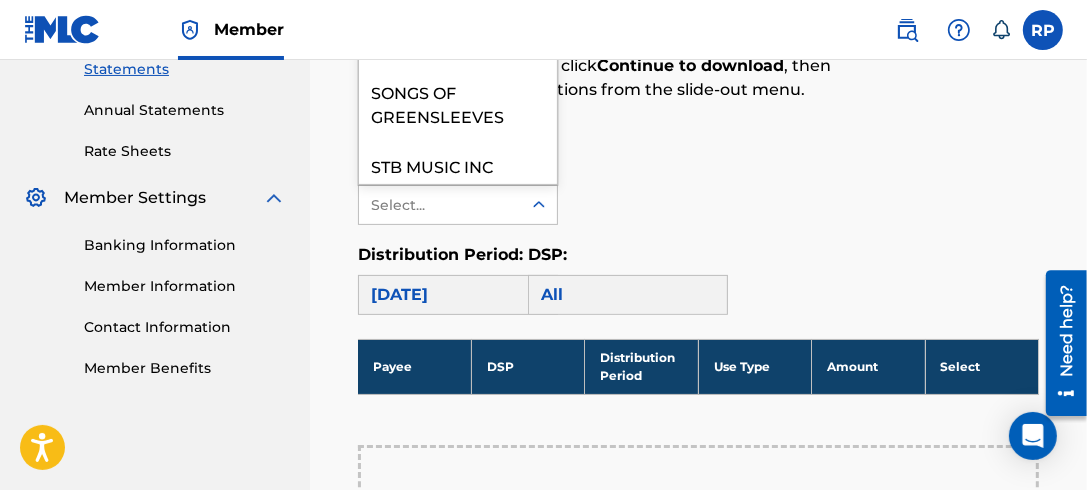 scroll, scrollTop: 120, scrollLeft: 0, axis: vertical 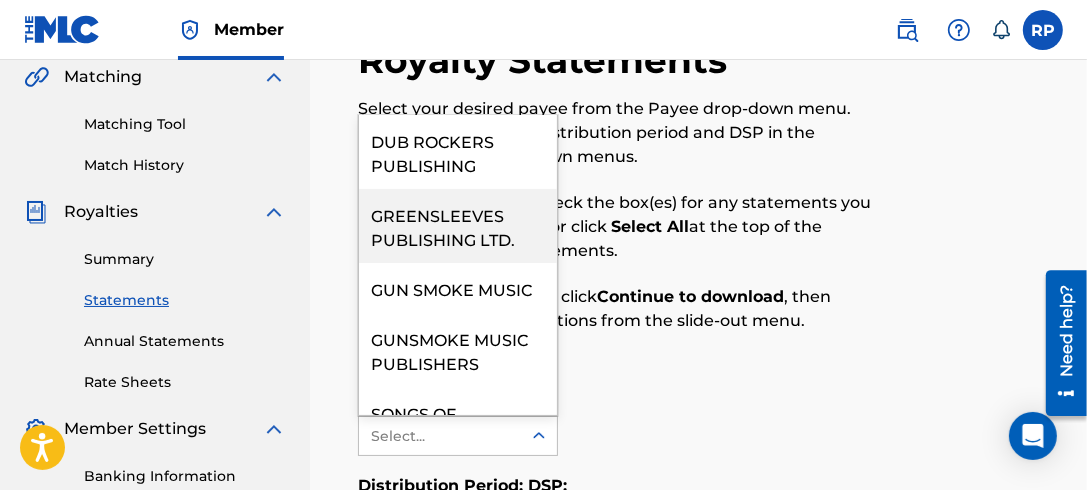 click on "GREENSLEEVES PUBLISHING LTD." at bounding box center [458, 226] 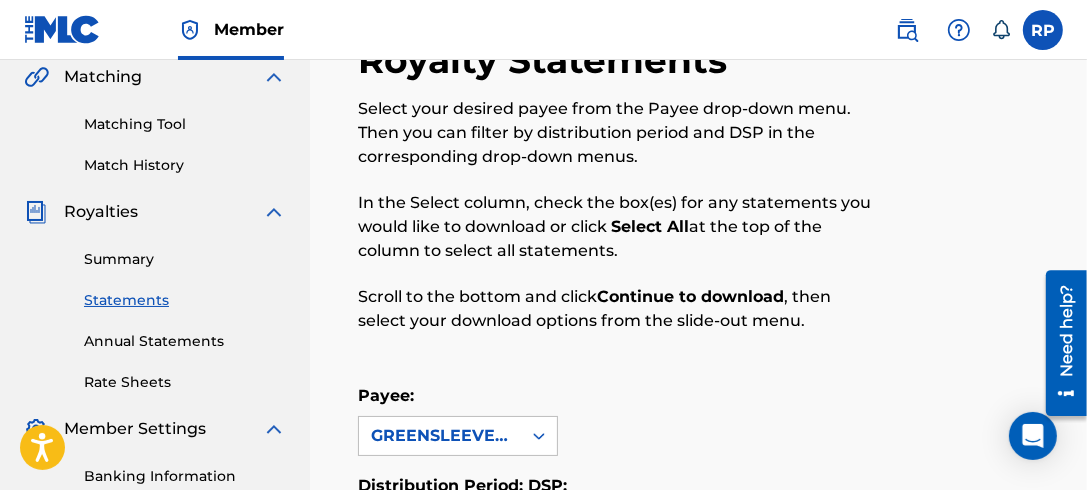 click on "Payee: GREENSLEEVES PUBLISHING LTD." at bounding box center (698, 420) 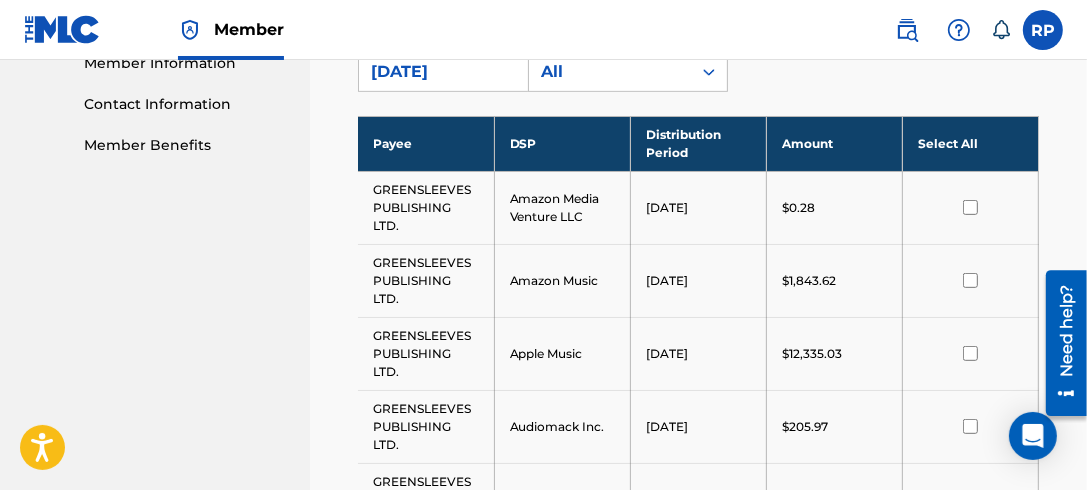 scroll, scrollTop: 615, scrollLeft: 0, axis: vertical 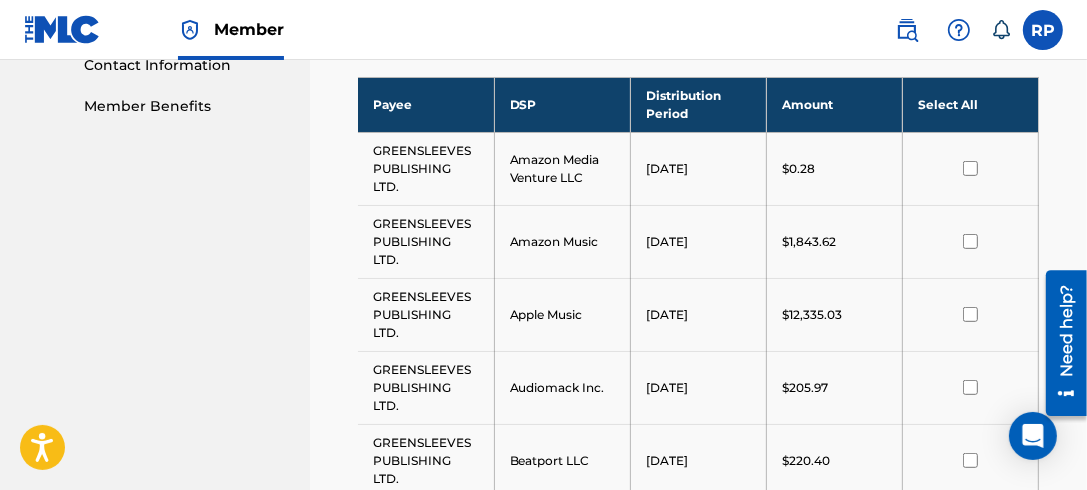 click at bounding box center (970, 168) 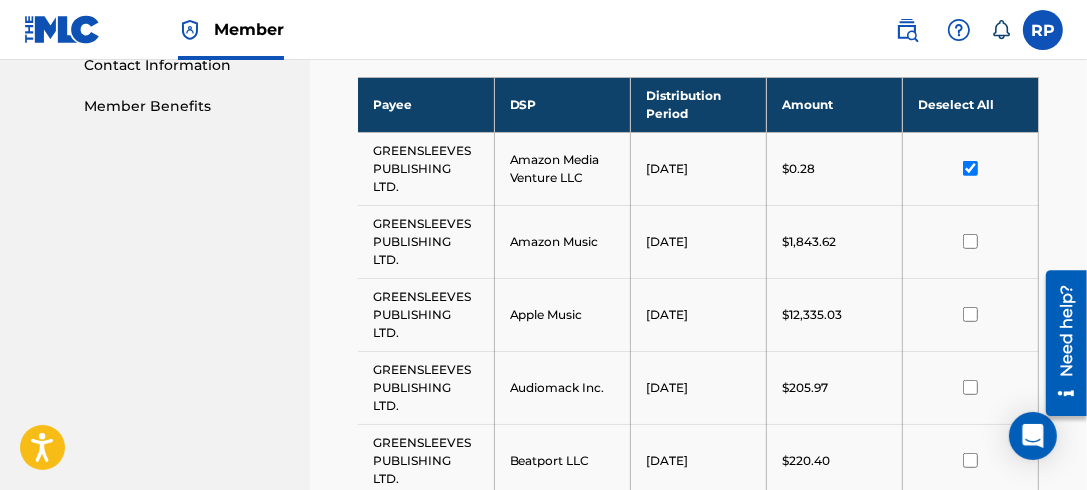 click at bounding box center [970, 241] 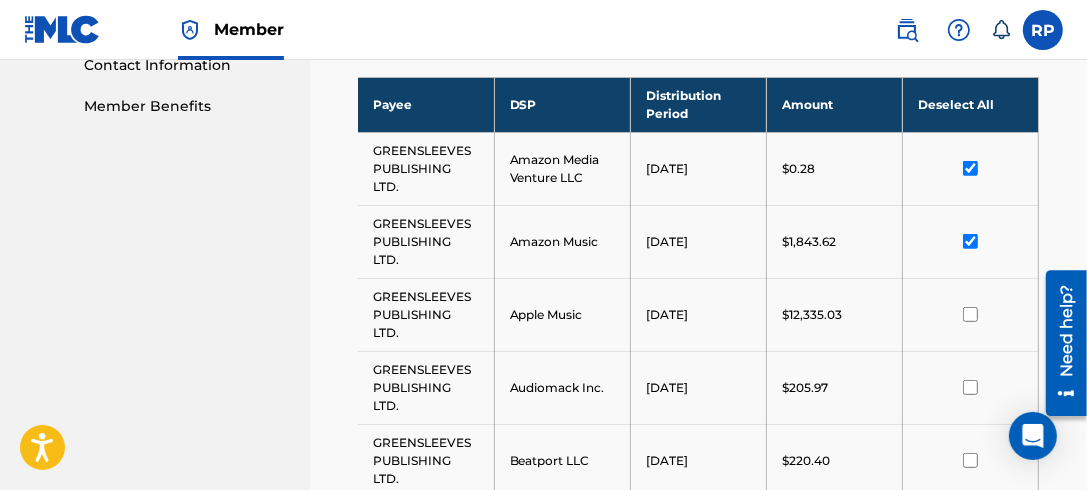 click at bounding box center [970, 314] 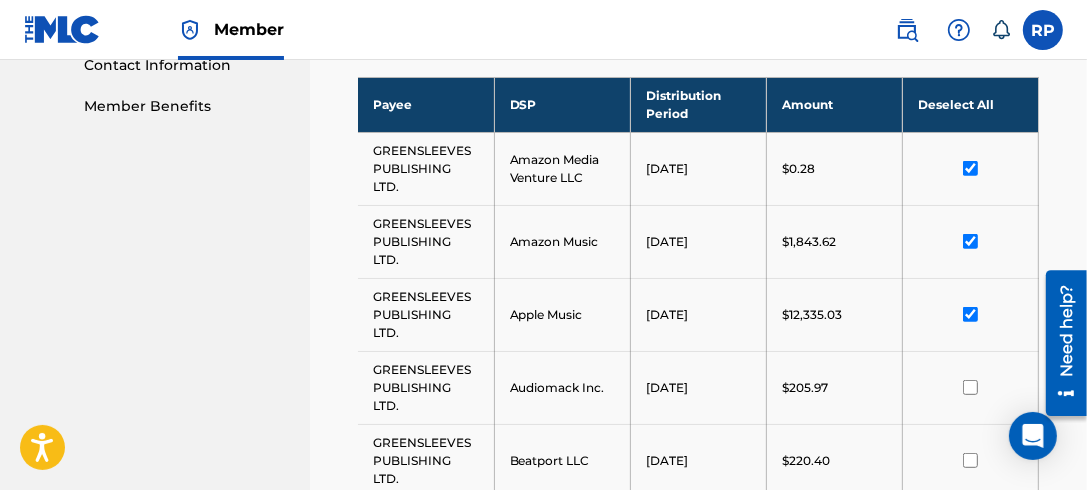 click at bounding box center [970, 387] 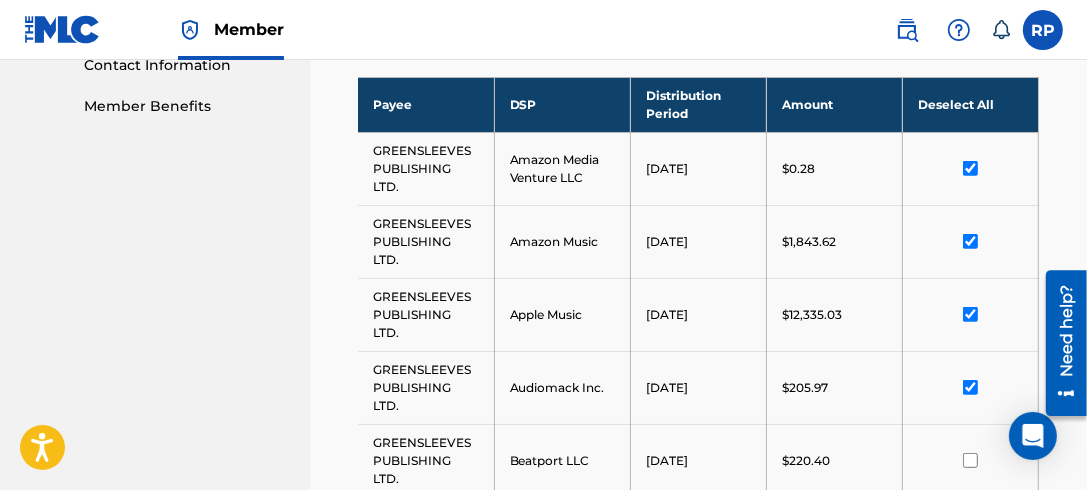 click at bounding box center [970, 460] 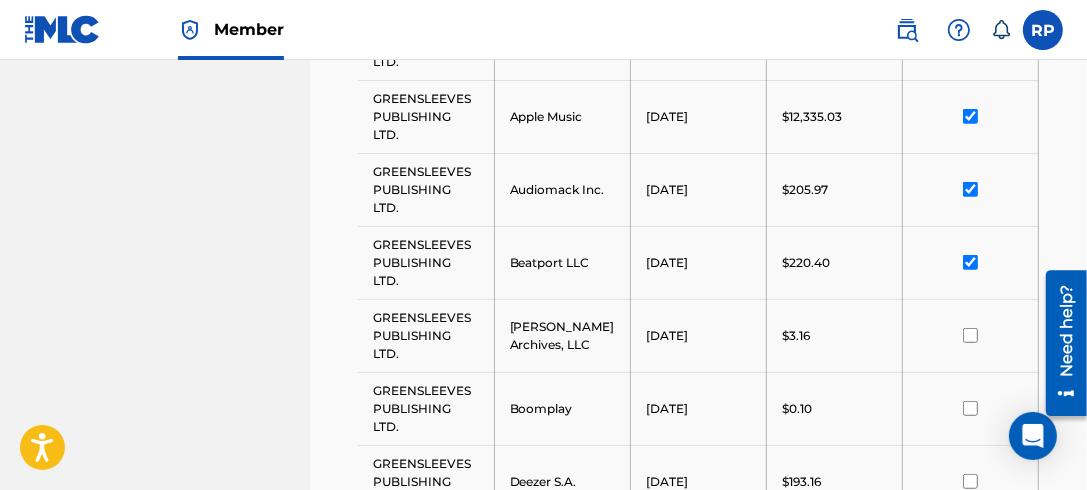 scroll, scrollTop: 858, scrollLeft: 0, axis: vertical 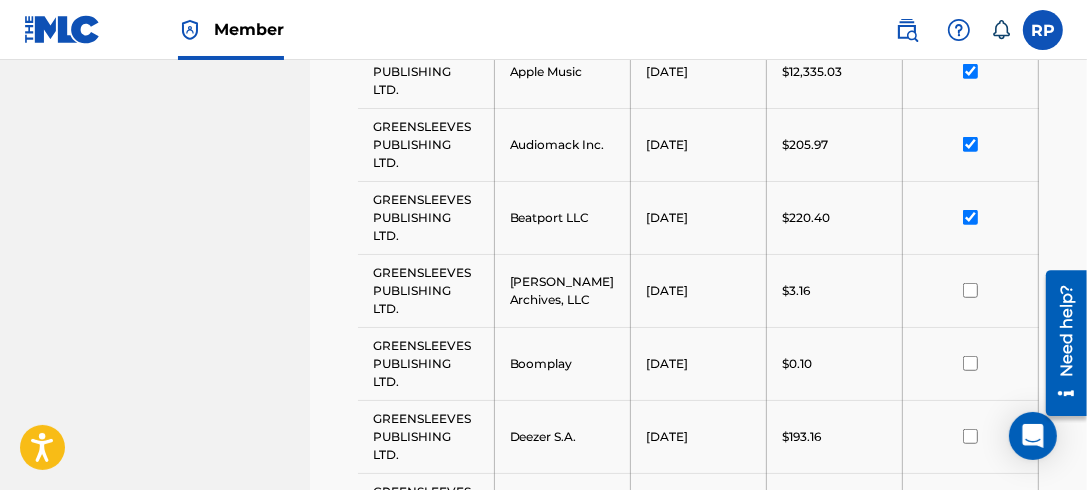 click at bounding box center (970, 290) 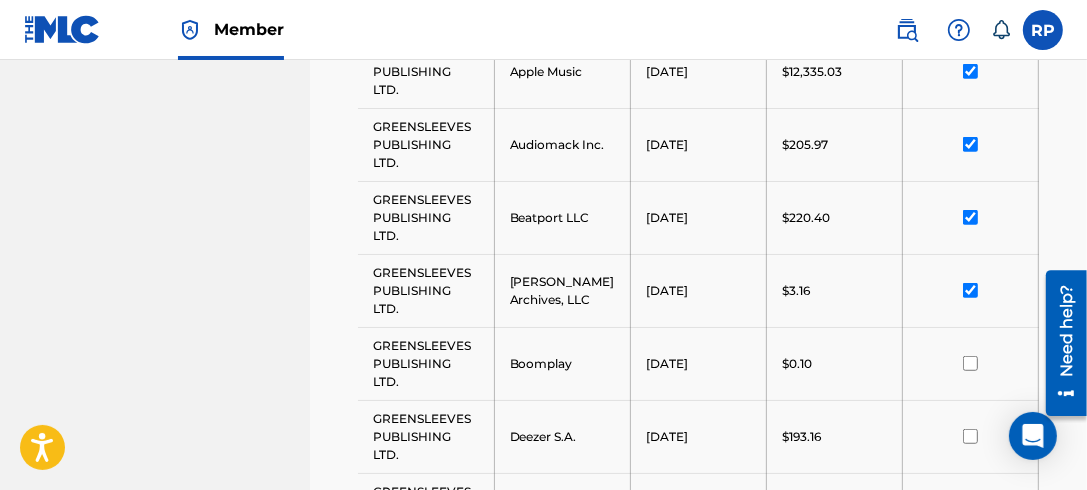 click at bounding box center [970, 363] 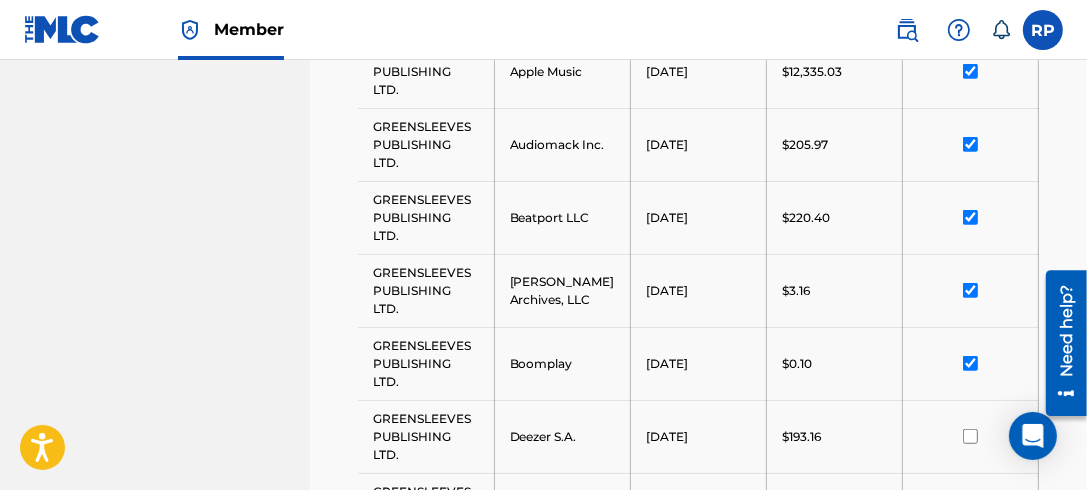 click at bounding box center [970, 436] 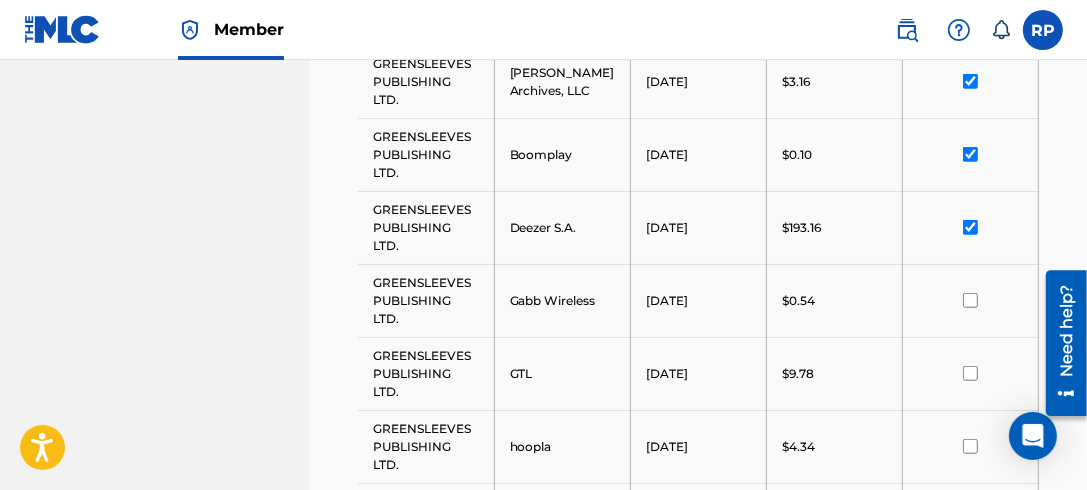 scroll, scrollTop: 1117, scrollLeft: 0, axis: vertical 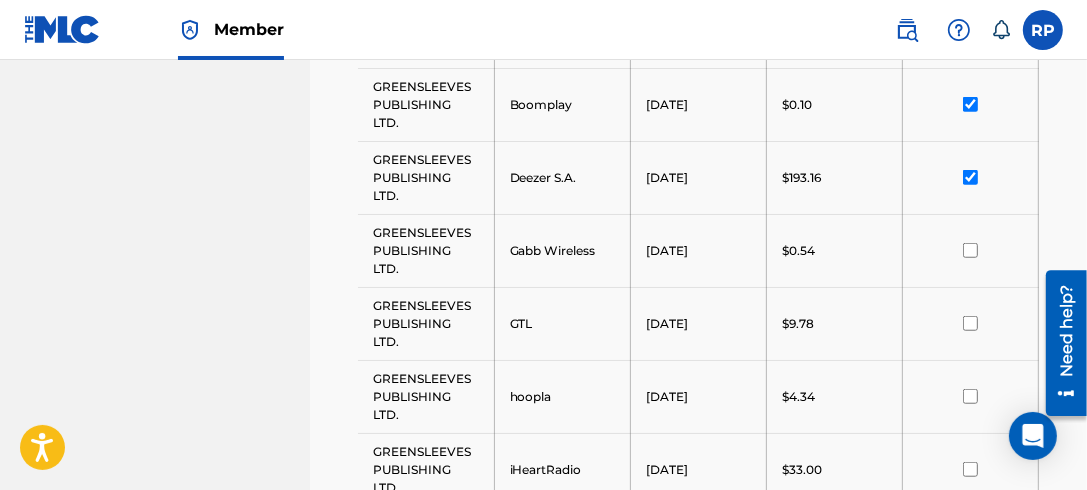 click at bounding box center [970, 250] 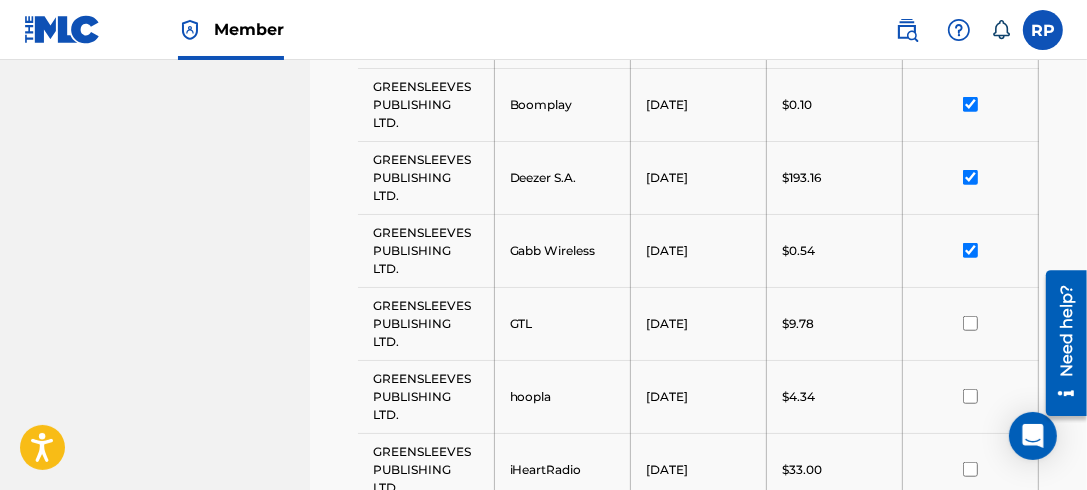 click at bounding box center [970, 323] 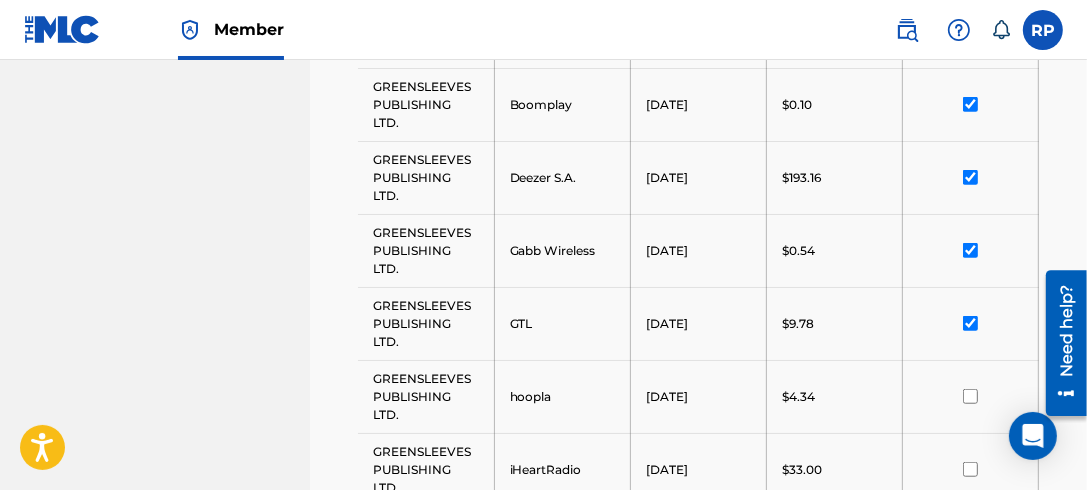 click at bounding box center [970, 396] 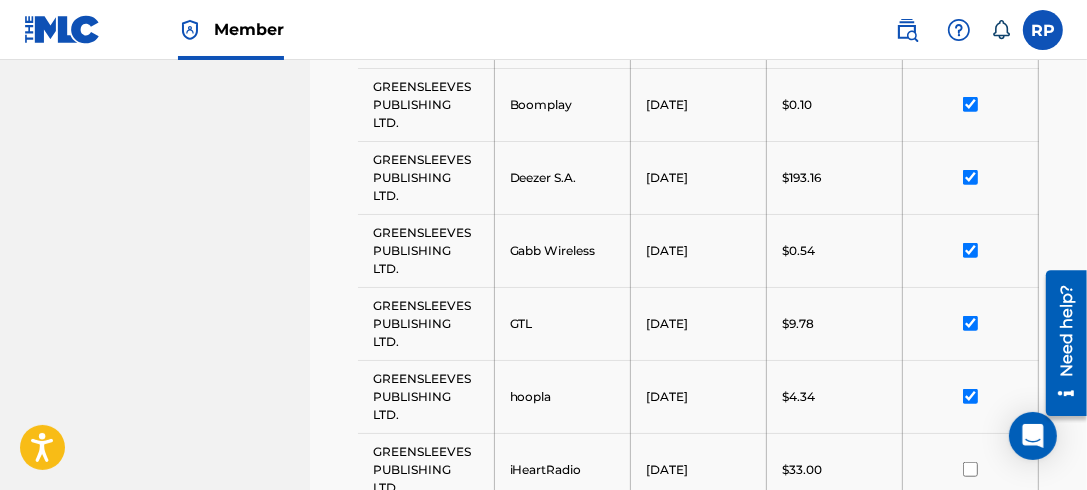 click at bounding box center [970, 469] 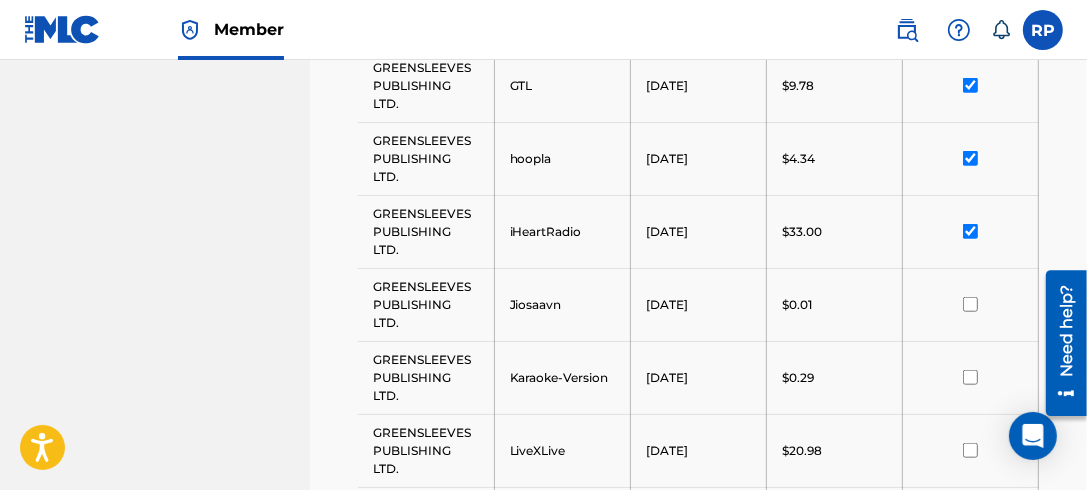 scroll, scrollTop: 1360, scrollLeft: 0, axis: vertical 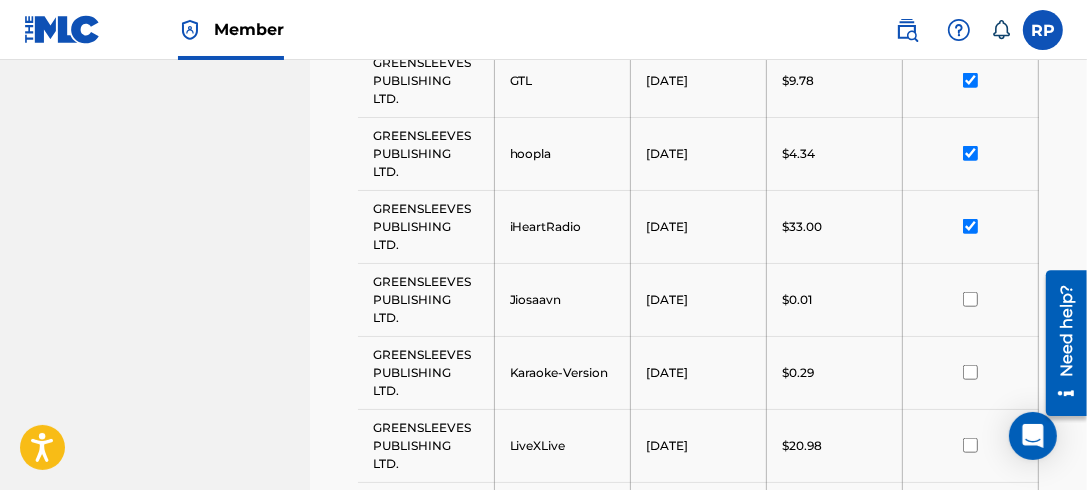 click at bounding box center [970, 299] 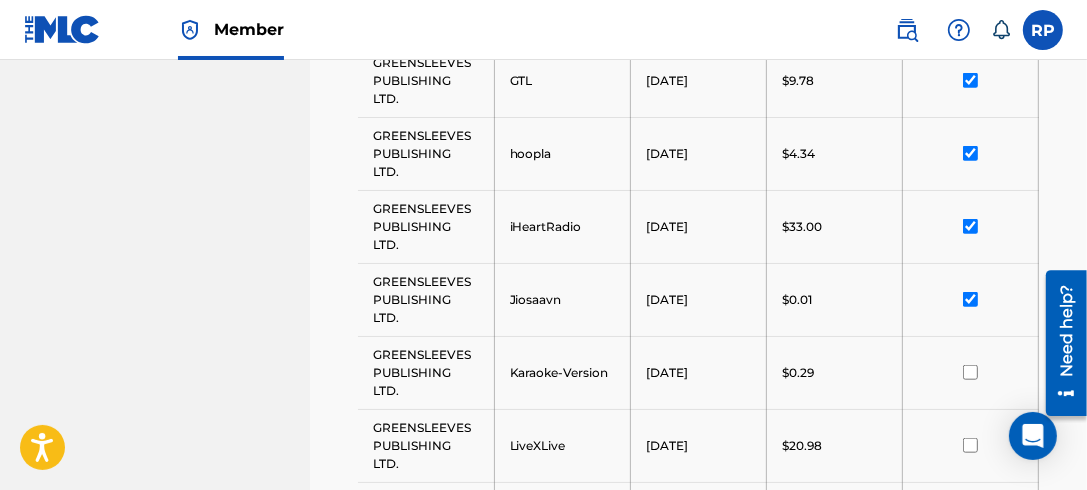 click at bounding box center (970, 372) 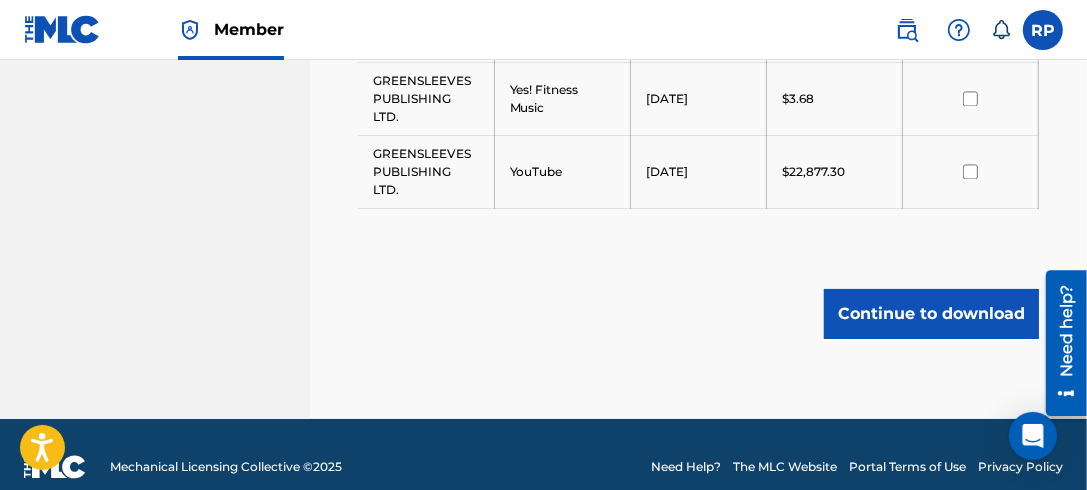 scroll, scrollTop: 2964, scrollLeft: 0, axis: vertical 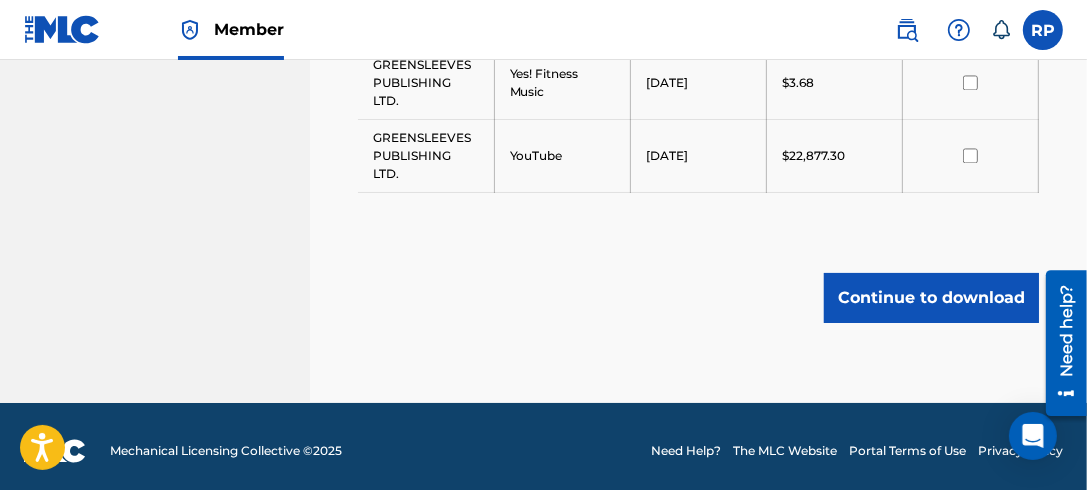 click on "Continue to download" at bounding box center [931, 298] 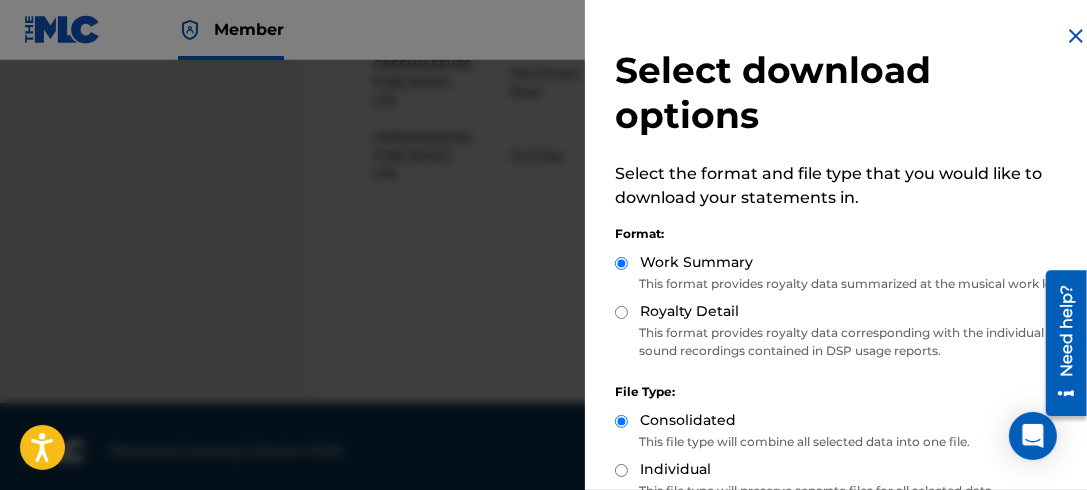 click on "Royalty Detail" at bounding box center [621, 312] 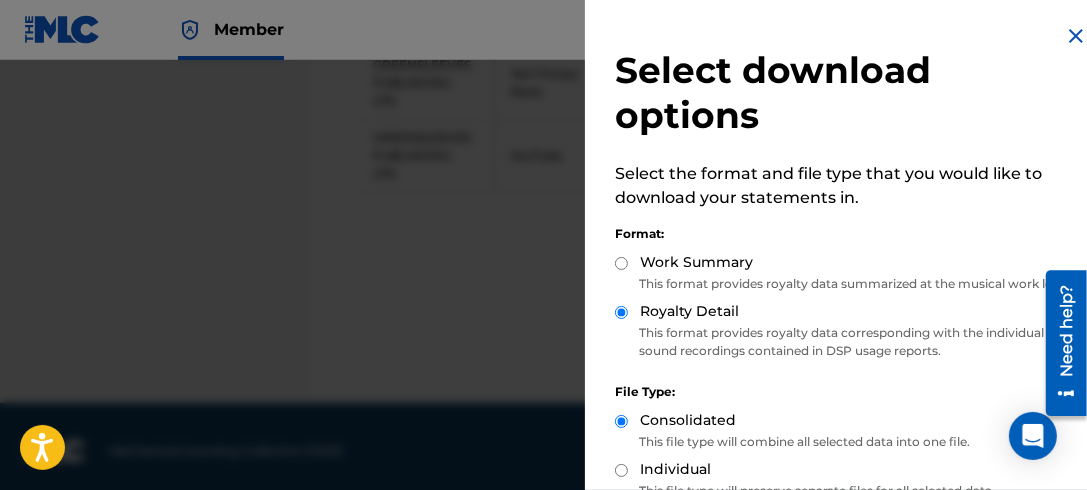 scroll, scrollTop: 202, scrollLeft: 0, axis: vertical 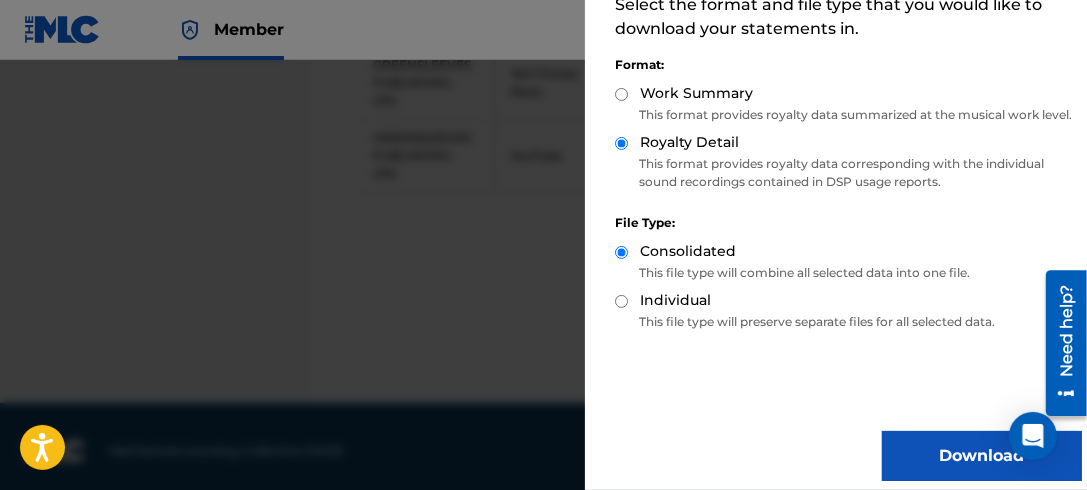 click on "Download" at bounding box center (982, 456) 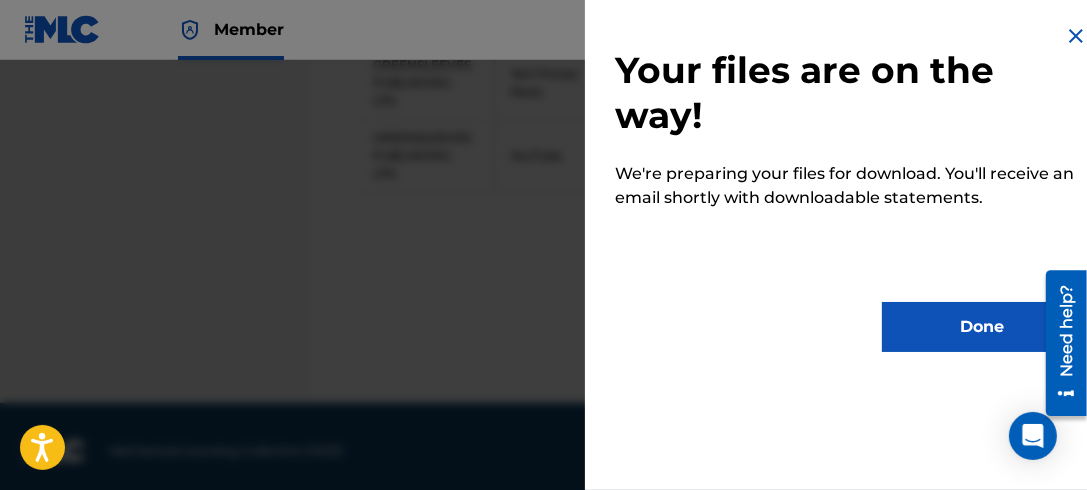 scroll, scrollTop: 0, scrollLeft: 0, axis: both 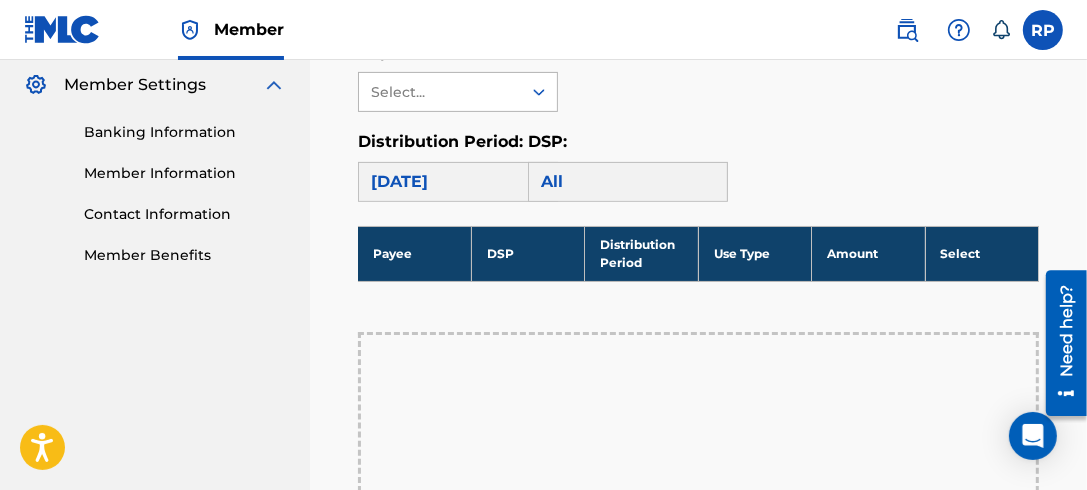 click 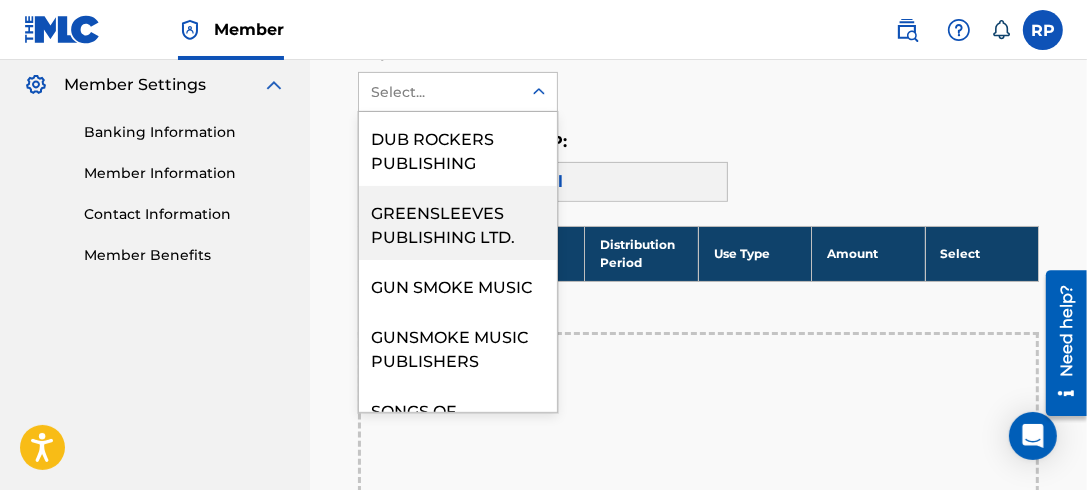 click on "GREENSLEEVES PUBLISHING LTD." at bounding box center [458, 223] 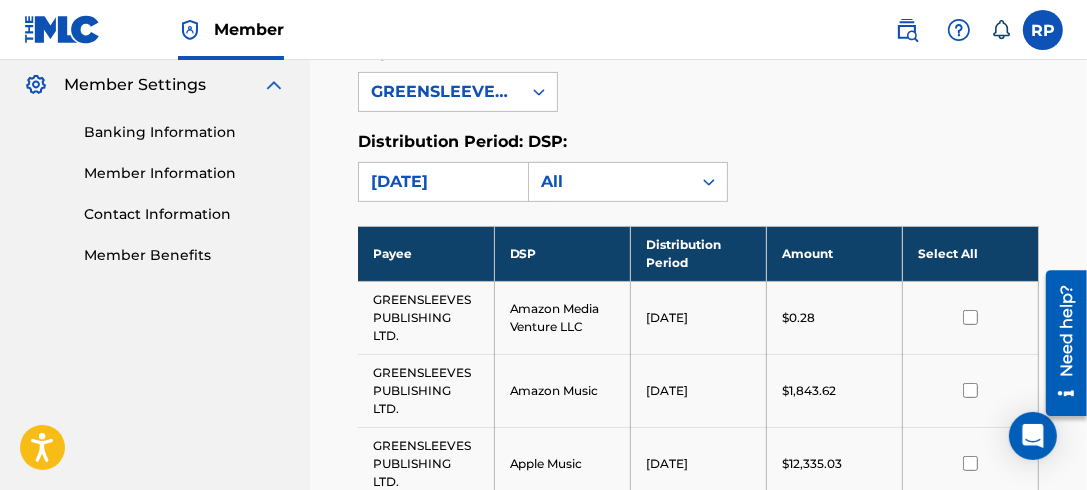 click 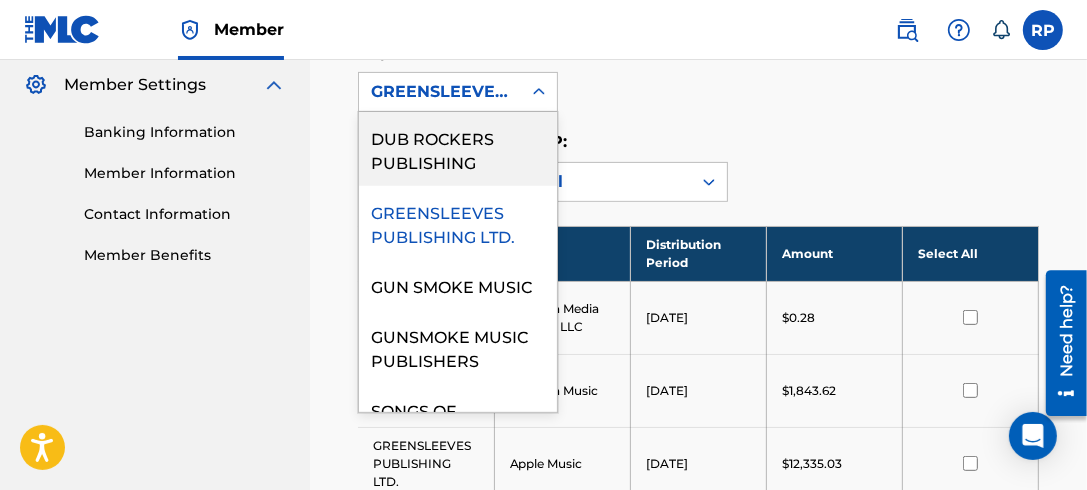 scroll, scrollTop: 894, scrollLeft: 0, axis: vertical 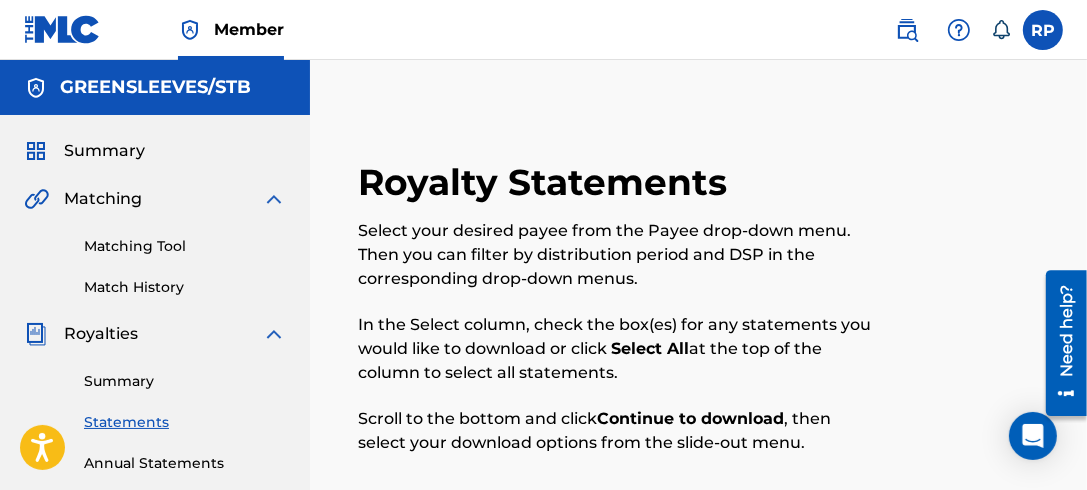 click on "Summary" at bounding box center [185, 381] 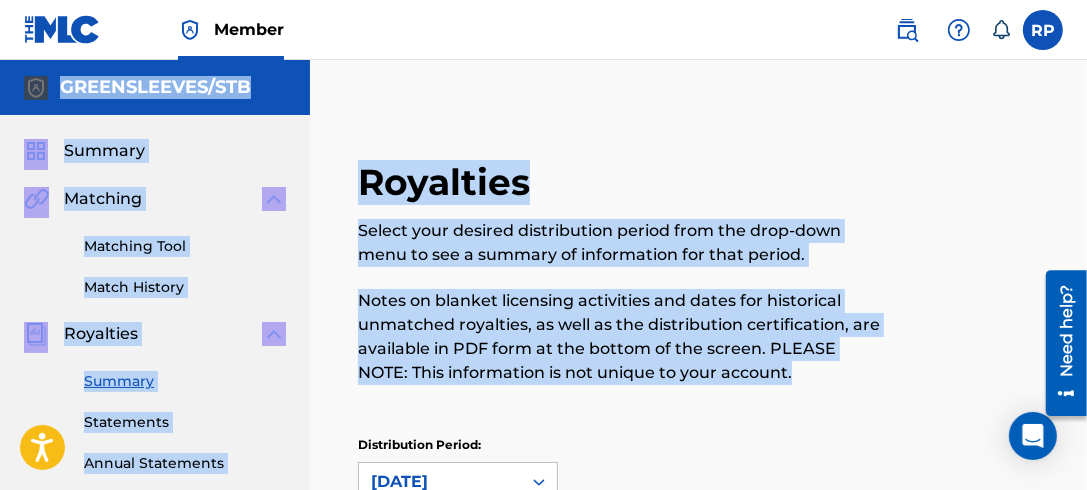 drag, startPoint x: 1086, startPoint y: 49, endPoint x: 1082, endPoint y: 115, distance: 66.1211 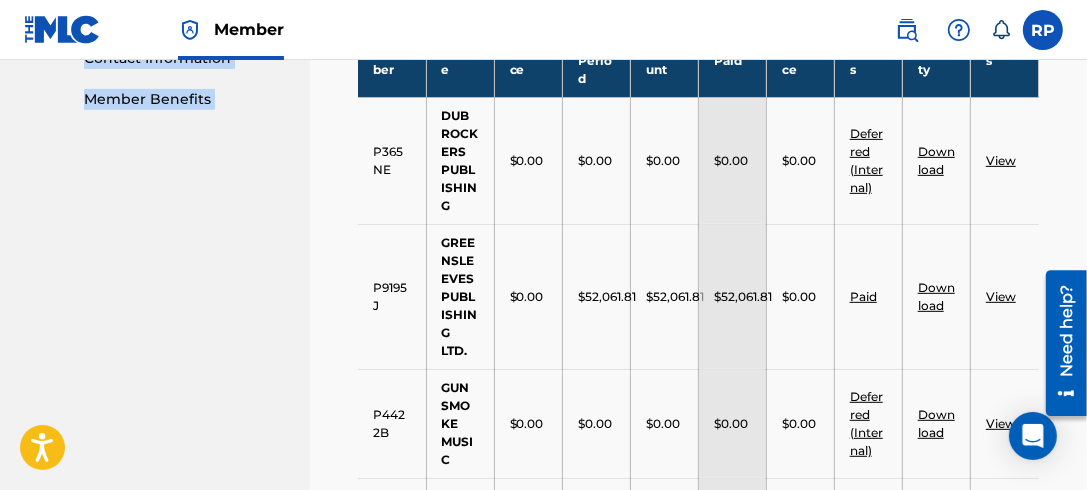 scroll, scrollTop: 612, scrollLeft: 0, axis: vertical 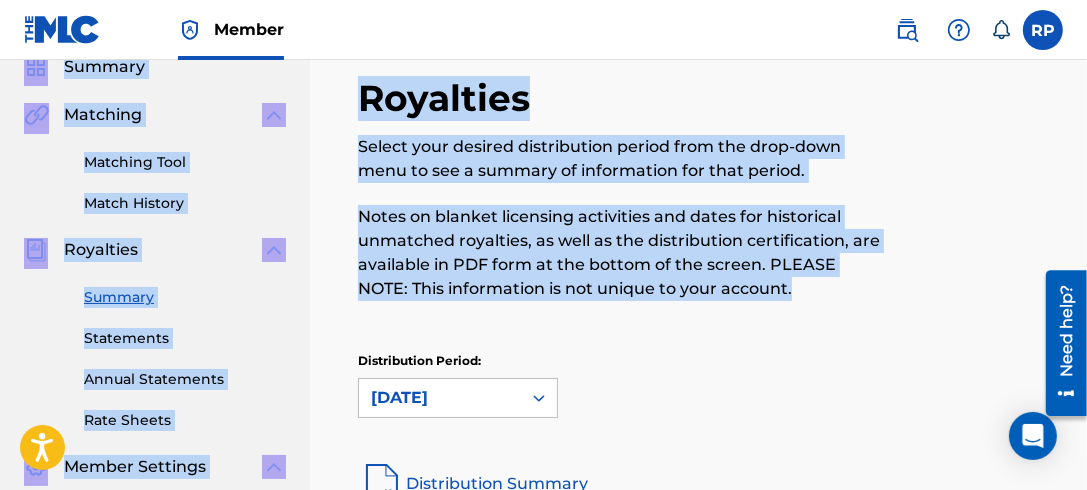 click on "Statements" at bounding box center [185, 338] 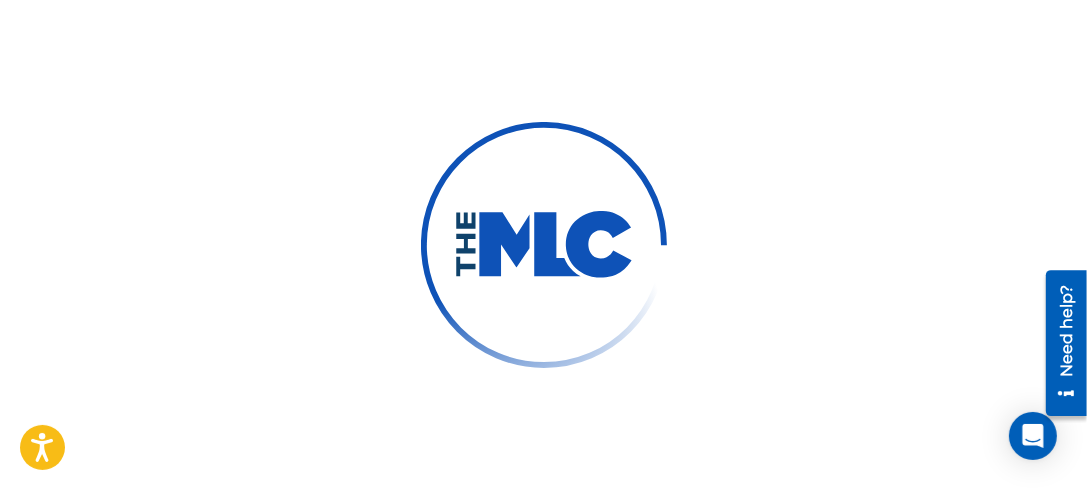 scroll, scrollTop: 0, scrollLeft: 0, axis: both 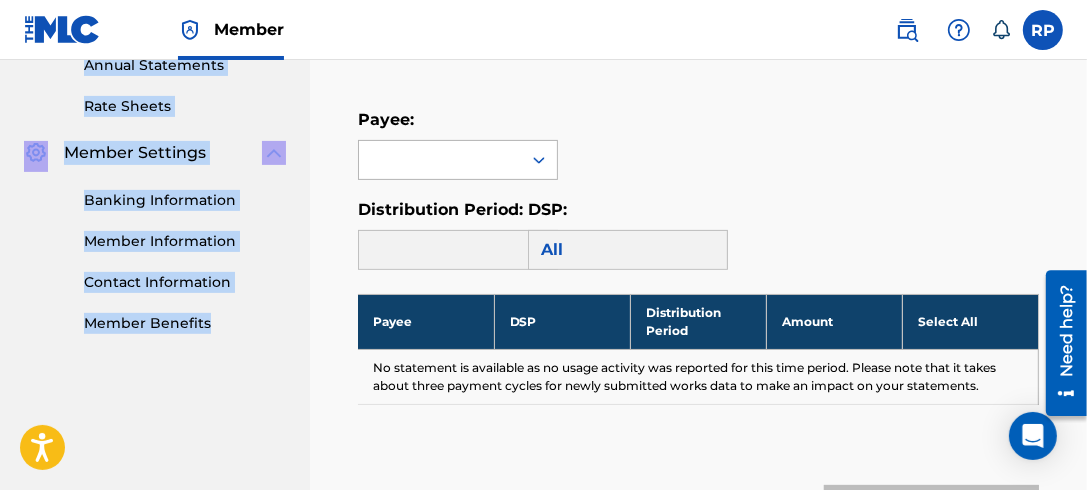 click at bounding box center (539, 160) 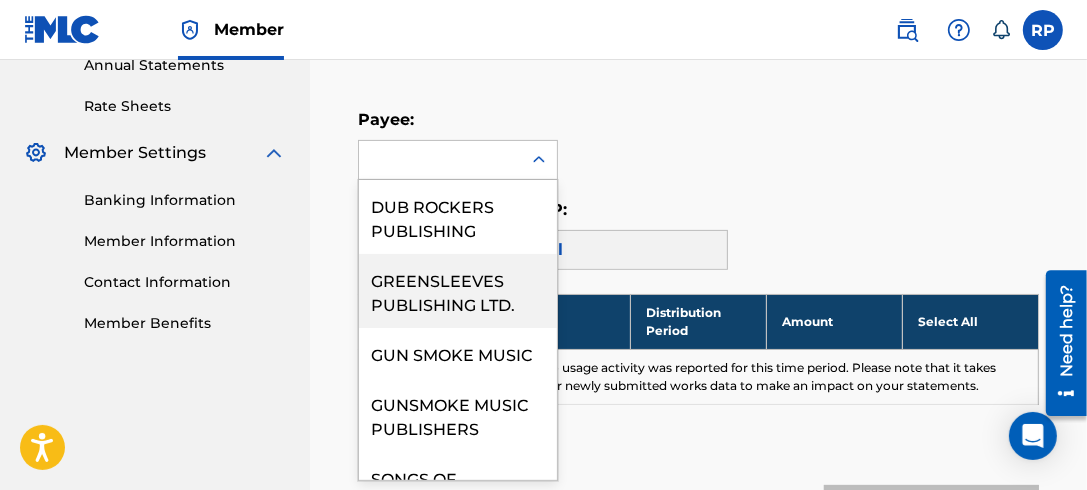 click on "GREENSLEEVES PUBLISHING LTD." at bounding box center [458, 291] 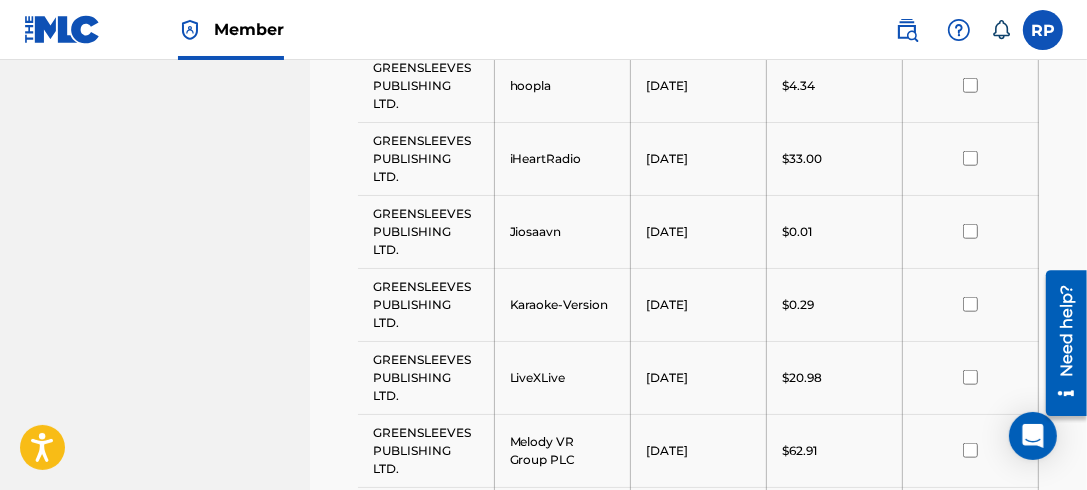 scroll, scrollTop: 1530, scrollLeft: 0, axis: vertical 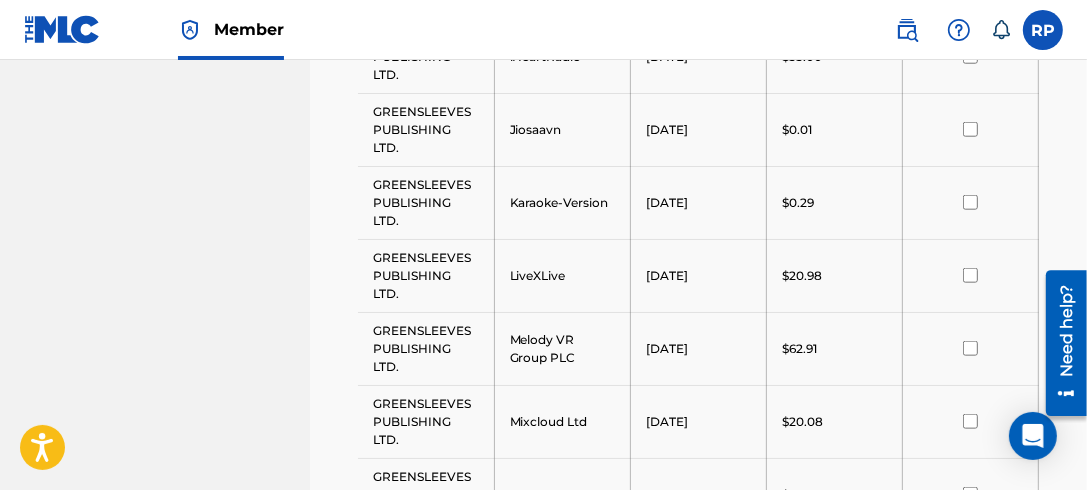 click at bounding box center (970, 275) 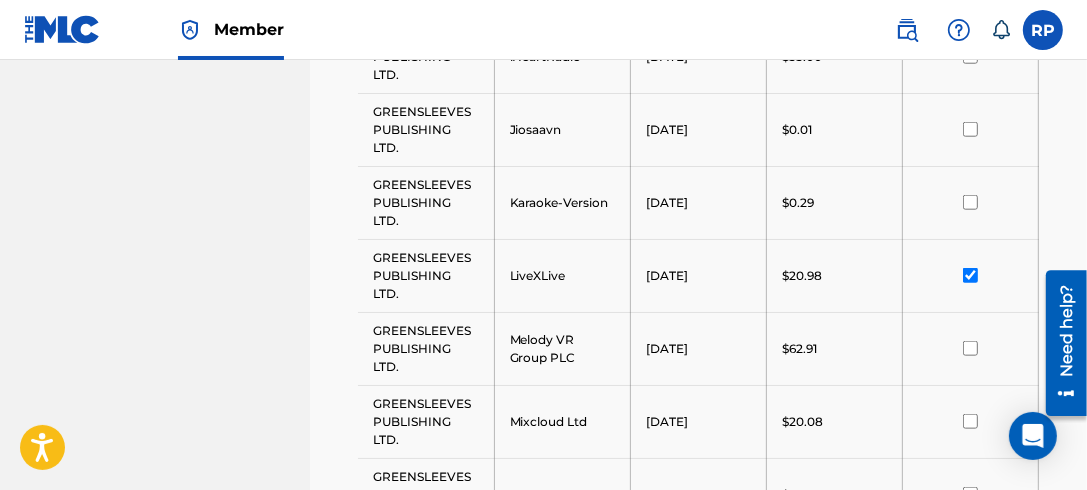 click at bounding box center [970, 348] 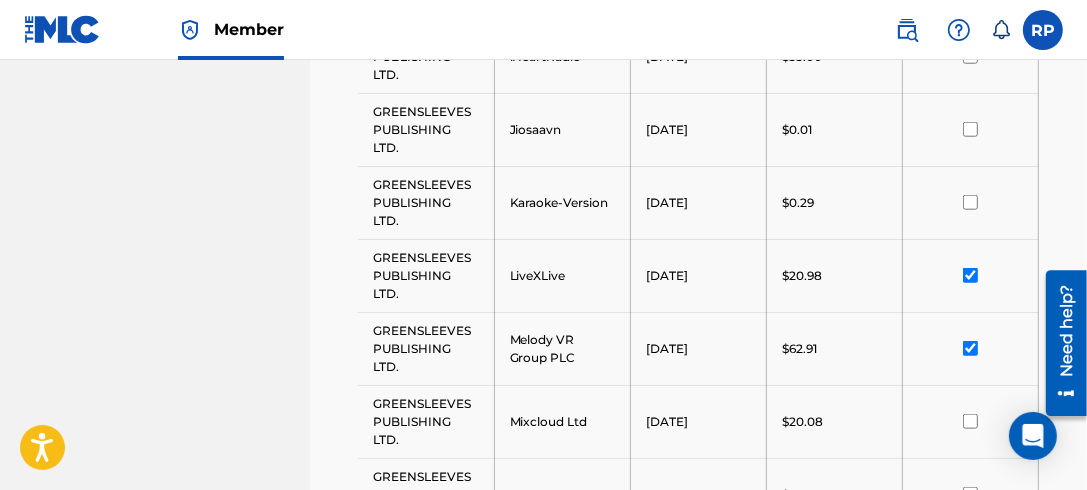 click at bounding box center (970, 421) 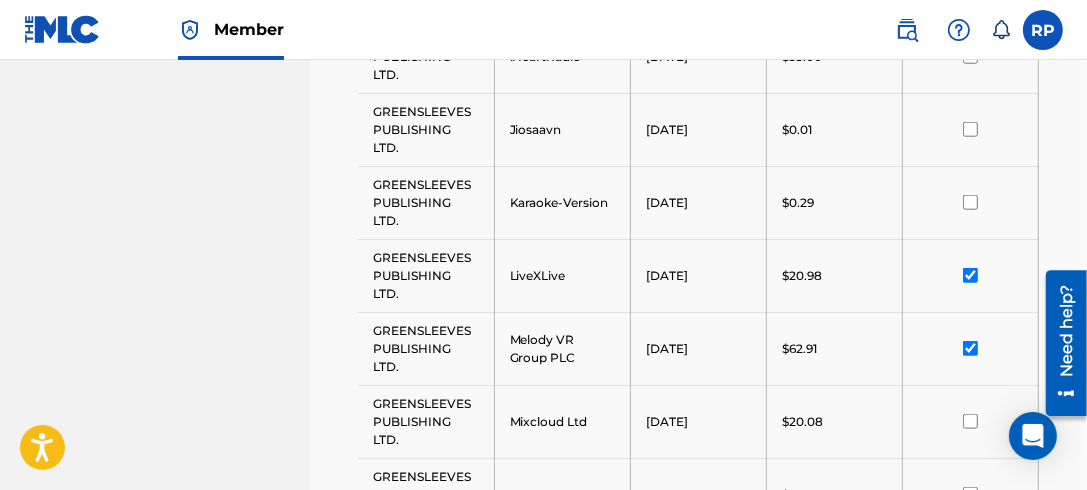 click at bounding box center [970, 421] 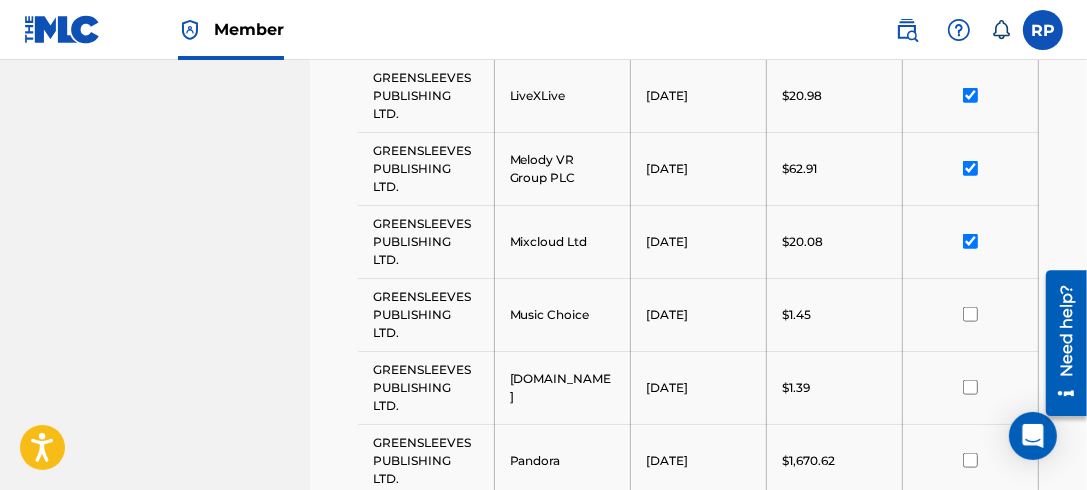 scroll, scrollTop: 1750, scrollLeft: 0, axis: vertical 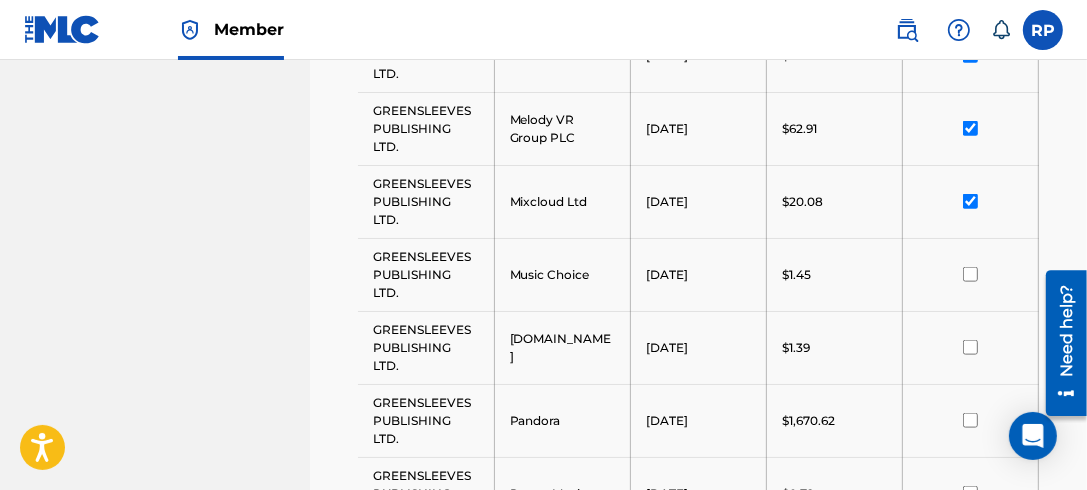 click at bounding box center (970, 274) 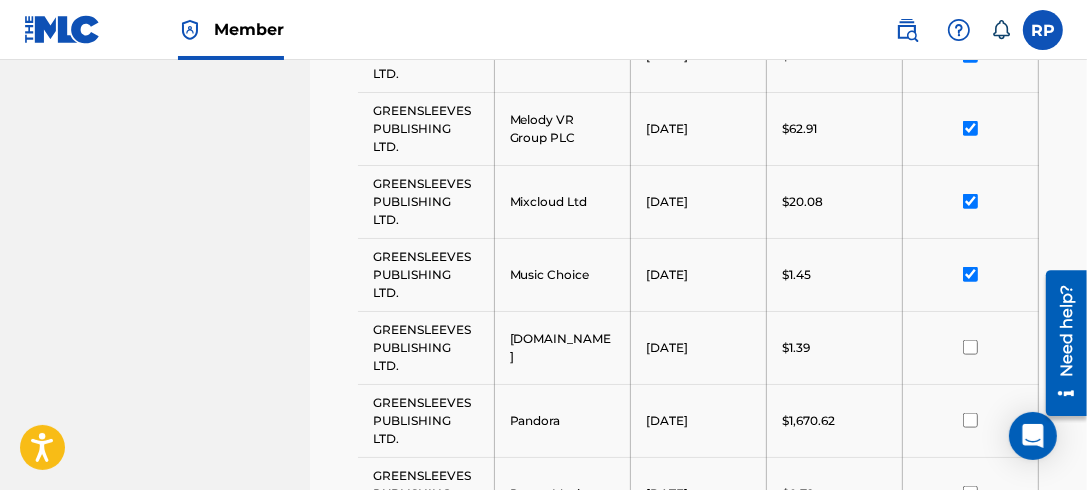 click at bounding box center [970, 347] 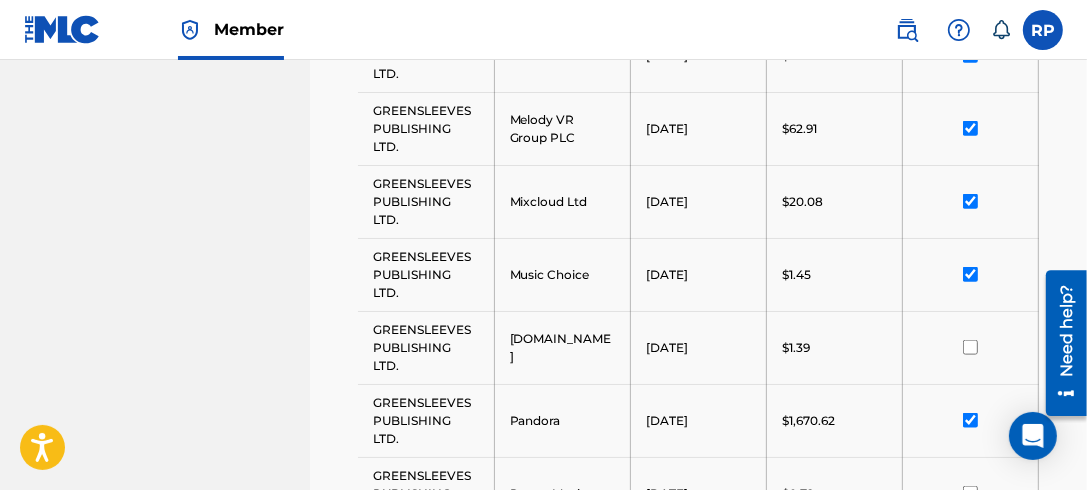 click at bounding box center (970, 347) 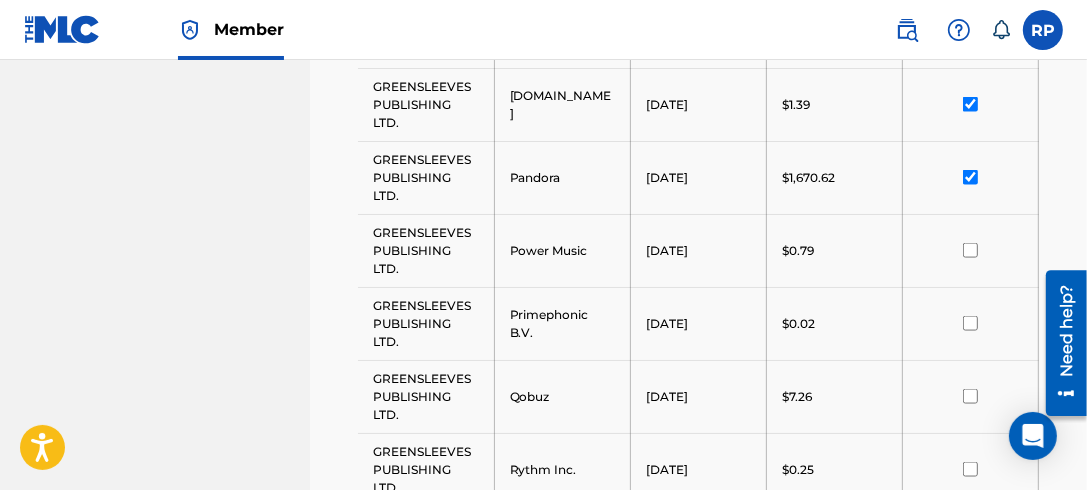 scroll, scrollTop: 1965, scrollLeft: 0, axis: vertical 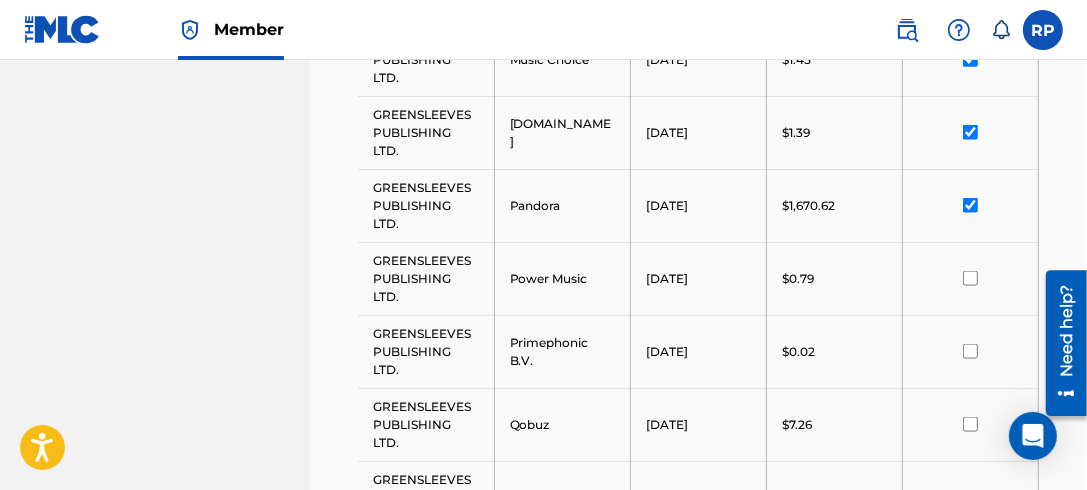 click at bounding box center (970, 278) 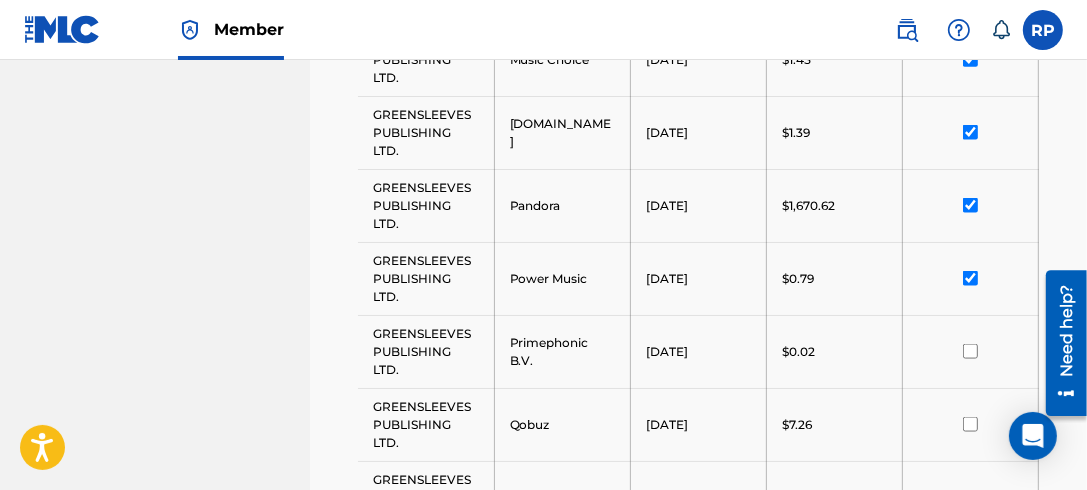 click at bounding box center (970, 351) 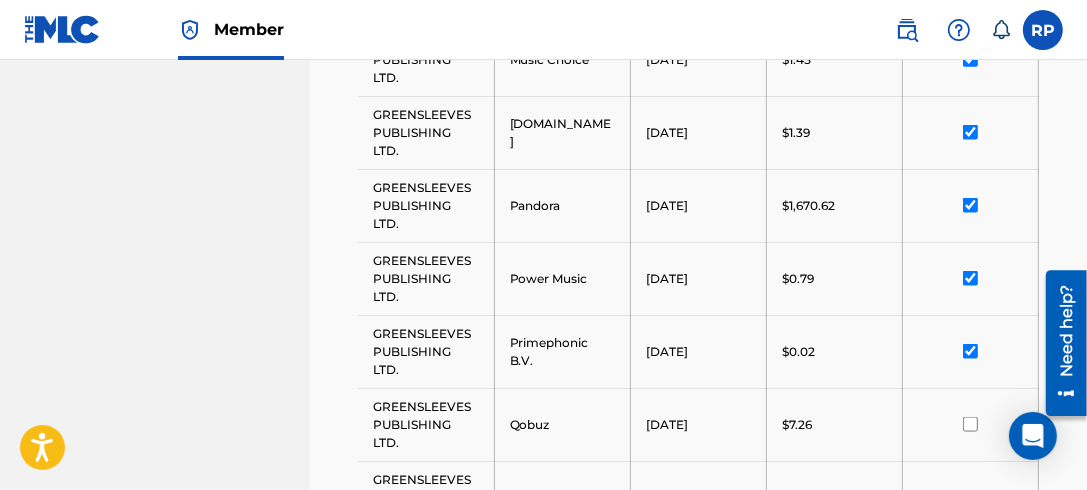click at bounding box center [970, 424] 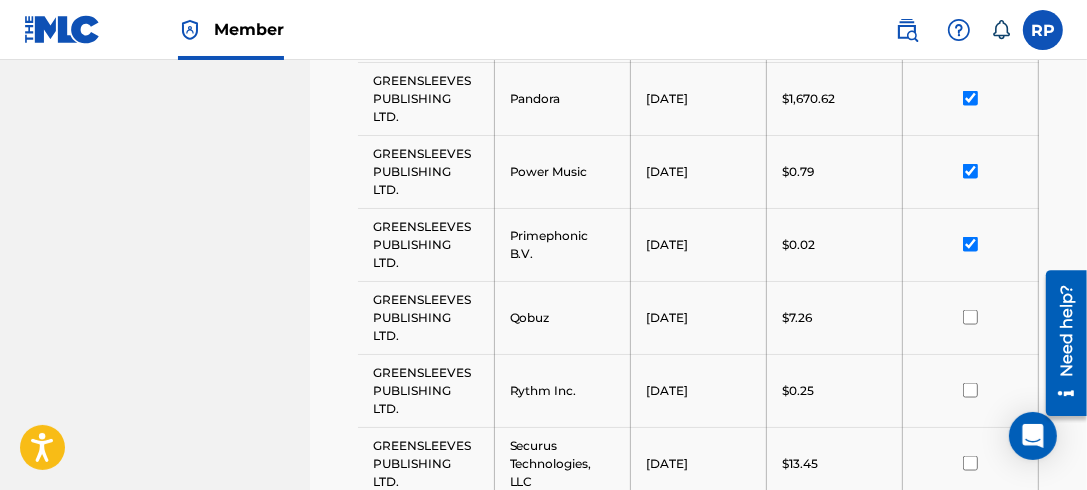 scroll, scrollTop: 2230, scrollLeft: 0, axis: vertical 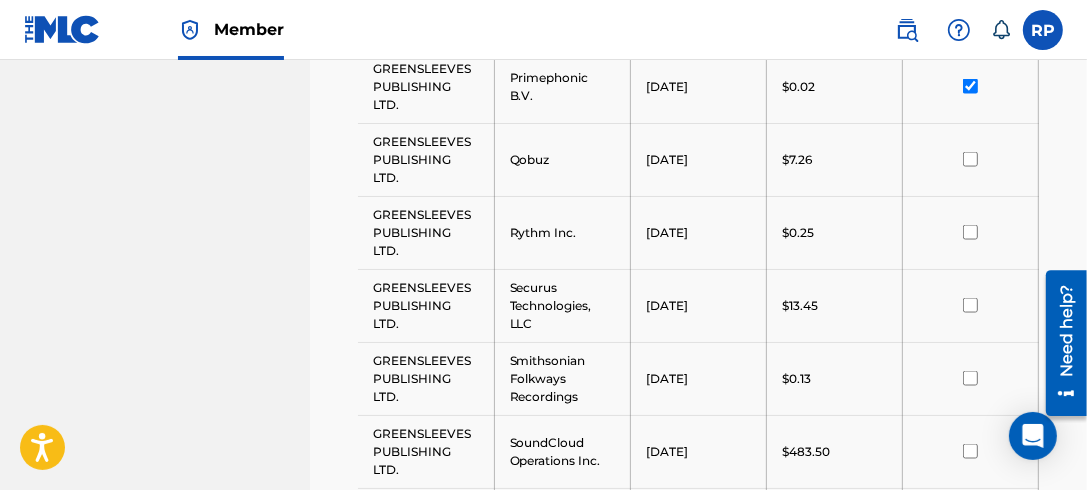 click at bounding box center (970, 159) 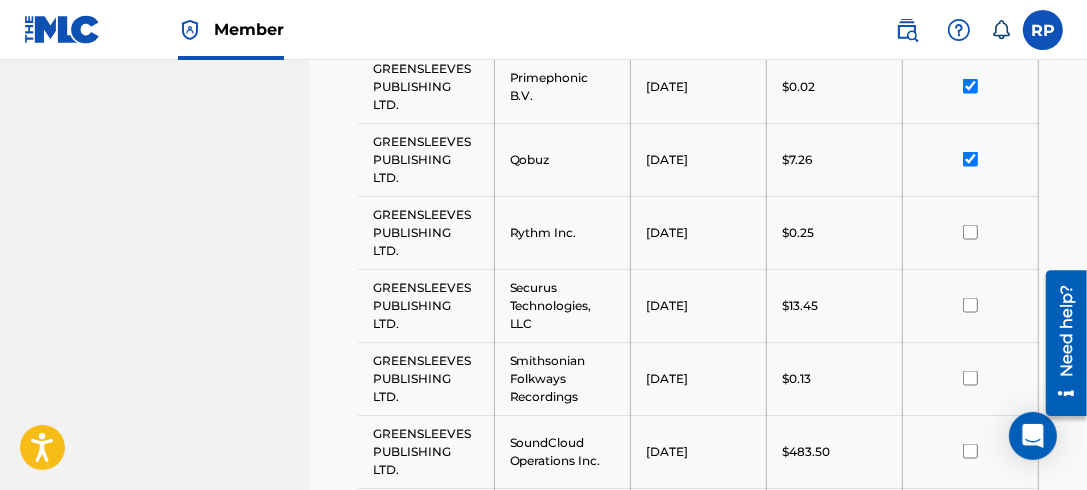 click at bounding box center [970, 232] 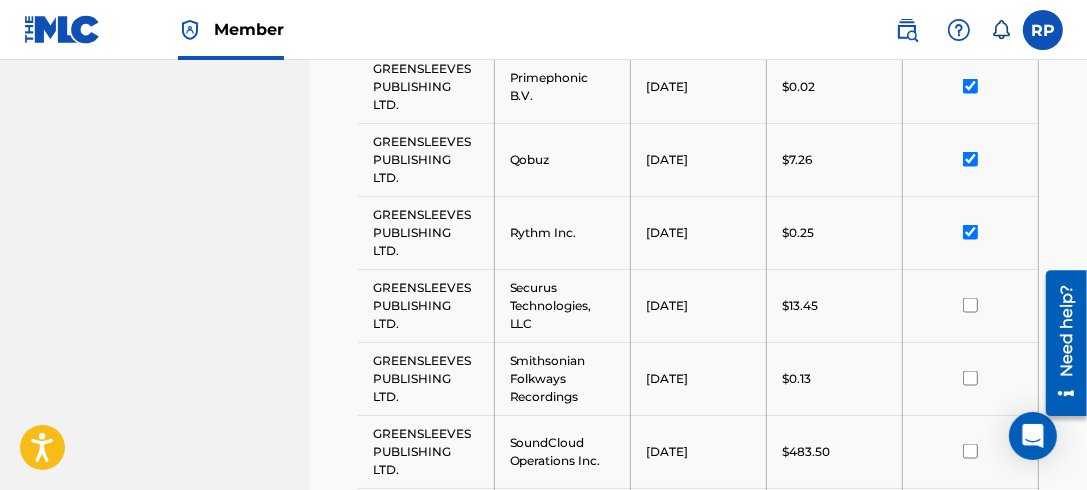 click at bounding box center (970, 305) 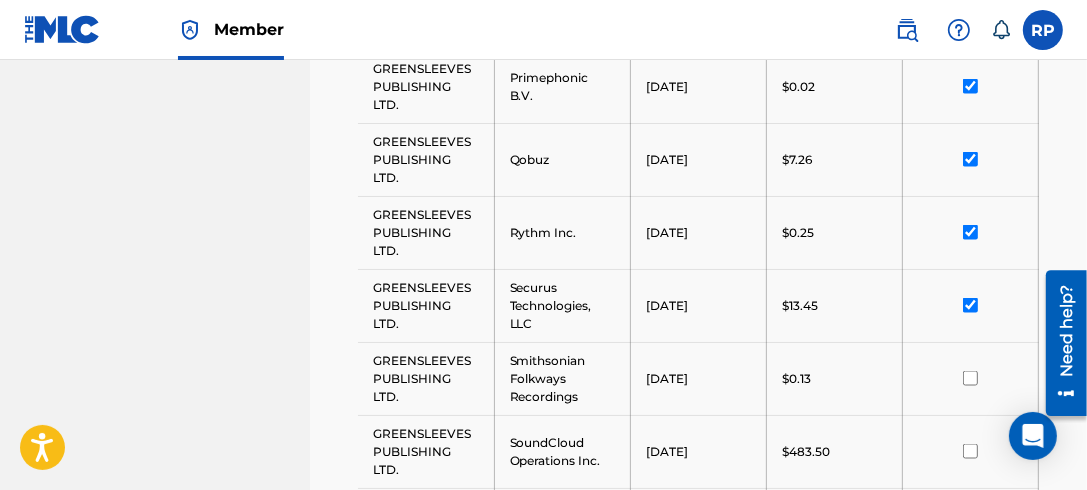 click at bounding box center (970, 378) 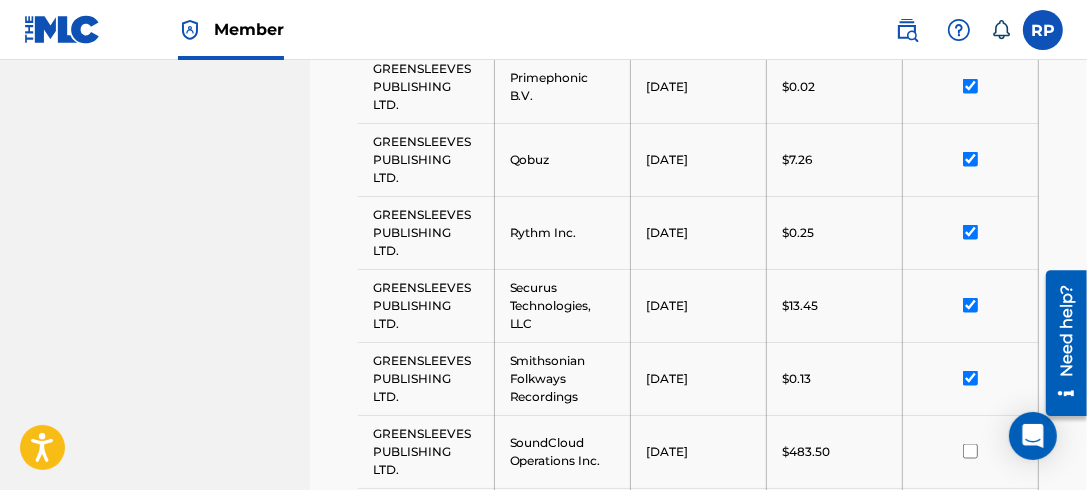 click at bounding box center [970, 451] 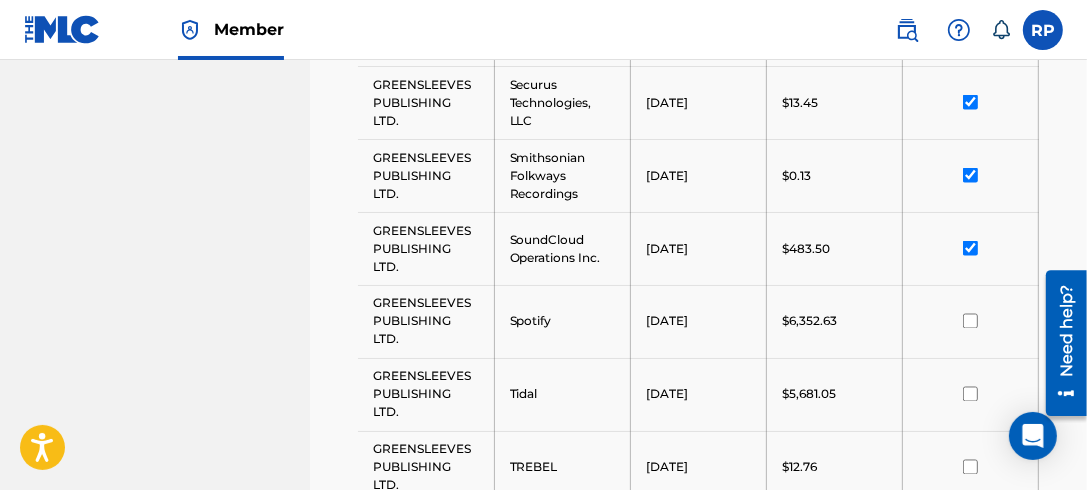 scroll, scrollTop: 2462, scrollLeft: 0, axis: vertical 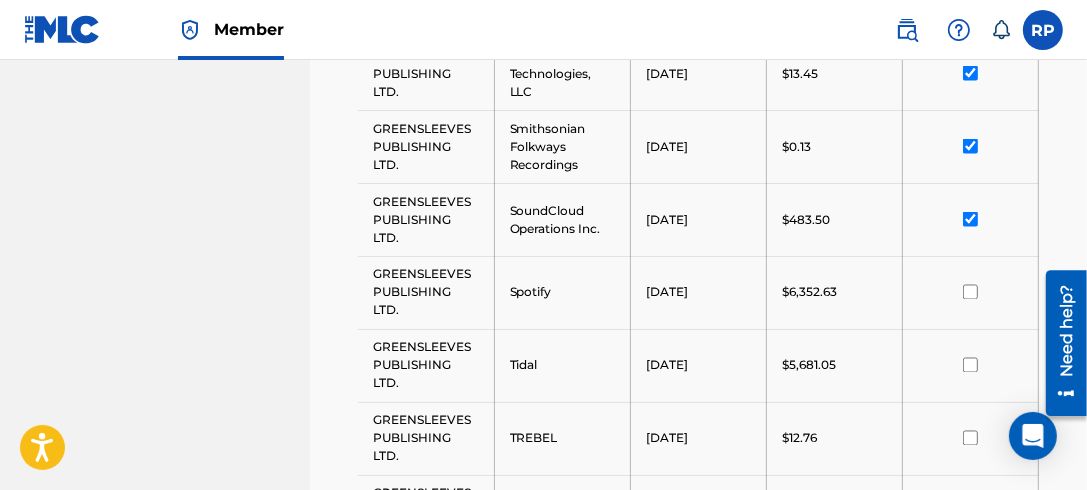 click at bounding box center [970, 365] 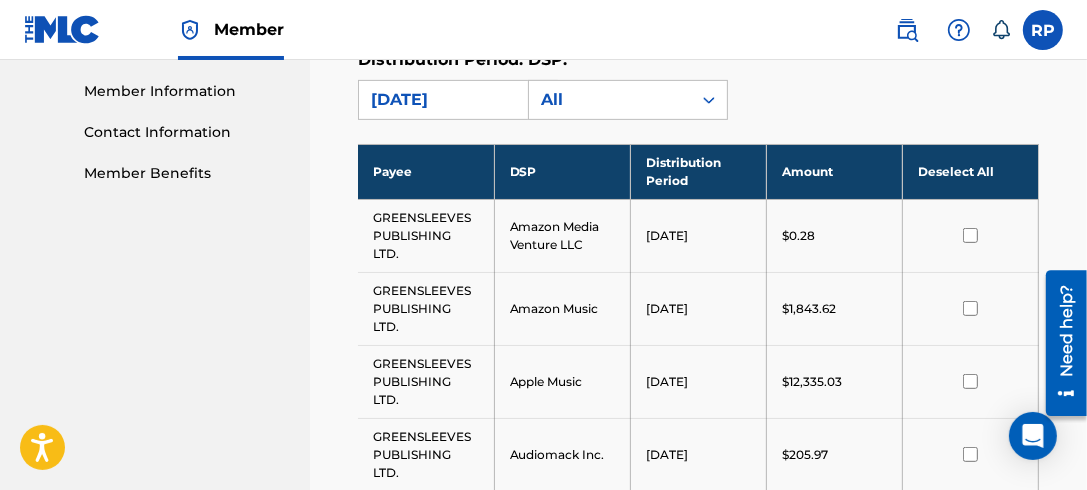 scroll, scrollTop: 609, scrollLeft: 0, axis: vertical 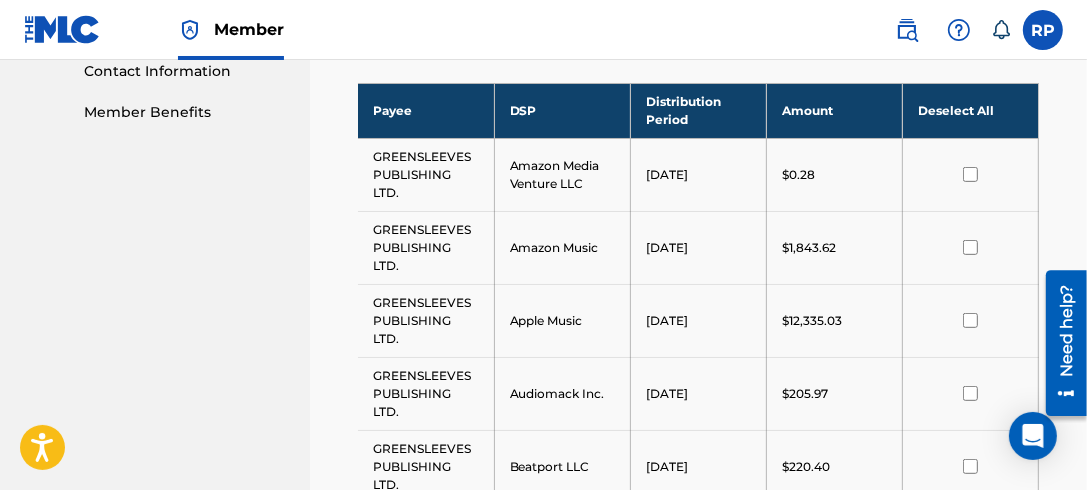 click on "Deselect All" at bounding box center (970, 110) 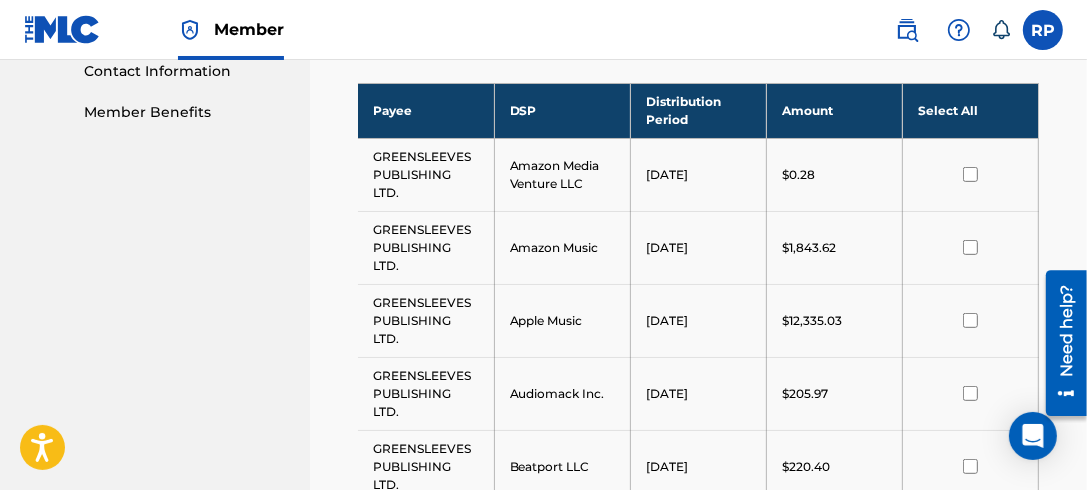 click on "Select All" at bounding box center (970, 110) 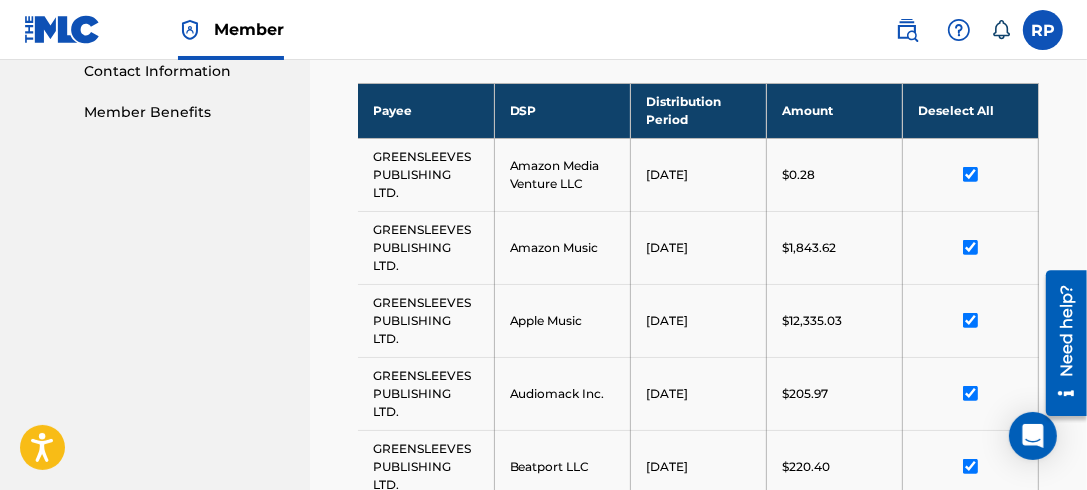 click on "Deselect All" at bounding box center (970, 110) 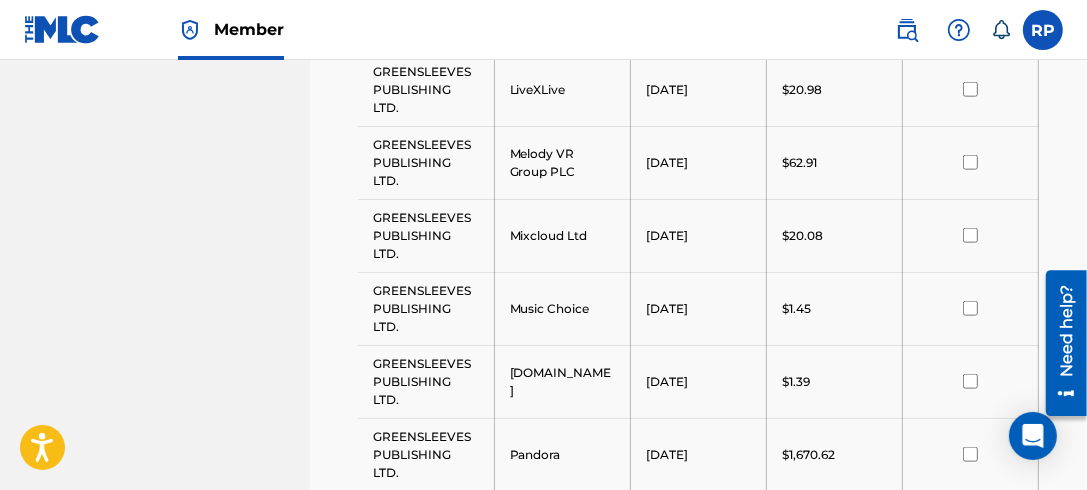 scroll, scrollTop: 1637, scrollLeft: 0, axis: vertical 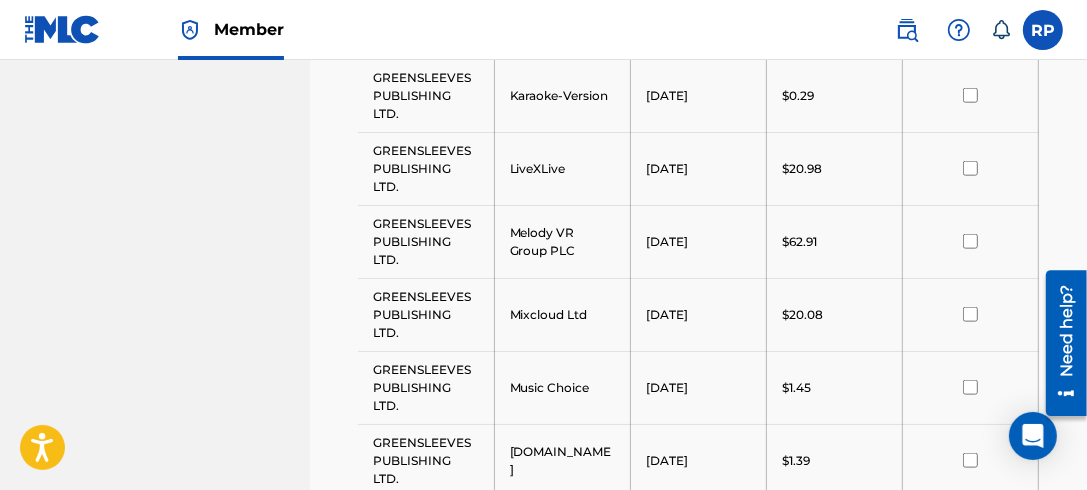 click at bounding box center [970, 168] 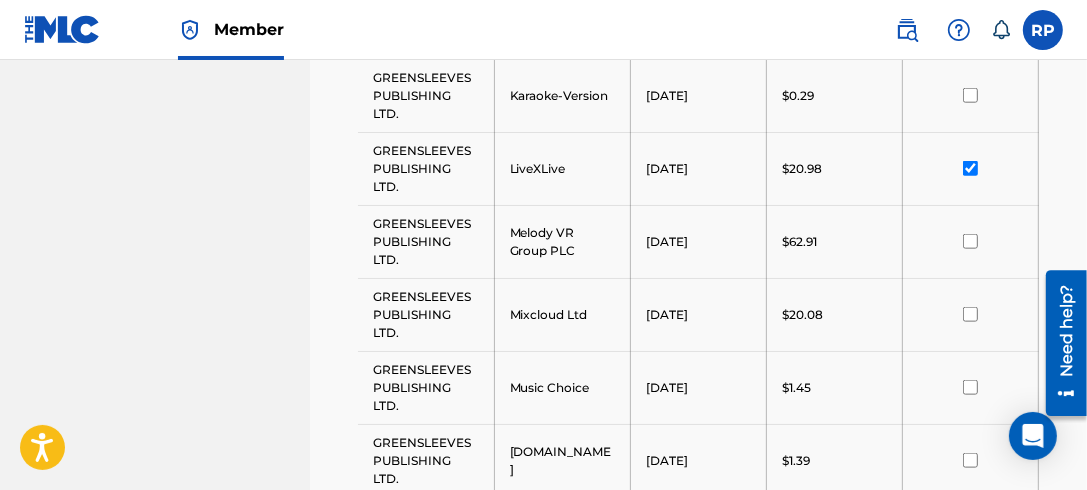 click at bounding box center (970, 241) 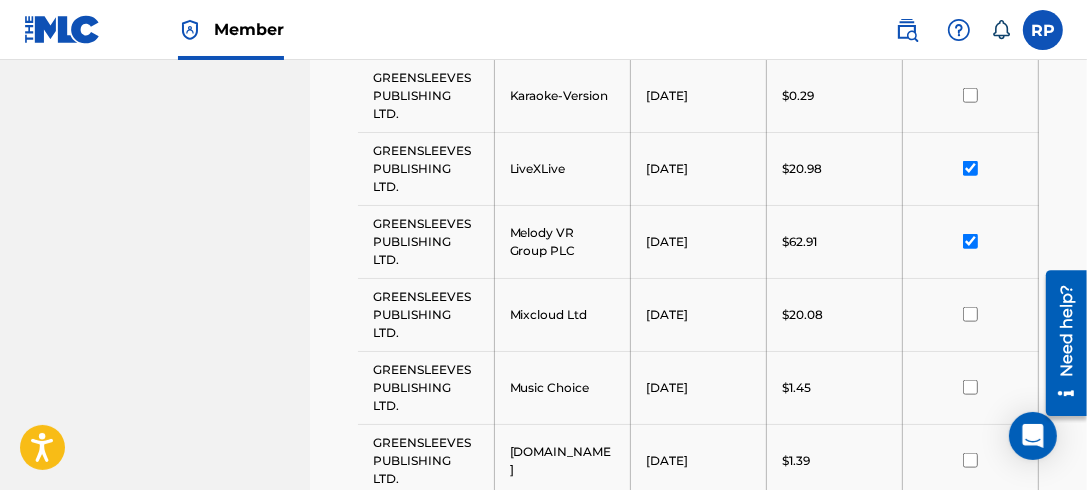 click at bounding box center [970, 314] 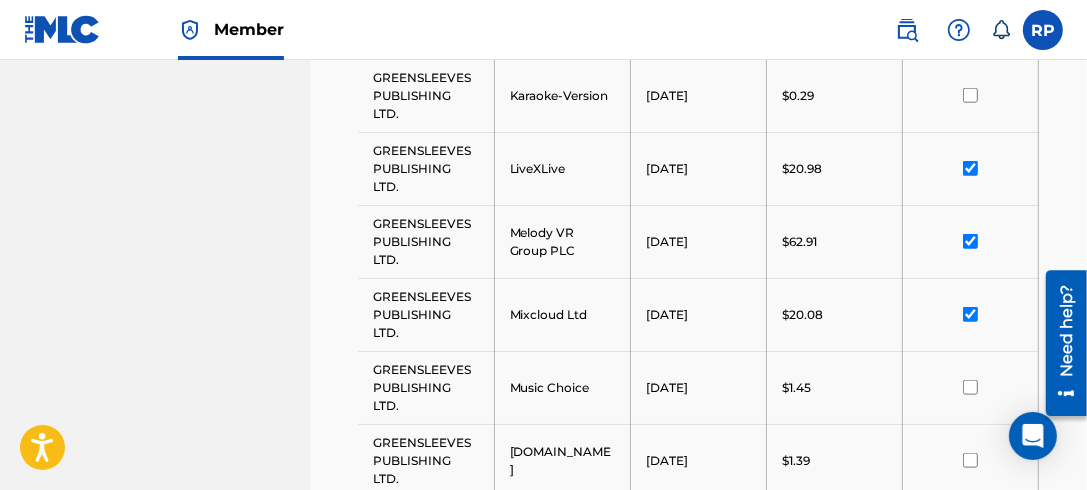click at bounding box center [970, 387] 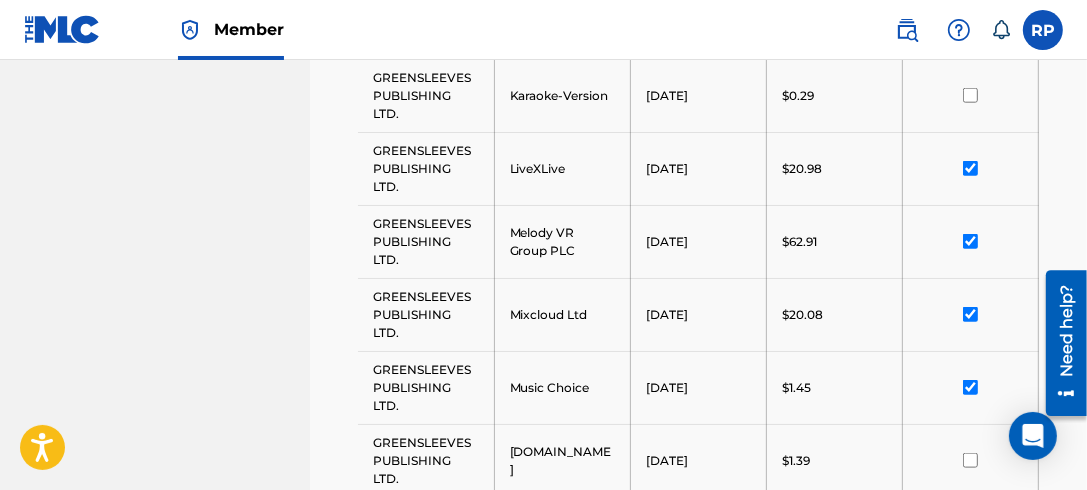 click at bounding box center [970, 460] 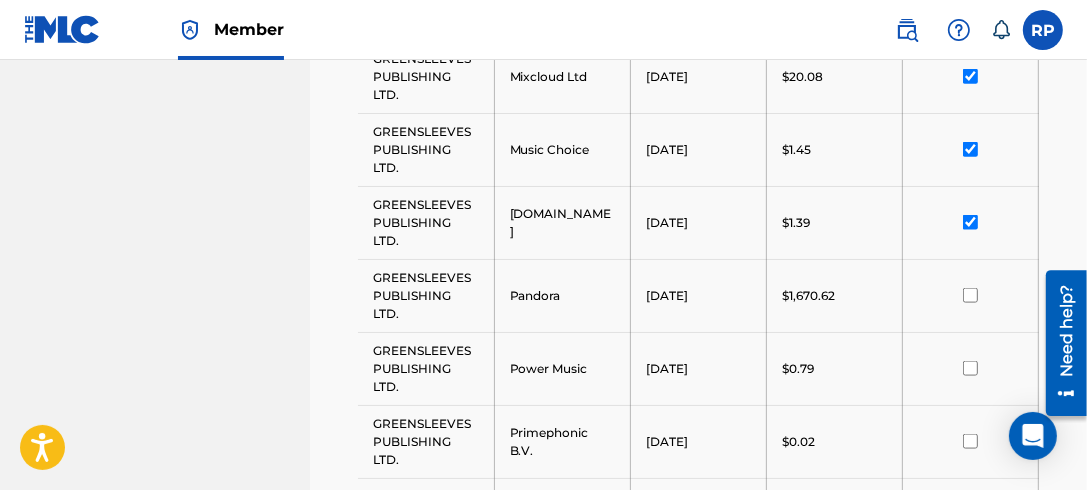 scroll, scrollTop: 1925, scrollLeft: 0, axis: vertical 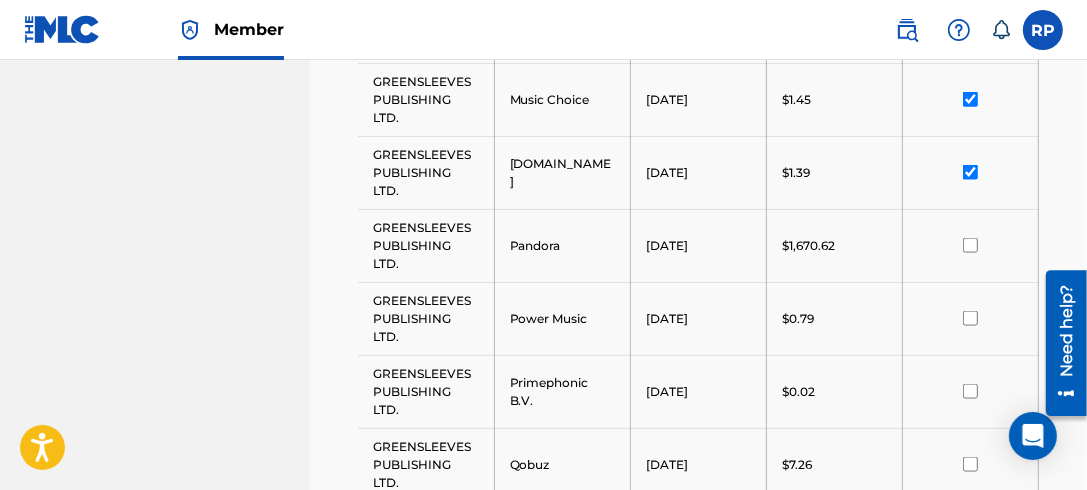 click at bounding box center [970, 245] 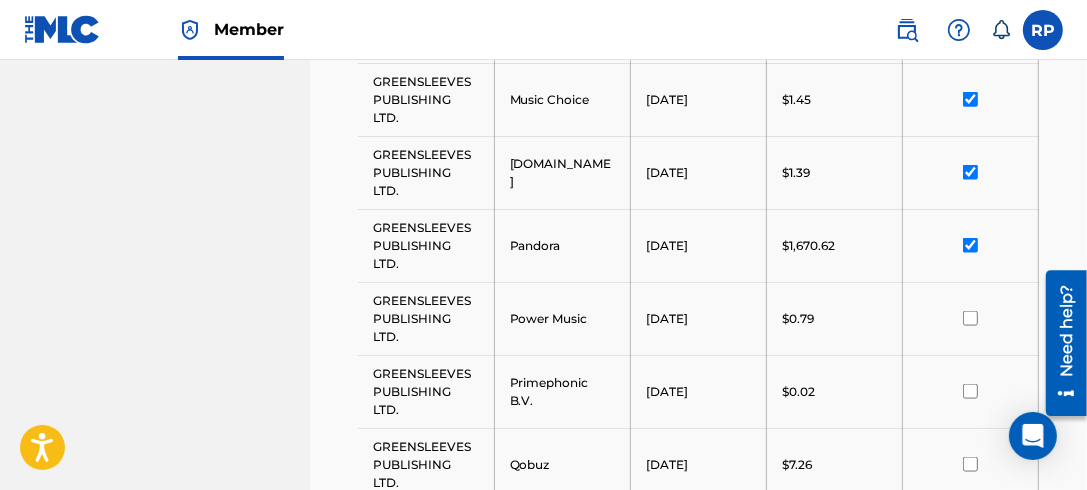 click at bounding box center (970, 318) 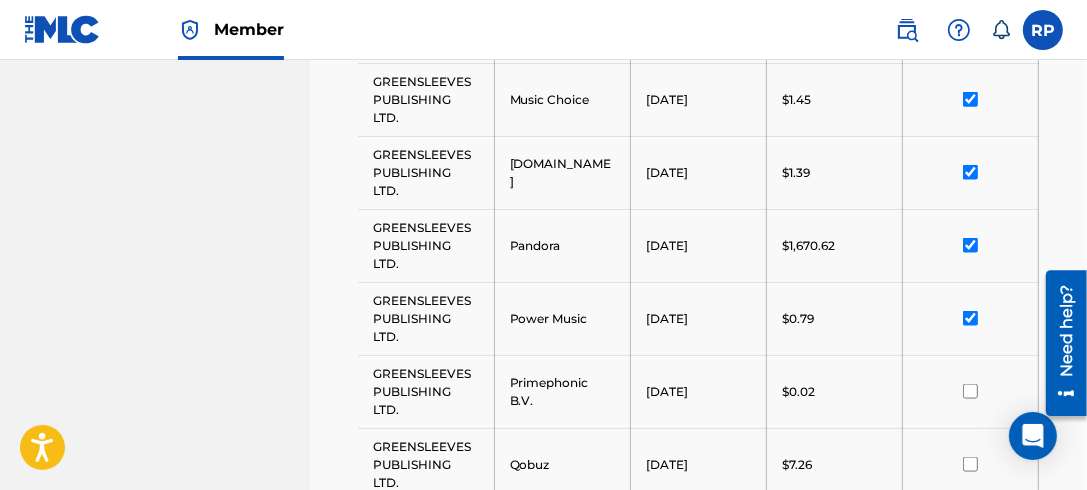 click at bounding box center (970, 391) 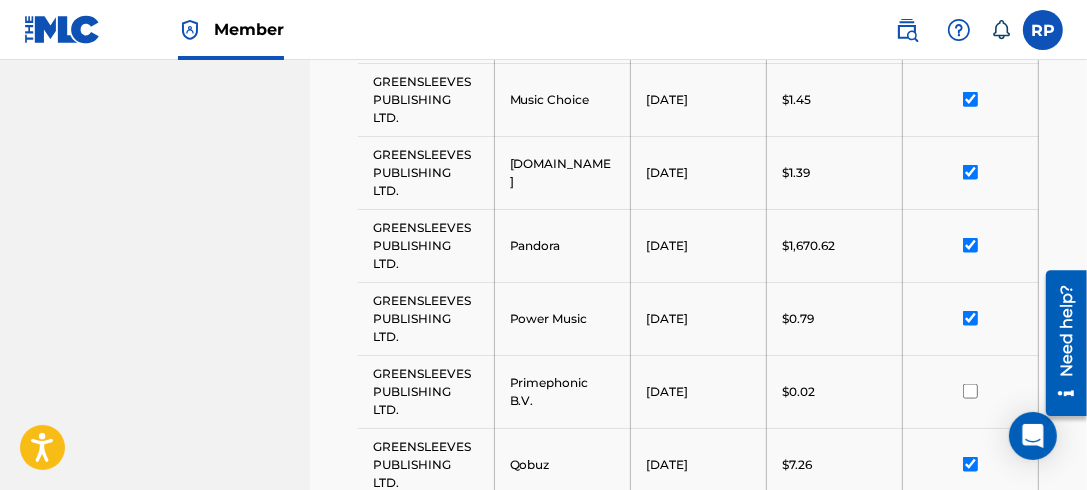 click at bounding box center (970, 391) 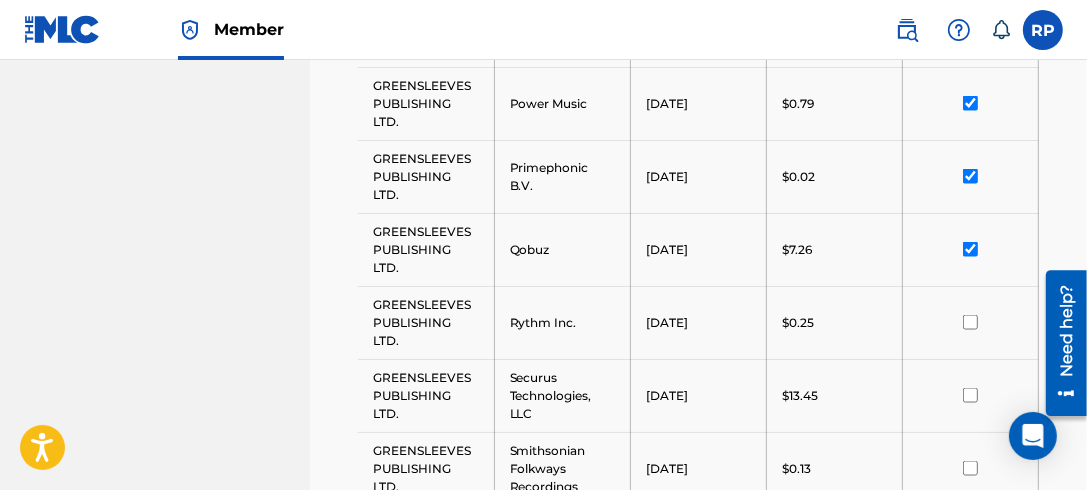scroll, scrollTop: 2140, scrollLeft: 0, axis: vertical 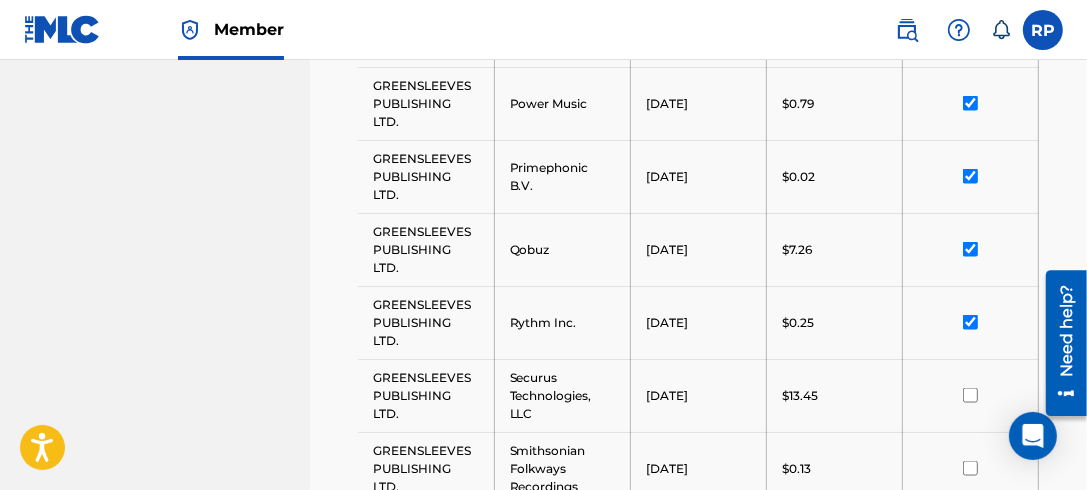 click at bounding box center (970, 395) 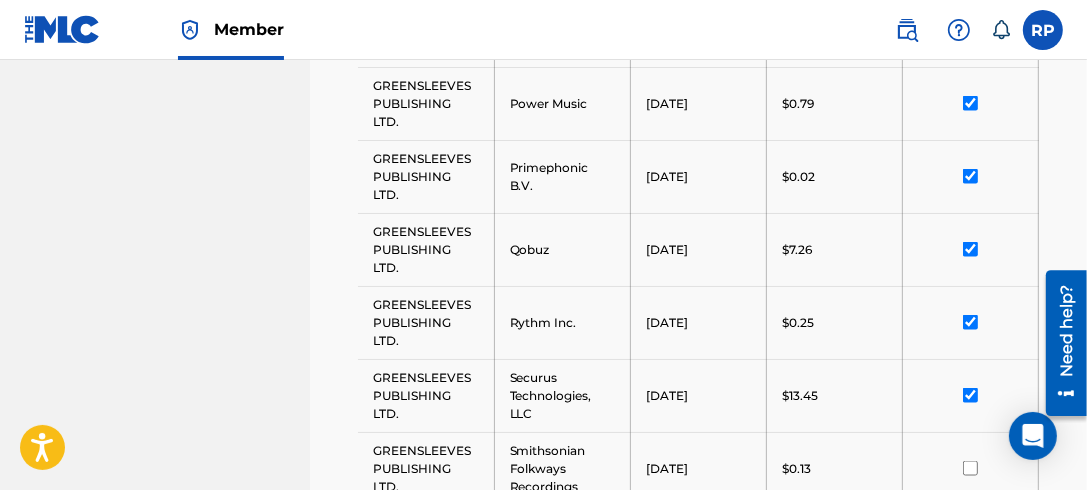 click at bounding box center (970, 468) 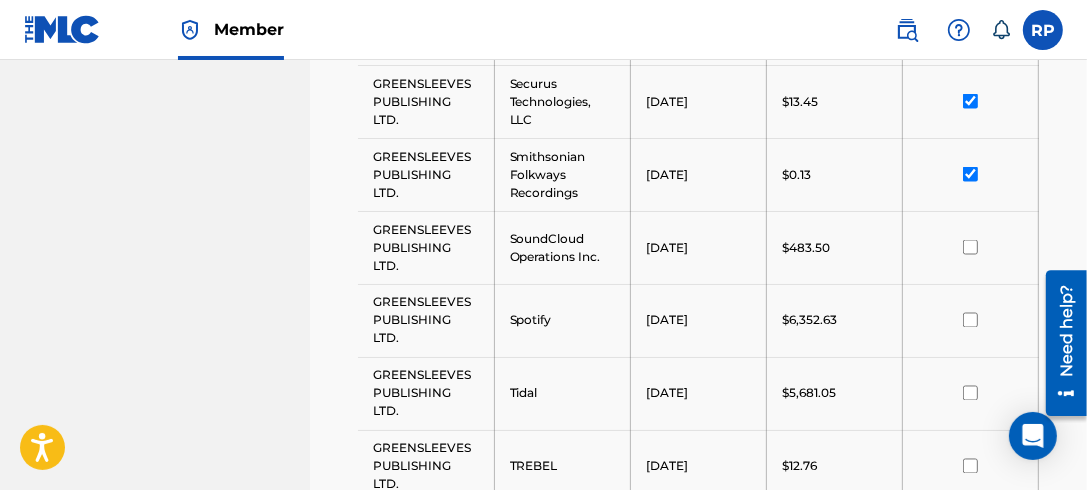 scroll, scrollTop: 2439, scrollLeft: 0, axis: vertical 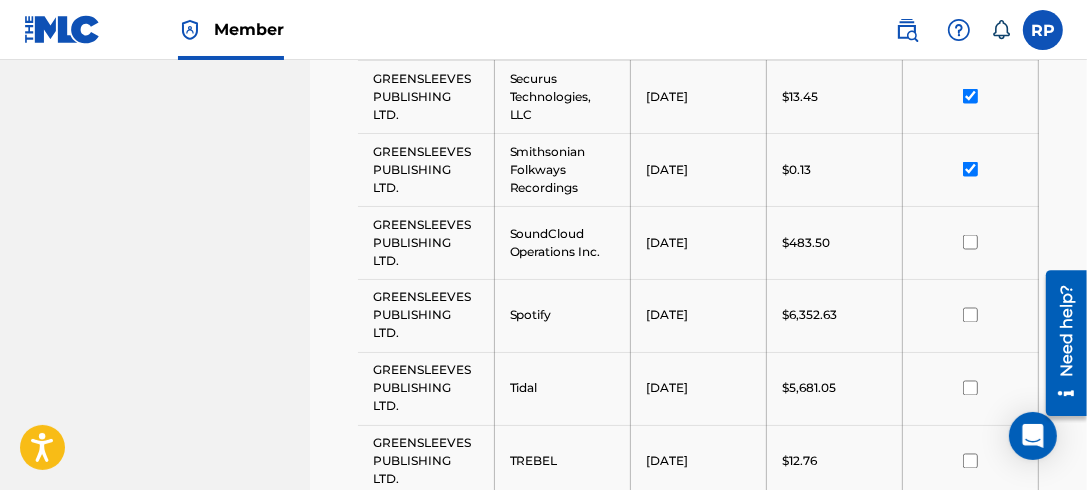 click at bounding box center (970, 242) 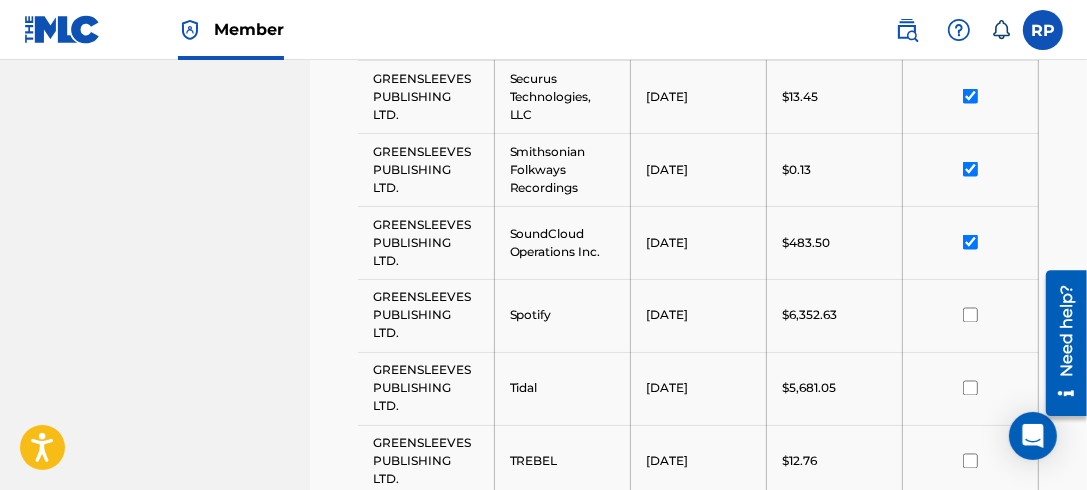 click at bounding box center (970, 388) 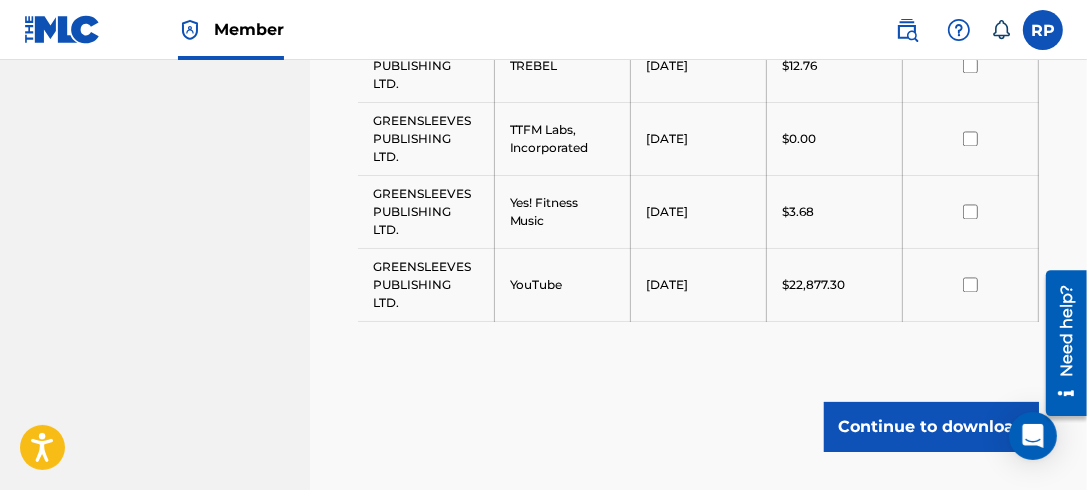scroll, scrollTop: 2964, scrollLeft: 0, axis: vertical 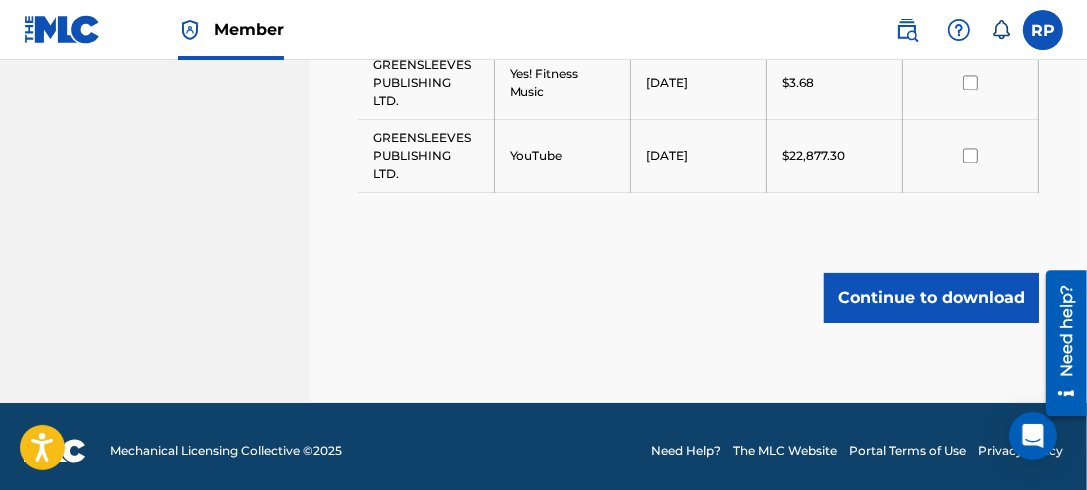 click on "Continue to download" at bounding box center [931, 298] 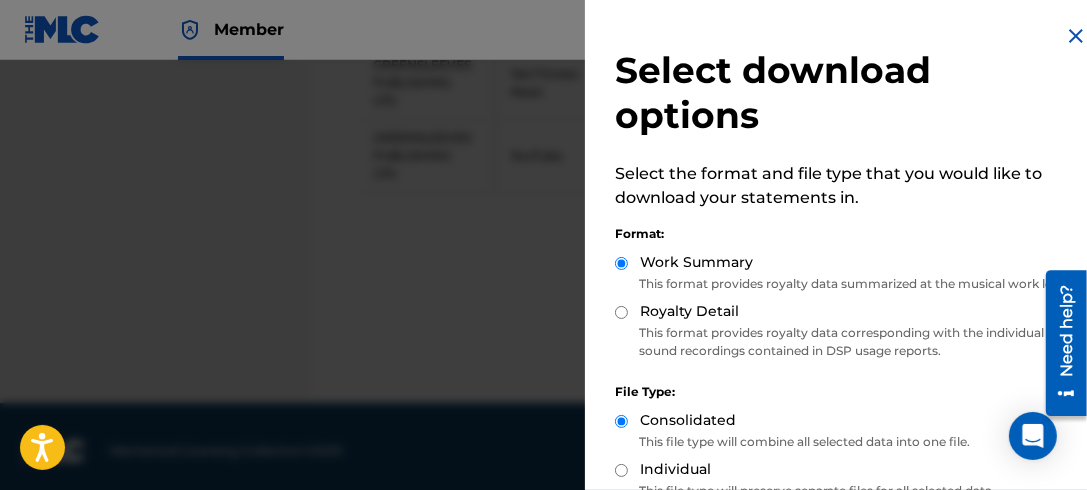 click on "Royalty Detail" at bounding box center (621, 312) 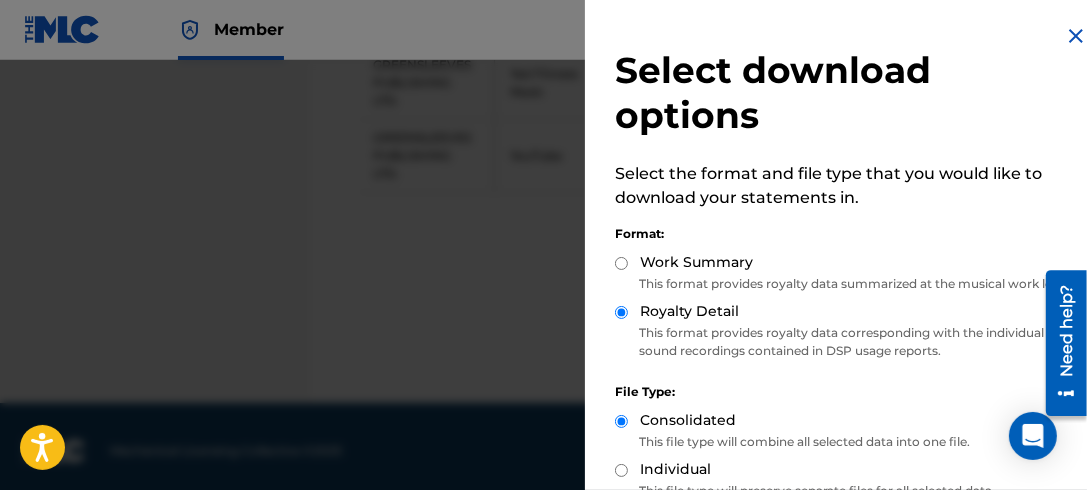 click on "Work Summary" at bounding box center (621, 263) 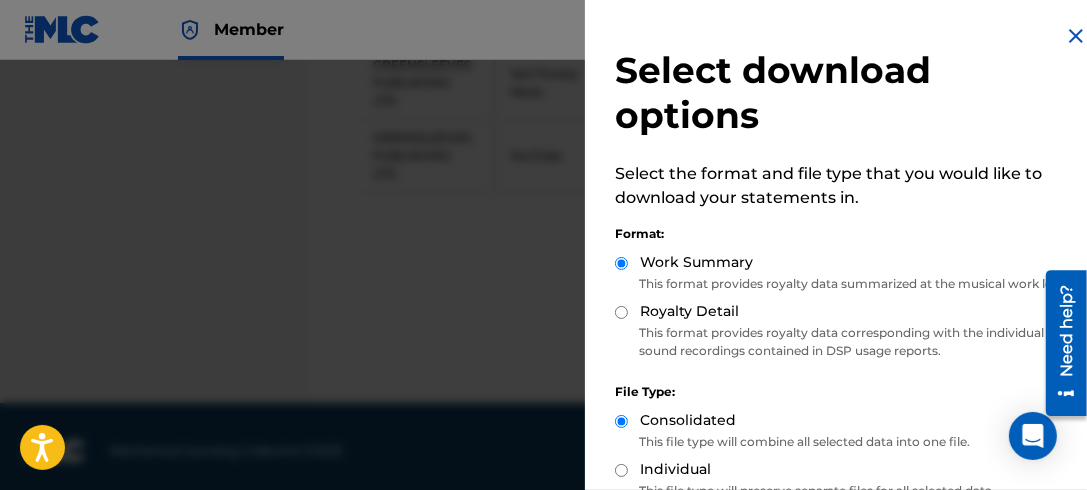 click on "Royalty Detail" at bounding box center (621, 312) 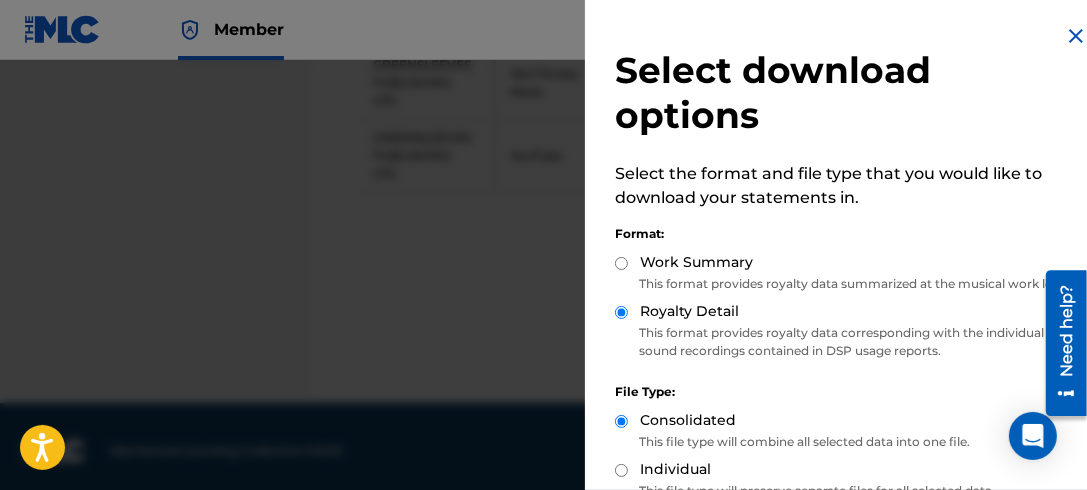click on "Work Summary" at bounding box center [621, 263] 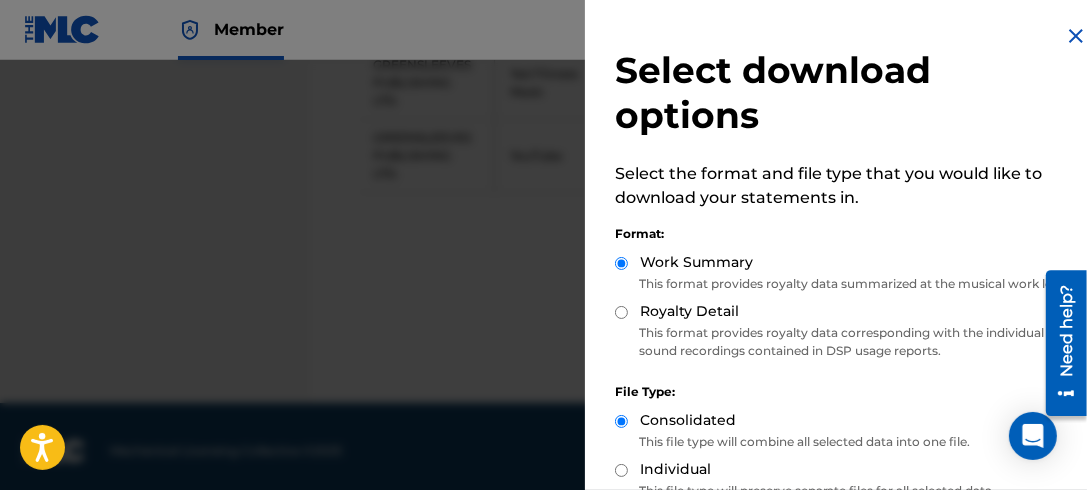 click on "Royalty Detail" at bounding box center (621, 312) 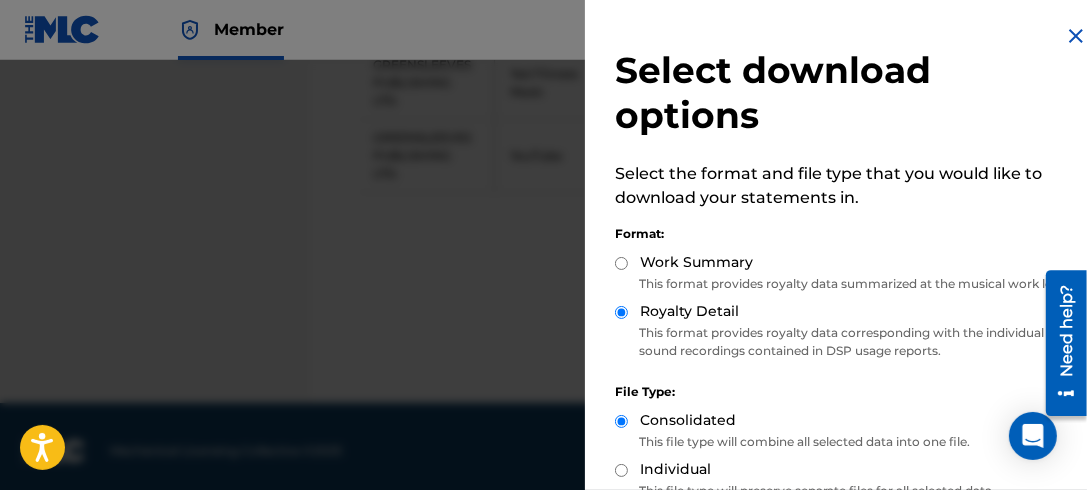 click on "Work Summary" at bounding box center [621, 263] 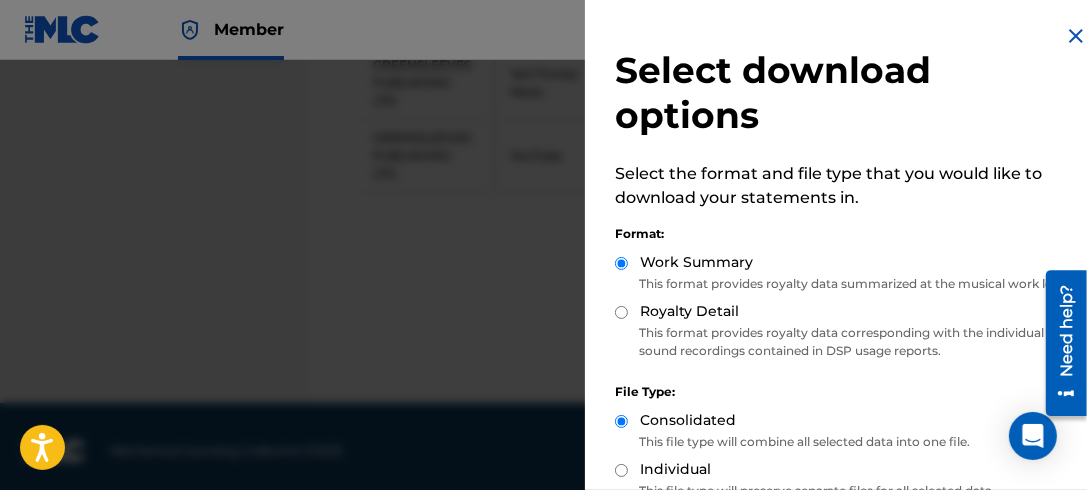 click on "Royalty Detail" at bounding box center (621, 312) 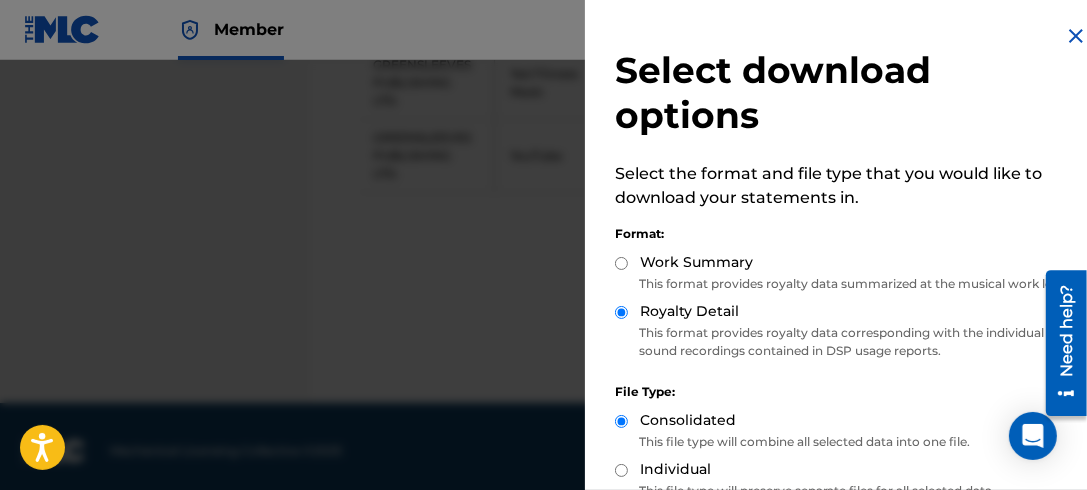 click on "Work Summary" at bounding box center (621, 263) 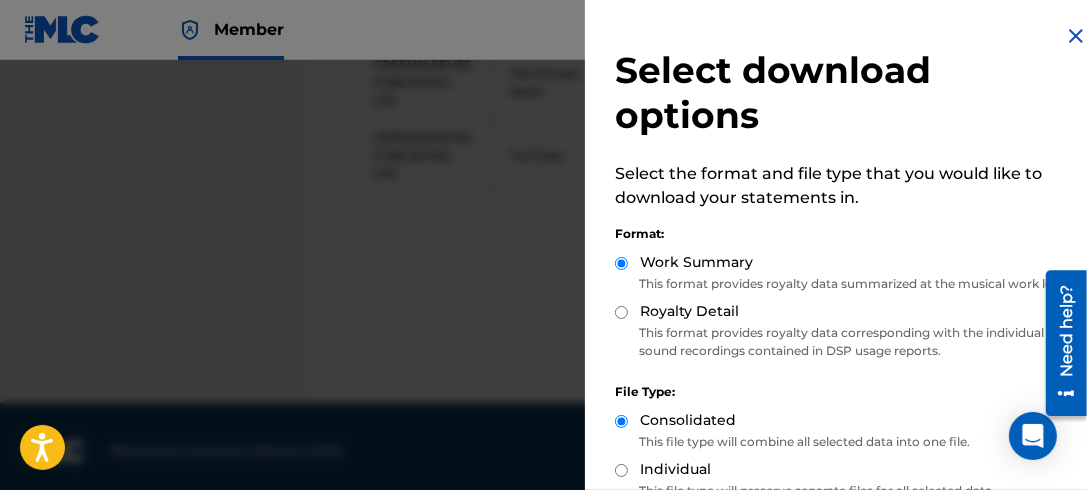 click on "Royalty Detail" at bounding box center [621, 312] 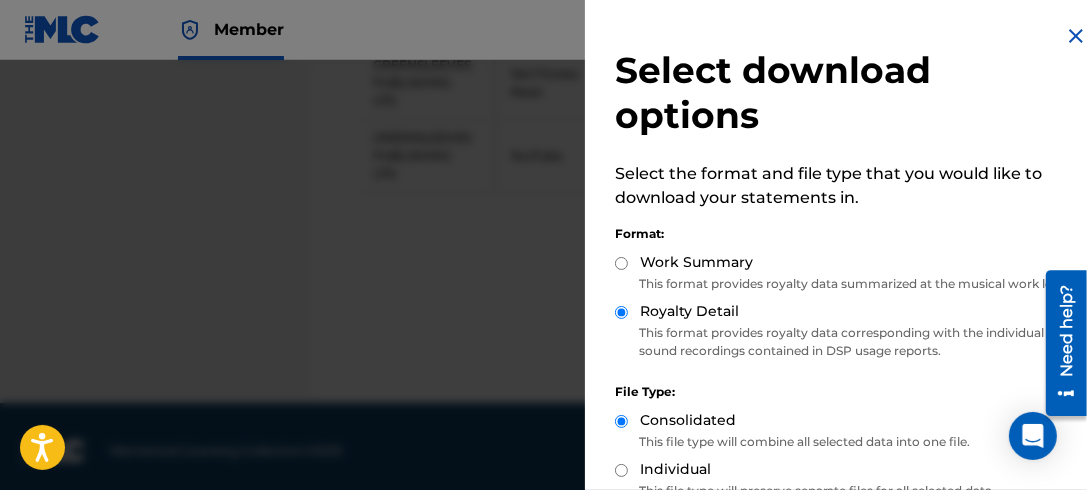 click on "Work Summary" at bounding box center (621, 263) 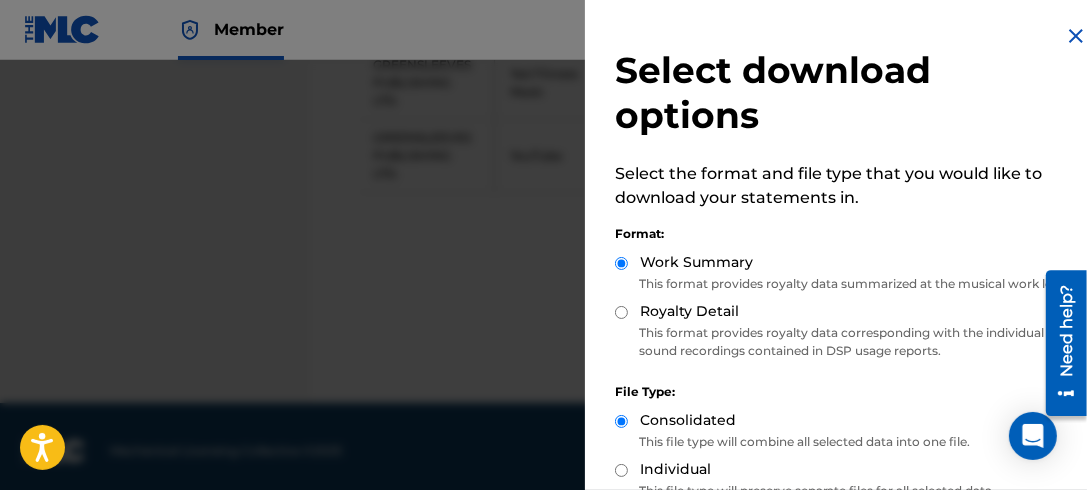 click on "Royalty Detail" at bounding box center (621, 312) 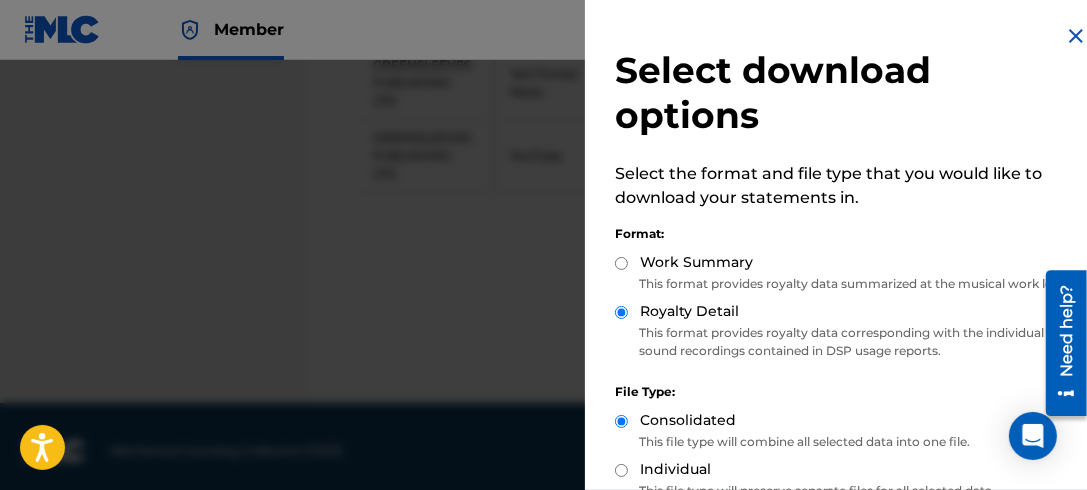 click on "Work Summary" at bounding box center [621, 263] 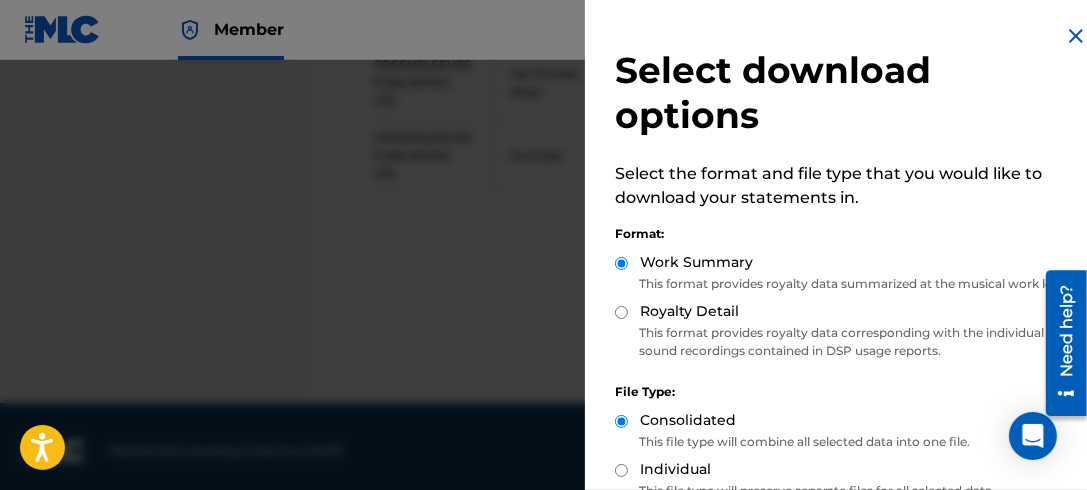 click on "Royalty Detail" at bounding box center (621, 312) 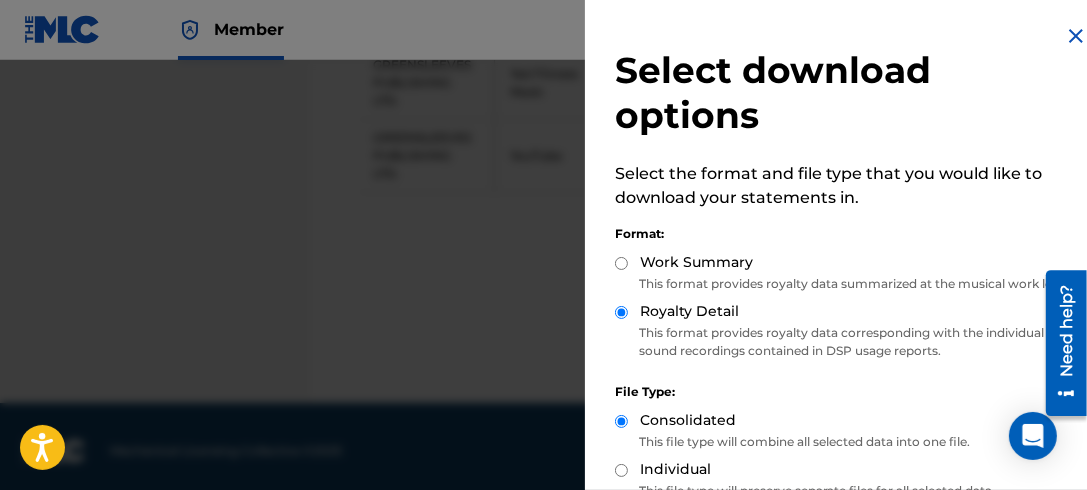 click on "Work Summary" at bounding box center (621, 263) 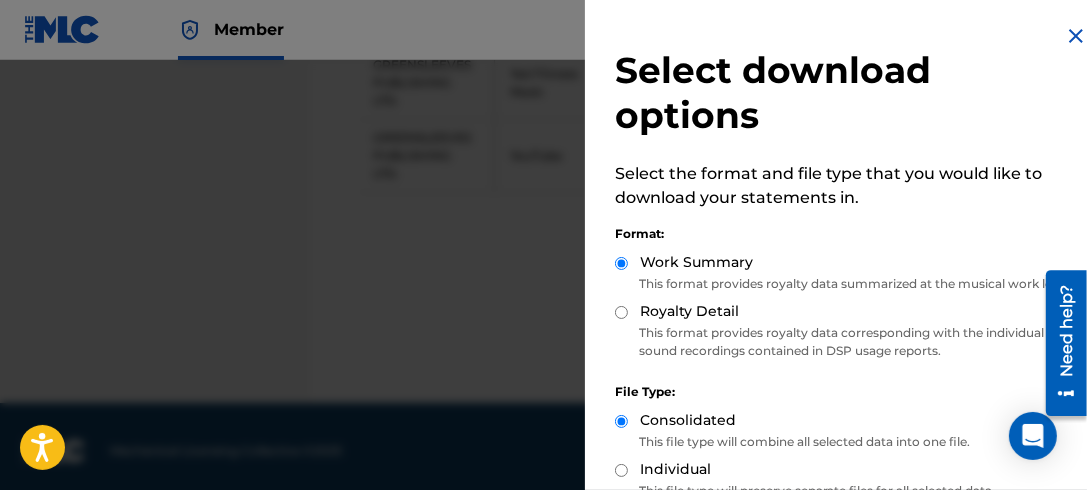 click on "Royalty Detail" at bounding box center (621, 312) 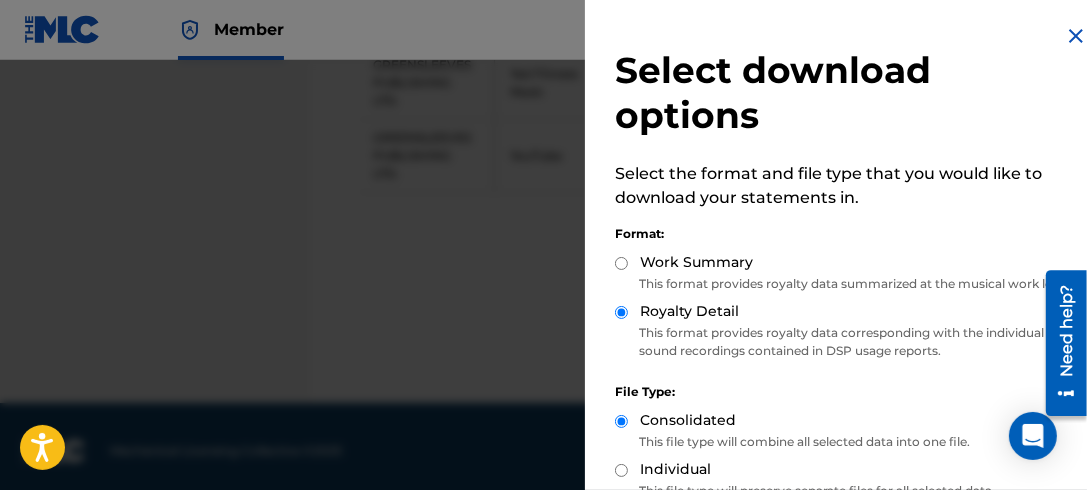 click on "Work Summary" at bounding box center (621, 263) 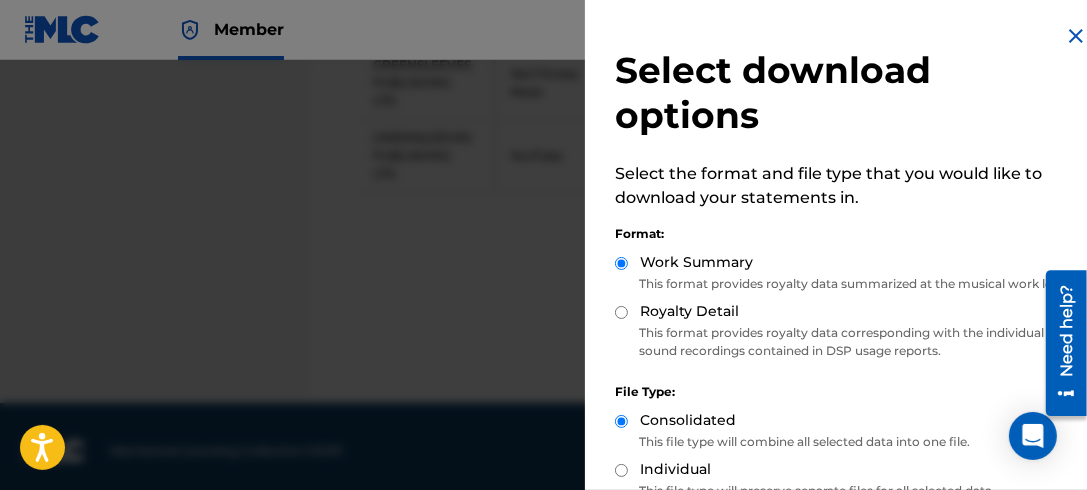 click on "Royalty Detail" at bounding box center [621, 312] 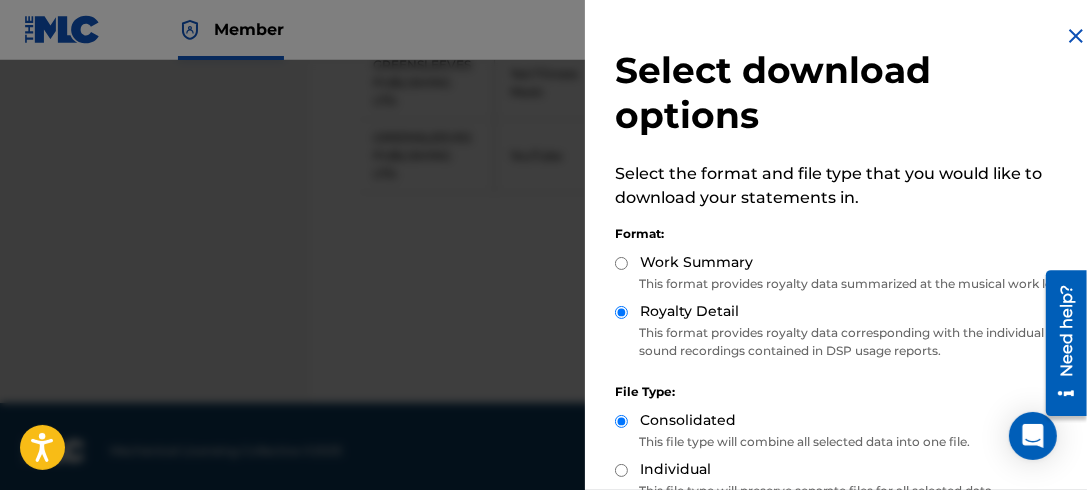 click on "Work Summary" at bounding box center (621, 263) 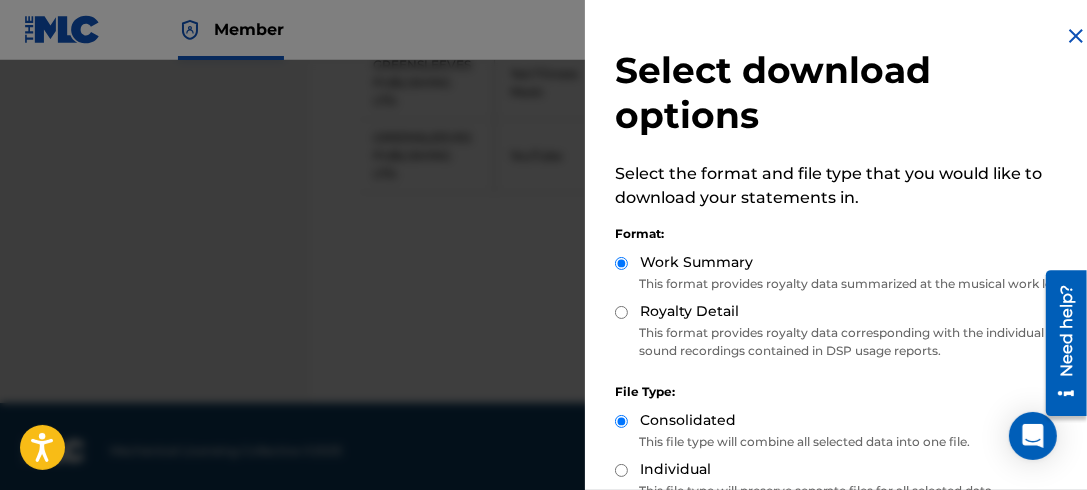 click on "Royalty Detail" at bounding box center (621, 312) 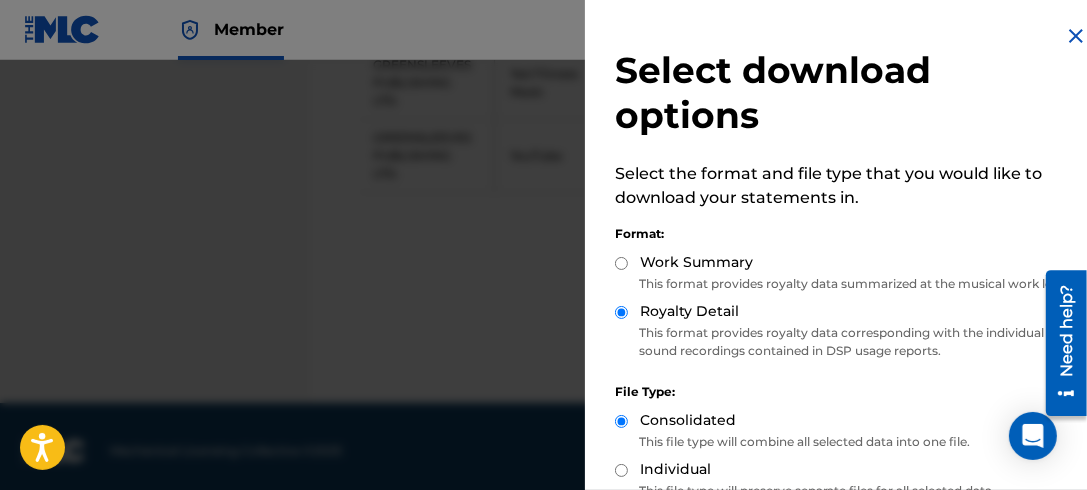 click on "Work Summary" at bounding box center (621, 263) 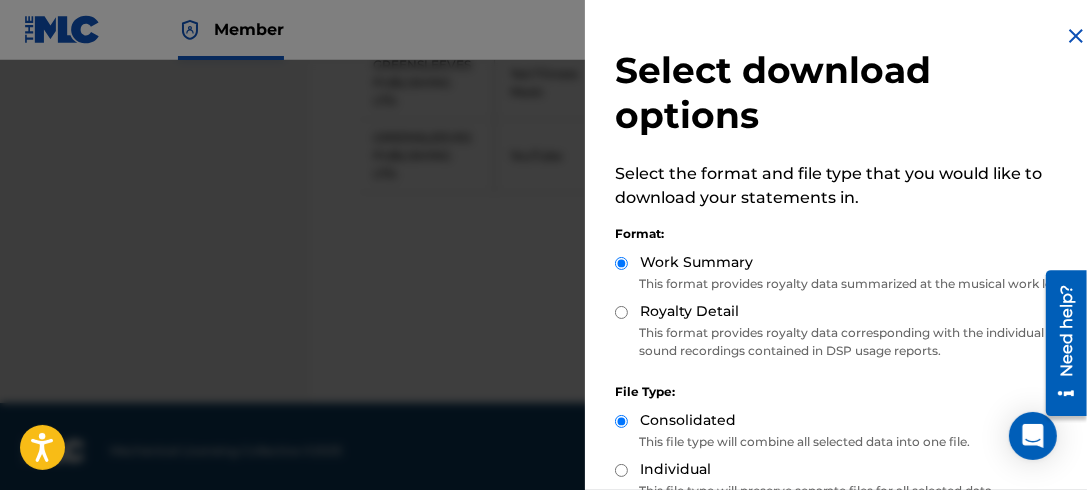 click on "Royalty Detail" at bounding box center (621, 312) 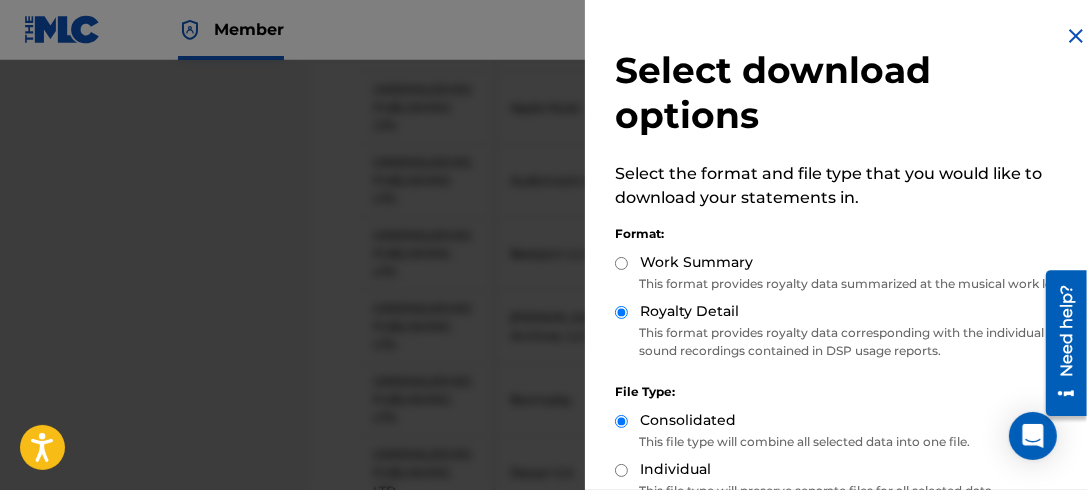 scroll, scrollTop: 394, scrollLeft: 0, axis: vertical 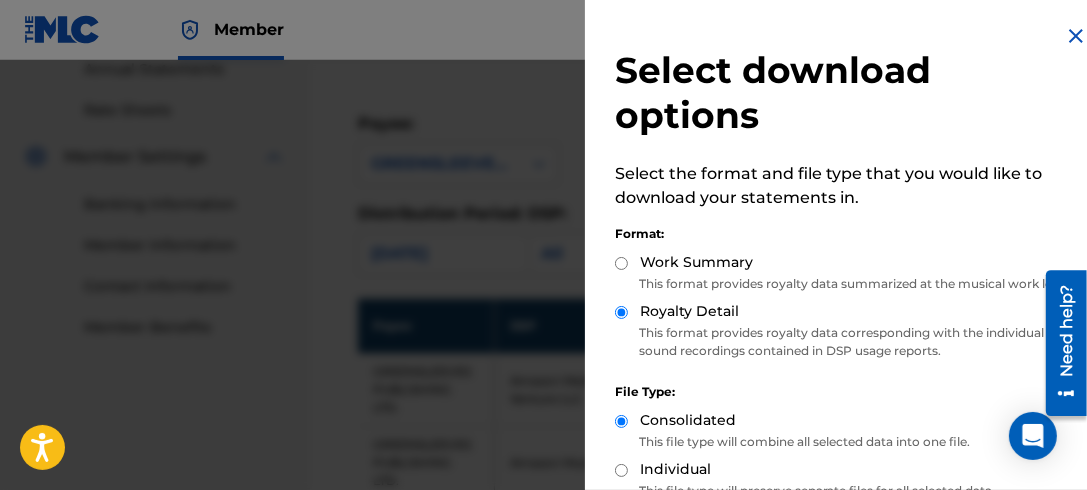 click on "Select download options" at bounding box center [848, 93] 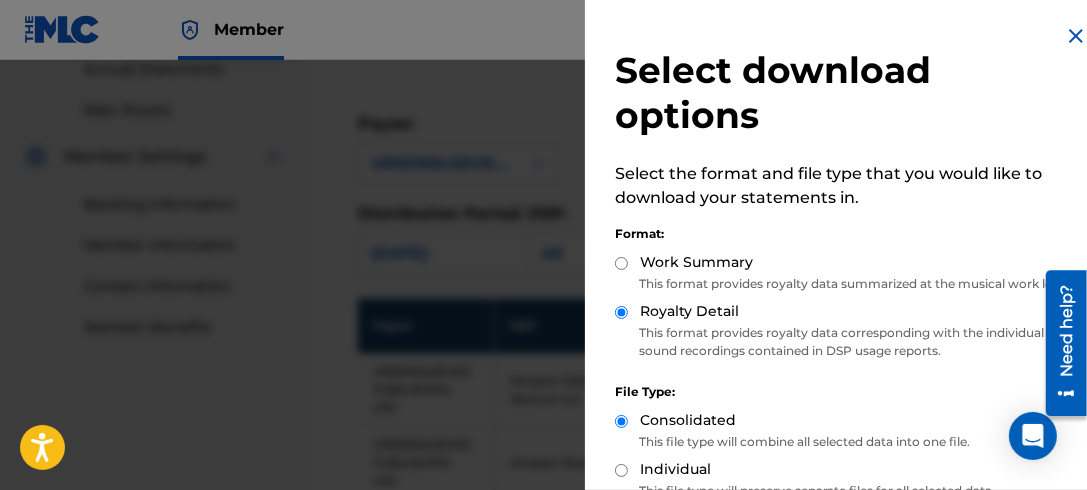 click on "Select download options Select the format and file type that you would like to download your statements in. Format: Work Summary This format provides royalty data summarized at the musical work level. Royalty Detail This format provides royalty data corresponding with the individual sound recordings contained in DSP usage reports. File Type: Consolidated This file type will combine all selected data into one file. Individual This file type will preserve separate files for all selected data. Download" at bounding box center [848, 337] 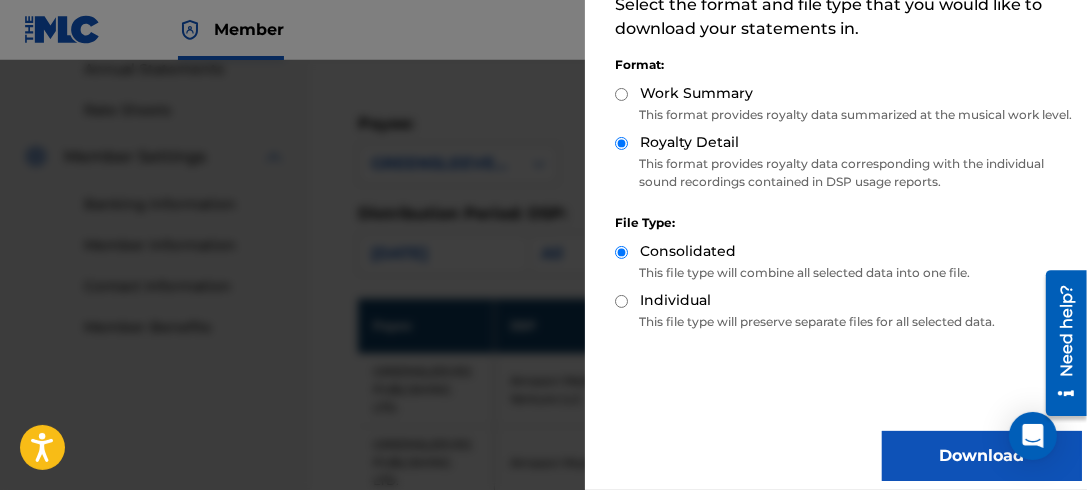 click on "Download" at bounding box center (982, 456) 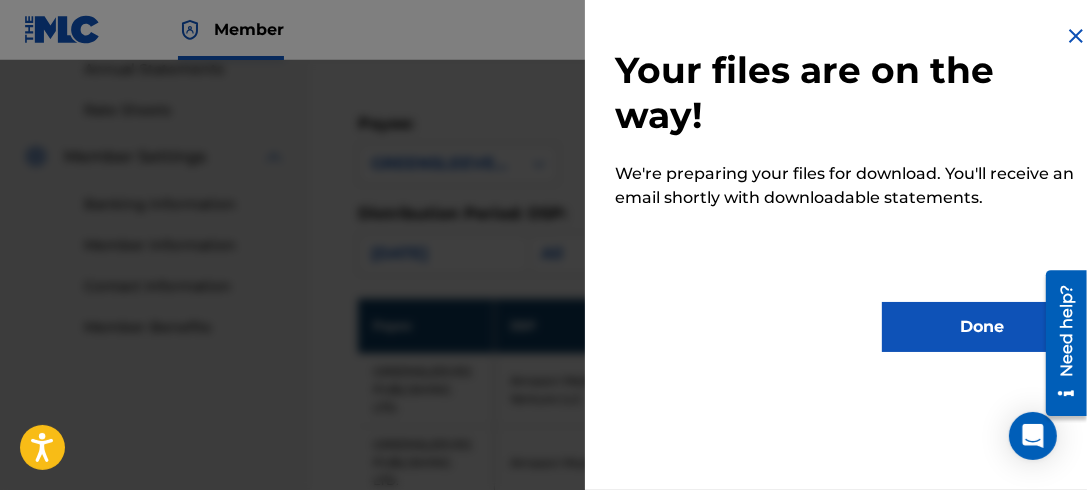 click on "Done" at bounding box center [982, 327] 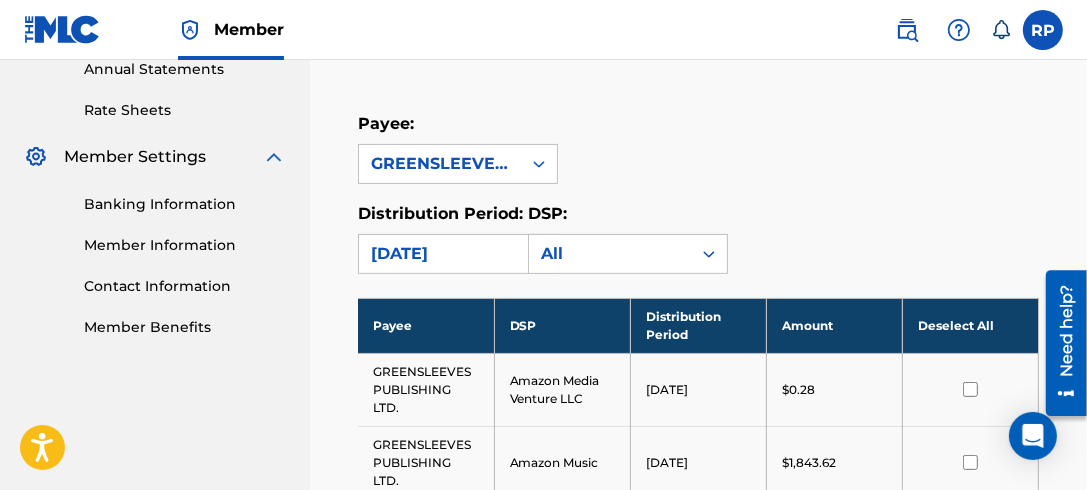 click on "Deselect All" at bounding box center (970, 325) 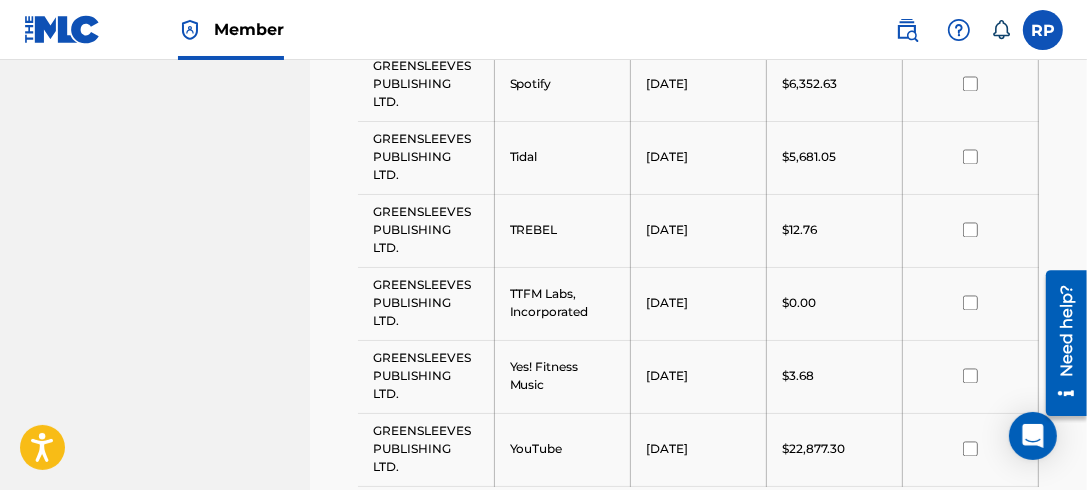 scroll, scrollTop: 2592, scrollLeft: 0, axis: vertical 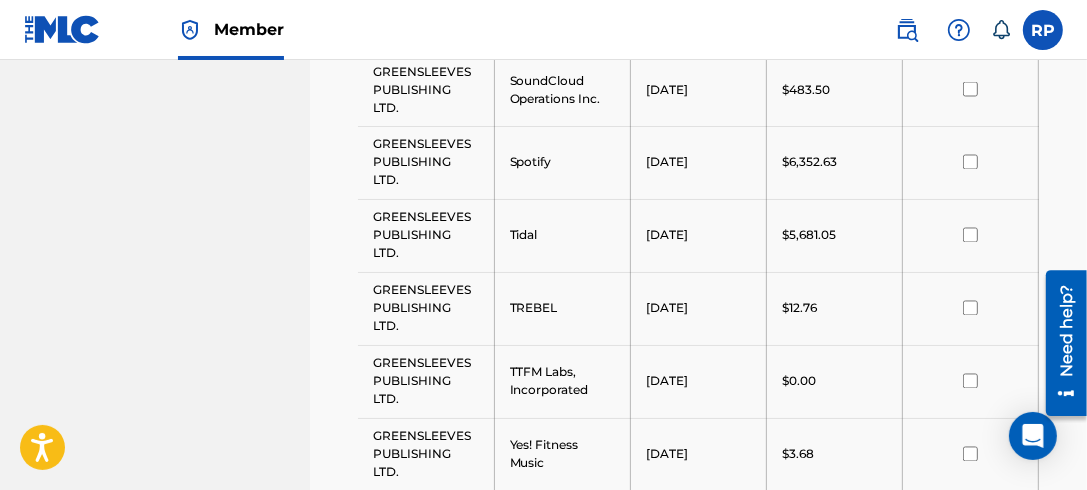 click at bounding box center [970, 162] 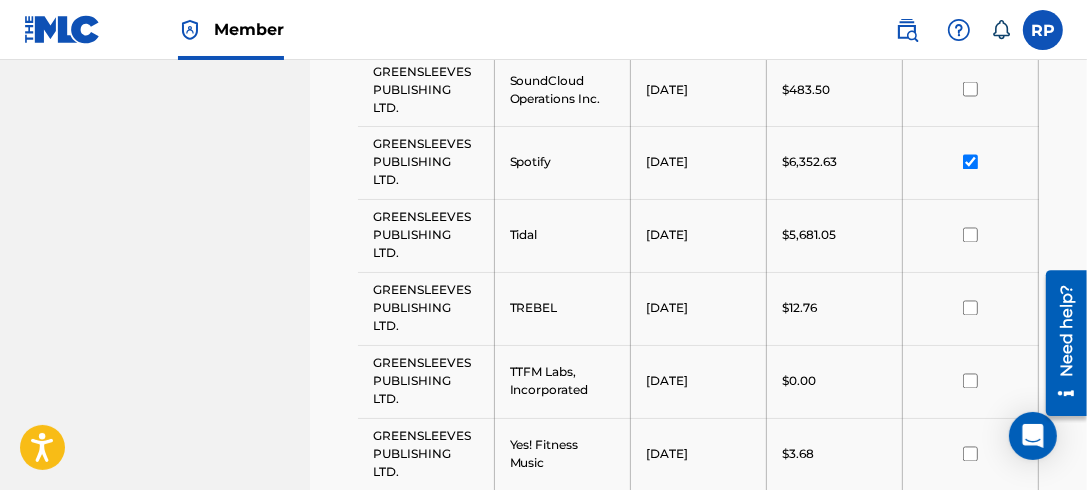 click at bounding box center [970, 162] 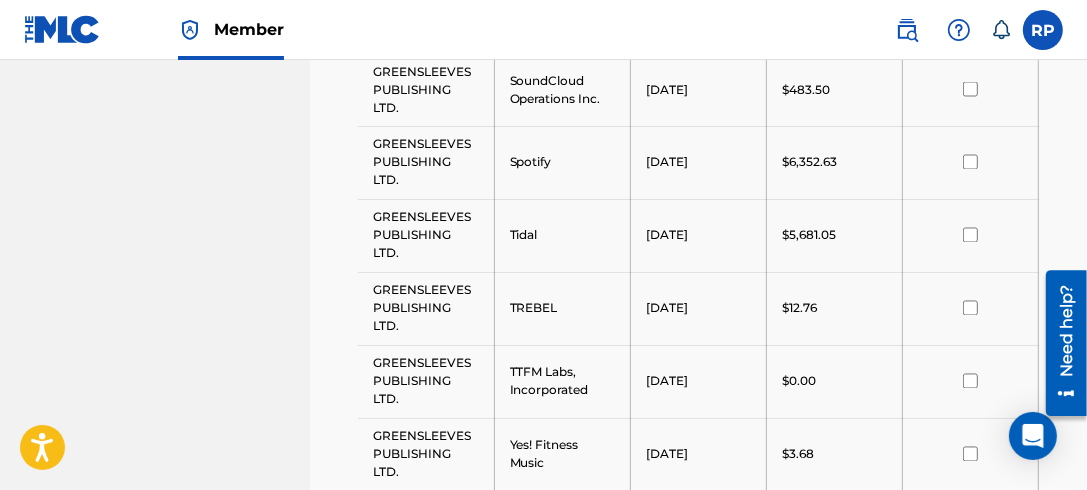 click at bounding box center [970, 162] 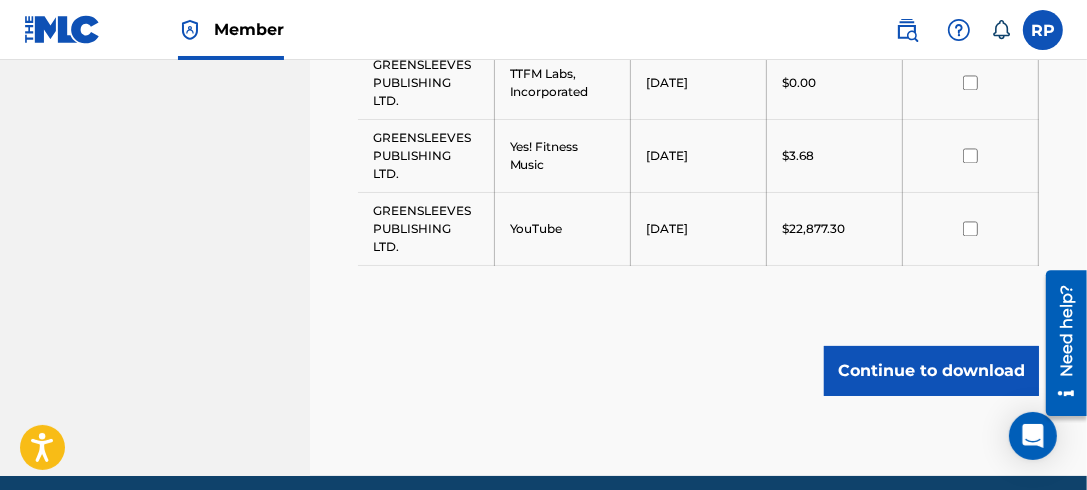 scroll, scrollTop: 2964, scrollLeft: 0, axis: vertical 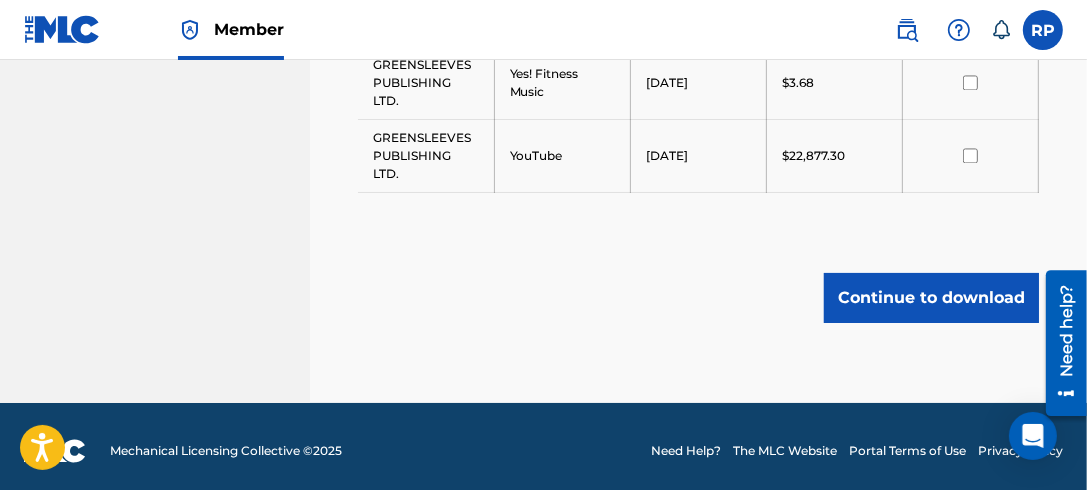 click on "Continue to download" at bounding box center (931, 298) 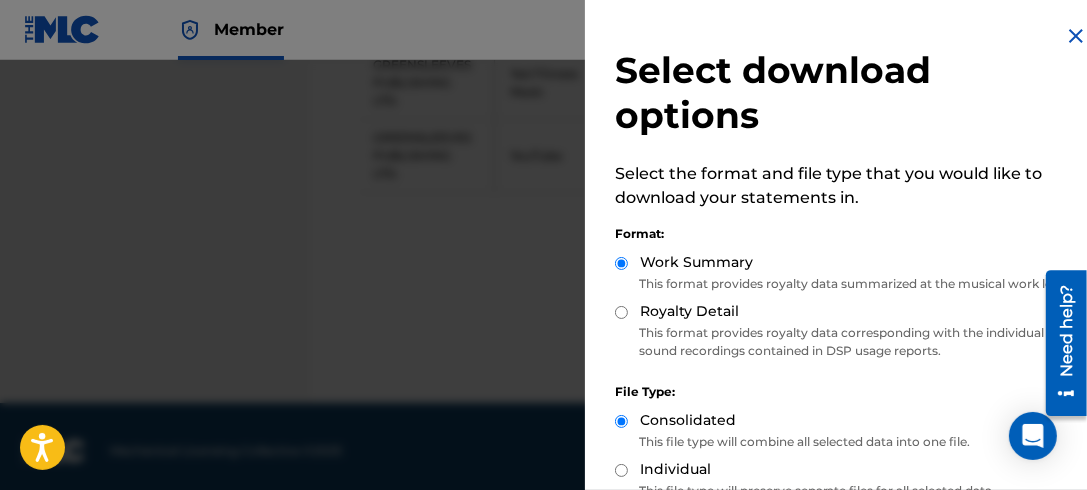 click on "Royalty Detail" at bounding box center (621, 312) 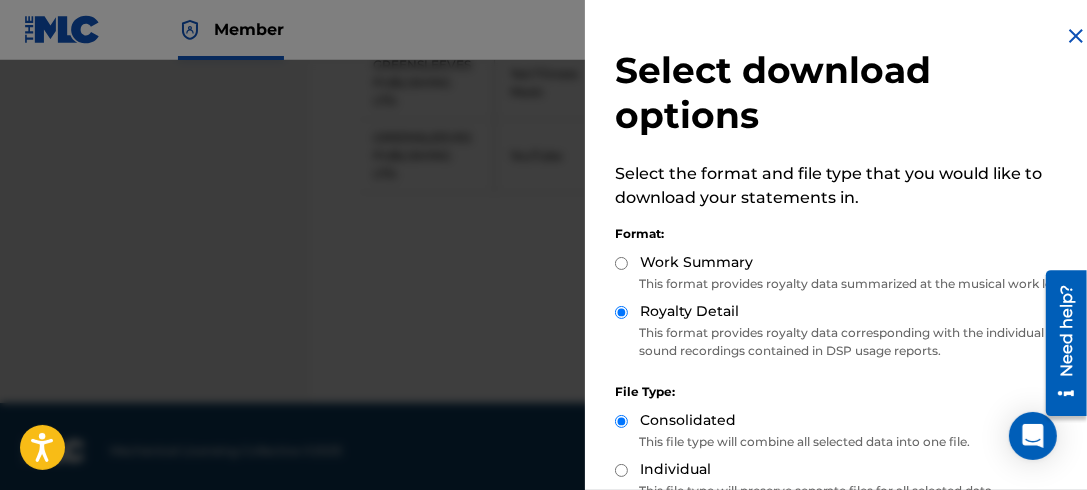 scroll, scrollTop: 202, scrollLeft: 0, axis: vertical 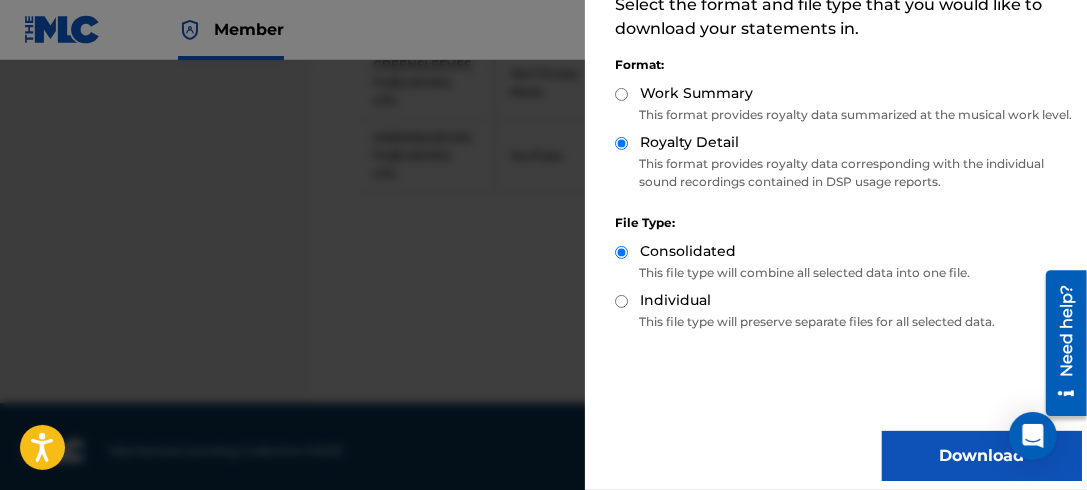 click on "Download" at bounding box center [982, 456] 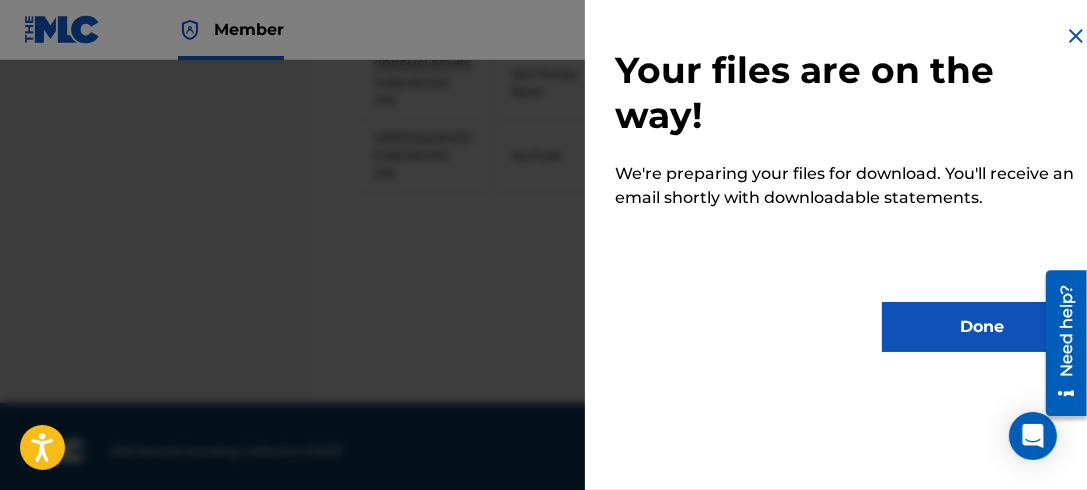 scroll, scrollTop: 0, scrollLeft: 0, axis: both 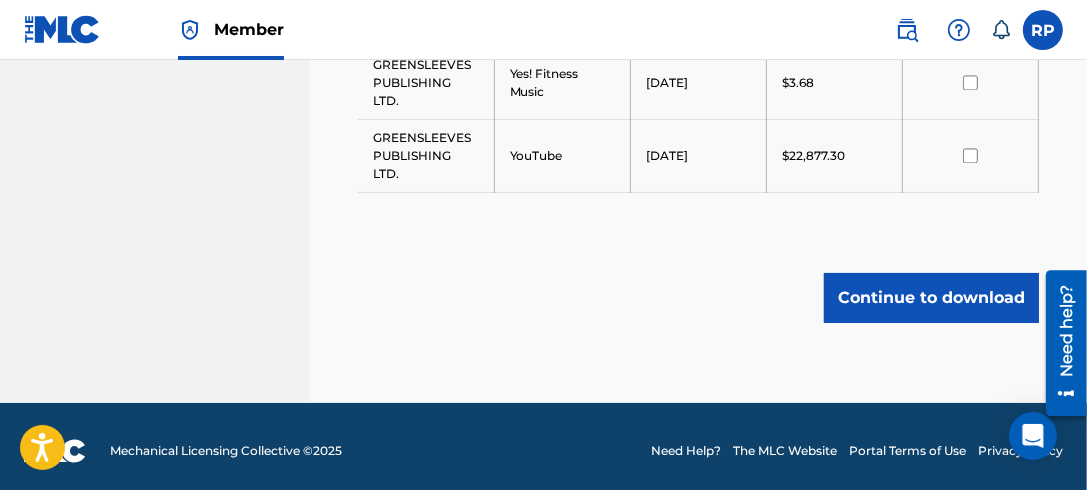 click on "Royalty Statements Select your desired payee from the Payee drop-down menu. Then you can filter by distribution period and DSP in the corresponding drop-down menus. In the Select column, check the box(es) for any statements you would like to download or click    Select All   at the top of the column to select all statements. Scroll to the bottom and click  Continue to download , then select your download options from the slide-out menu. Payee: GREENSLEEVES PUBLISHING LTD. Distribution Period: [DATE] DSP: All Payee DSP Distribution Period Amount Deselect All GREENSLEEVES PUBLISHING LTD. Amazon Media Venture LLC [DATE] $0.28 GREENSLEEVES PUBLISHING LTD. Amazon Music [DATE] $1,843.62 GREENSLEEVES PUBLISHING LTD. Apple Music [DATE] $12,335.03 GREENSLEEVES PUBLISHING LTD. Audiomack Inc. [DATE] $205.97 GREENSLEEVES PUBLISHING LTD. Beatport LLC [DATE] $220.40 GREENSLEEVES PUBLISHING LTD. [PERSON_NAME] Archives, LLC [DATE] $3.16 GREENSLEEVES PUBLISHING LTD. Boomplay [DATE] $0.10 Deezer S.A. GTL" at bounding box center (698, -1226) 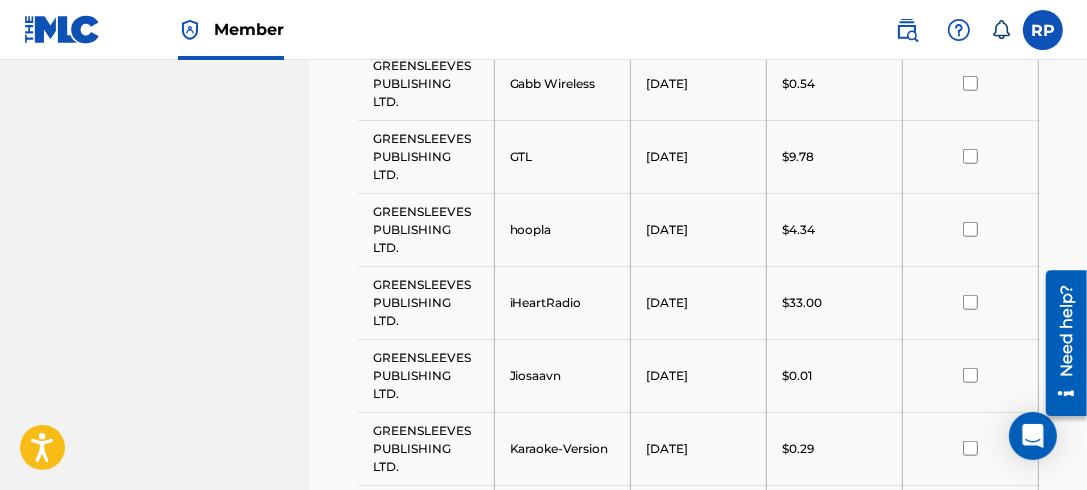 scroll, scrollTop: 1204, scrollLeft: 0, axis: vertical 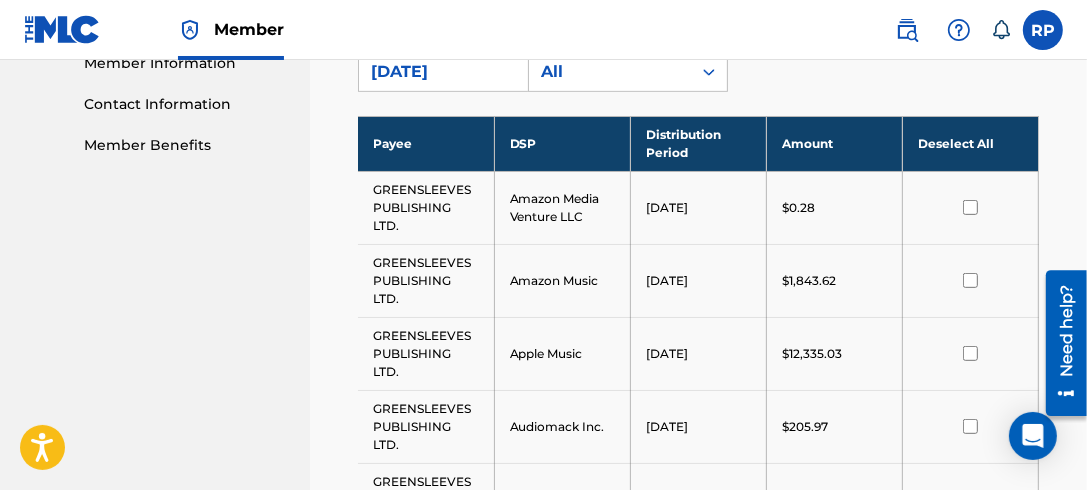 click on "Deselect All" at bounding box center [970, 143] 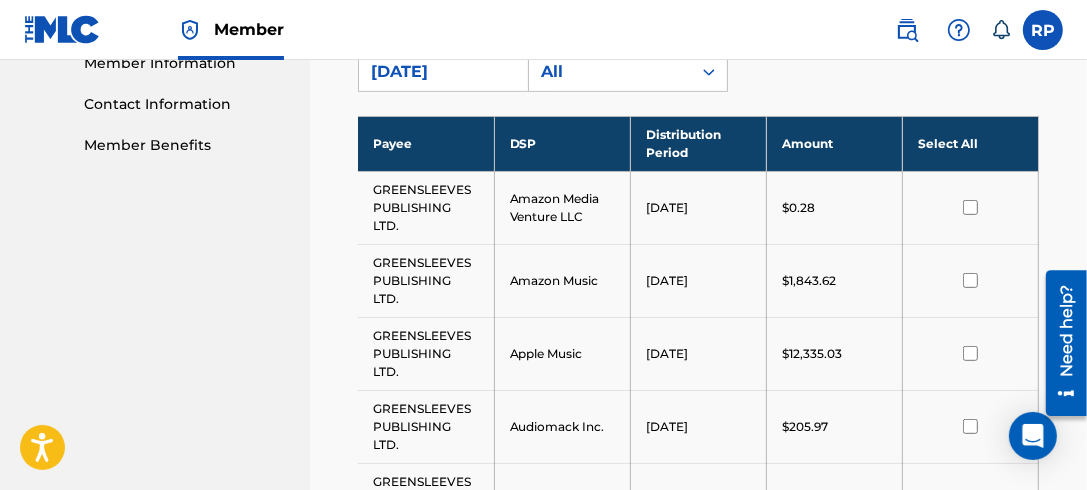 click on "Select All" at bounding box center [970, 143] 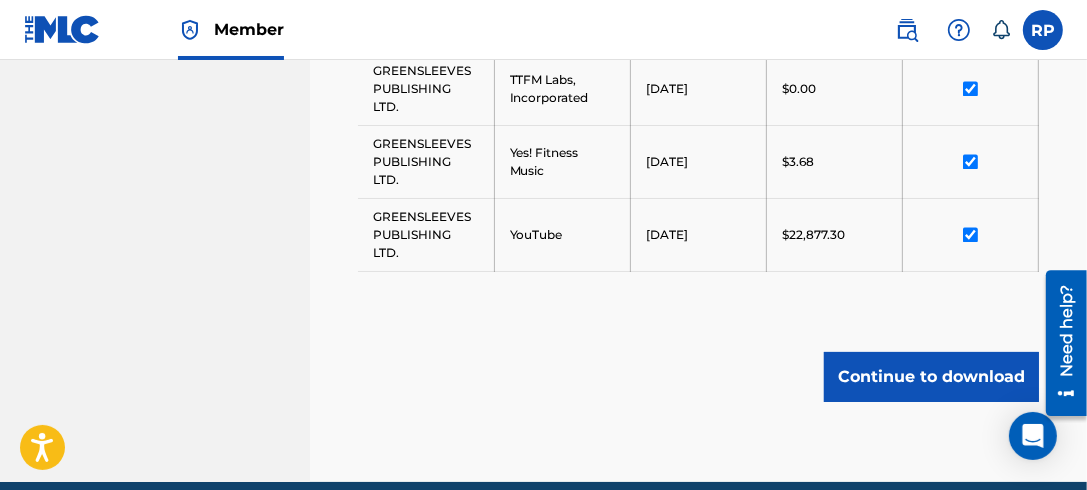 scroll, scrollTop: 2964, scrollLeft: 0, axis: vertical 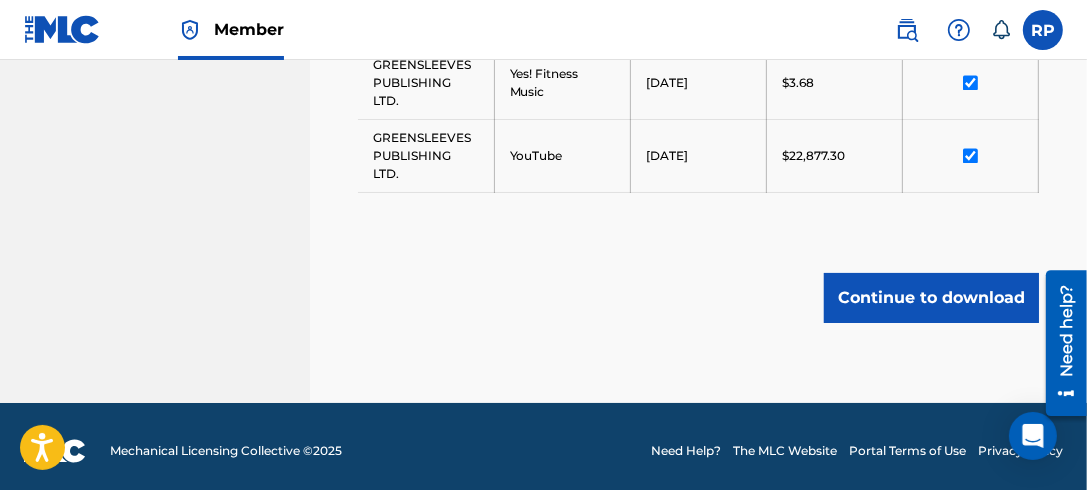 click on "Continue to download" at bounding box center [931, 298] 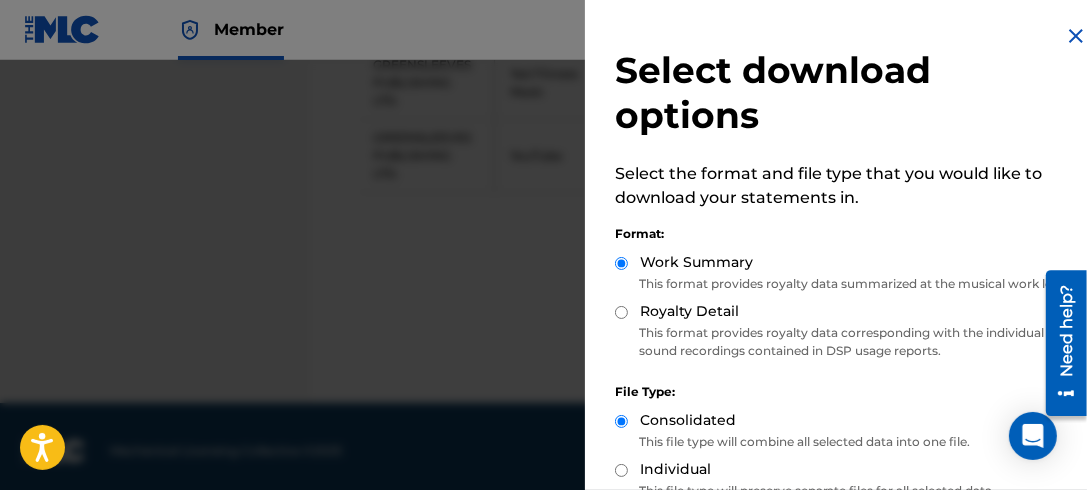 type 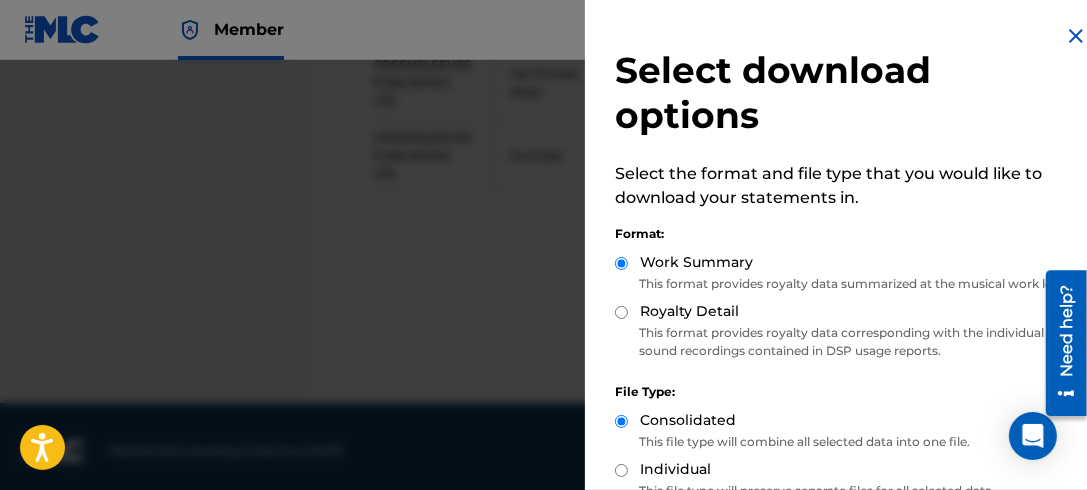 scroll, scrollTop: 202, scrollLeft: 0, axis: vertical 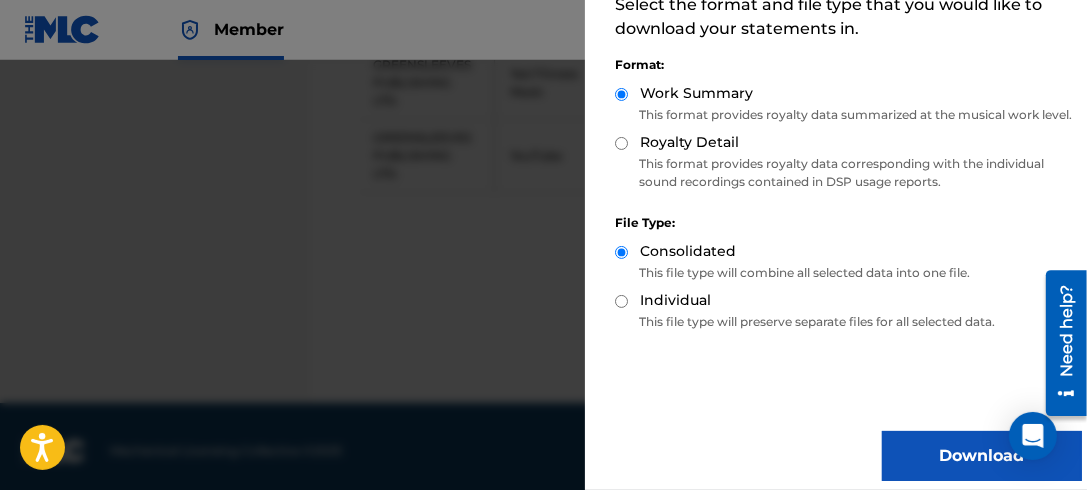 click on "Download" at bounding box center (982, 456) 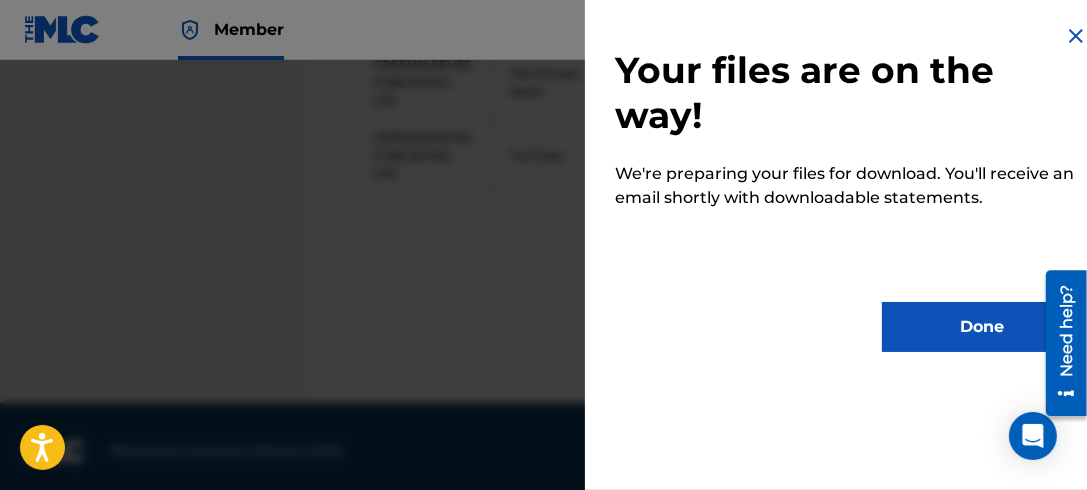 click on "Done" at bounding box center (982, 327) 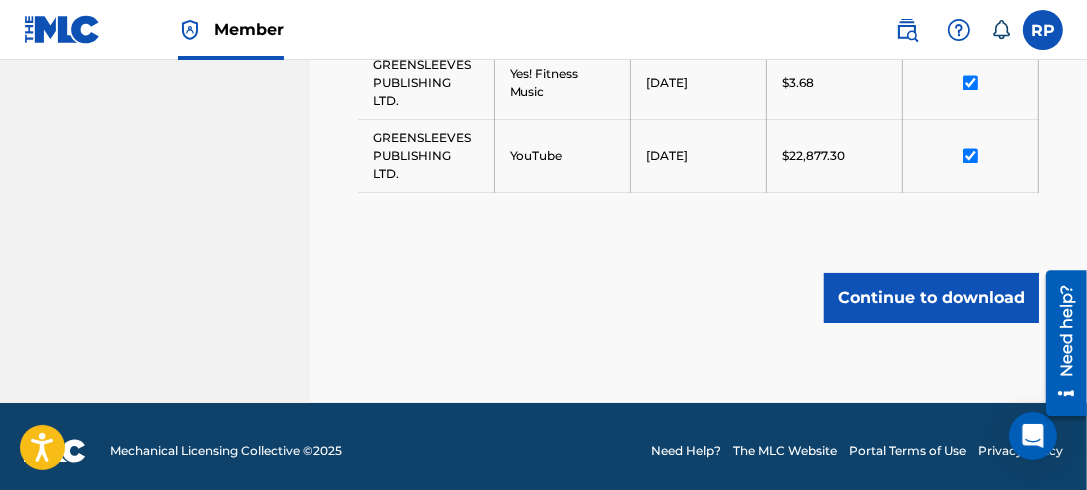 click on "Royalty Statements Select your desired payee from the Payee drop-down menu. Then you can filter by distribution period and DSP in the corresponding drop-down menus. In the Select column, check the box(es) for any statements you would like to download or click    Select All   at the top of the column to select all statements. Scroll to the bottom and click  Continue to download , then select your download options from the slide-out menu. Payee: GREENSLEEVES PUBLISHING LTD. Distribution Period: [DATE] DSP: All Payee DSP Distribution Period Amount Deselect All GREENSLEEVES PUBLISHING LTD. Amazon Media Venture LLC [DATE] $0.28 GREENSLEEVES PUBLISHING LTD. Amazon Music [DATE] $1,843.62 GREENSLEEVES PUBLISHING LTD. Apple Music [DATE] $12,335.03 GREENSLEEVES PUBLISHING LTD. Audiomack Inc. [DATE] $205.97 GREENSLEEVES PUBLISHING LTD. Beatport LLC [DATE] $220.40 GREENSLEEVES PUBLISHING LTD. [PERSON_NAME] Archives, LLC [DATE] $3.16 GREENSLEEVES PUBLISHING LTD. Boomplay [DATE] $0.10 Deezer S.A. GTL" at bounding box center [698, -1201] 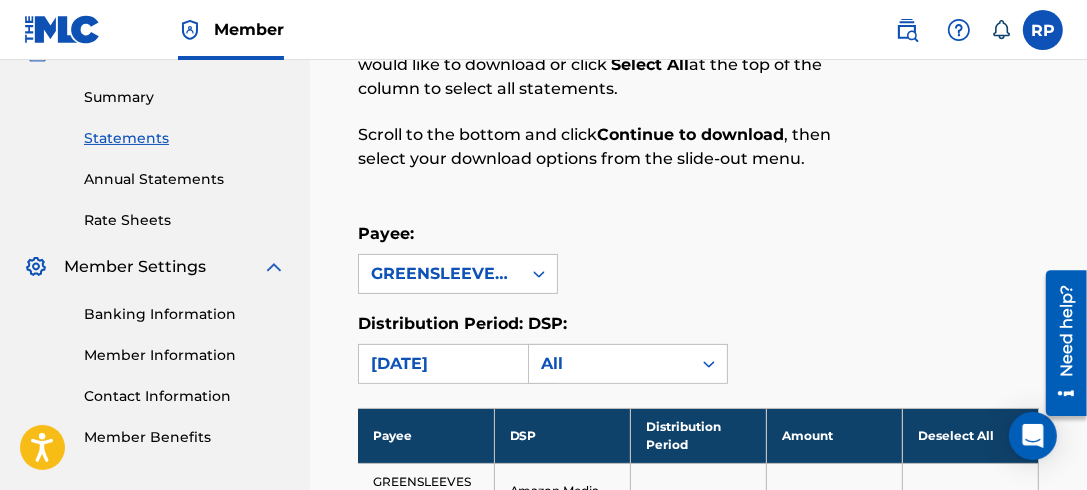 scroll, scrollTop: 404, scrollLeft: 0, axis: vertical 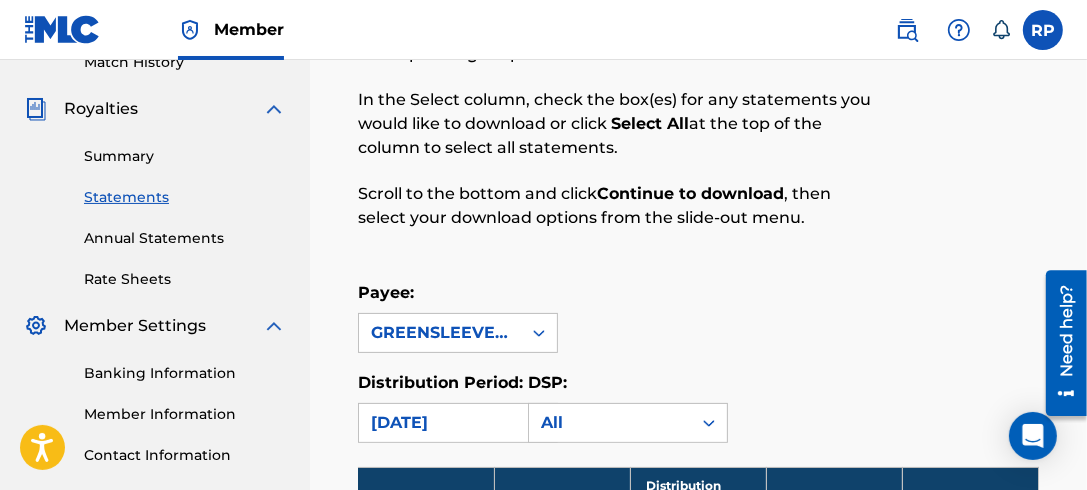 click on "Summary" at bounding box center (185, 156) 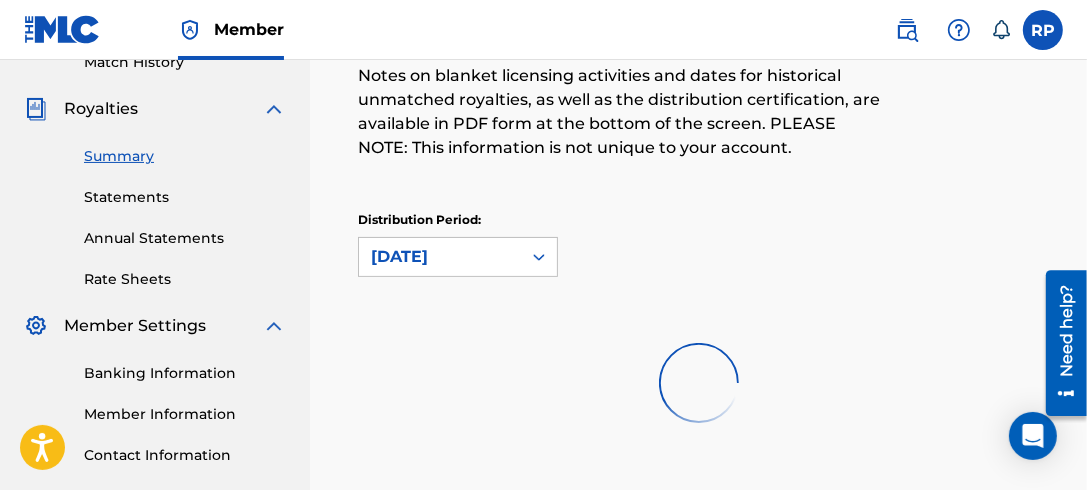 scroll, scrollTop: 0, scrollLeft: 0, axis: both 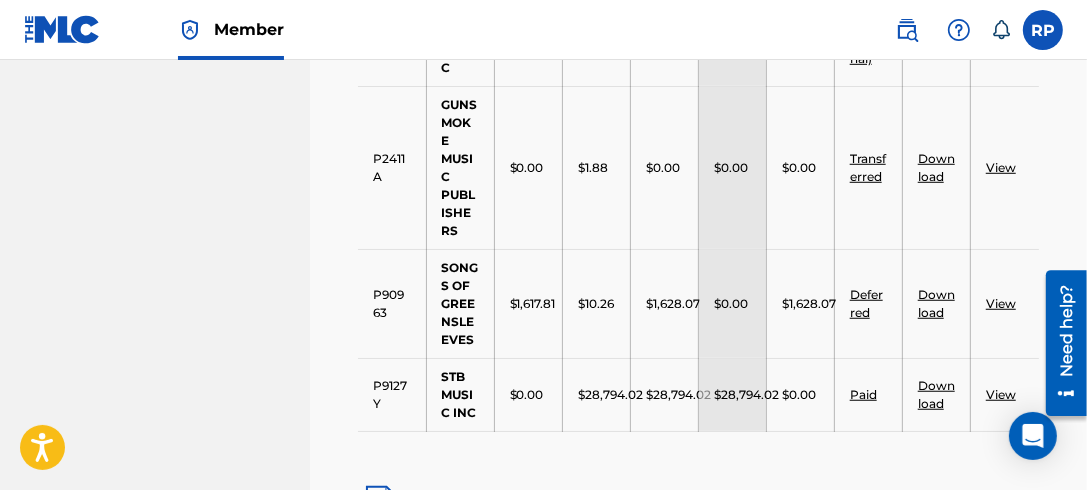 click on "Royalties Select your desired distribution period from the drop-down menu to see a summary of information for that period. Notes on blanket licensing activities and dates for historical unmatched royalties, as well as the distribution certification, are available in PDF form at the bottom of the screen. PLEASE NOTE: This information is not unique to your account. Distribution Period: June 2025 Distribution Summary Publisher Number Payee Name Opening Balance Royalties in Period Payable Amount Amount Paid Closing Balance Payment Status Payee Activity Statements P365NE DUB ROCKERS PUBLISHING $0.00 $0.00 $0.00 $0.00 $0.00 Deferred (Internal) Download View P9195J GREENSLEEVES PUBLISHING LTD. $0.00 $52,061.81 $52,061.81 $52,061.81 $0.00 Paid Download View P4422B GUN SMOKE MUSIC $0.00 $0.00 $0.00 $0.00 $0.00 Deferred (Internal) Download View P2411A GUNSMOKE MUSIC PUBLISHERS $0.00 $1.88 $0.00 $0.00 $0.00 Transferred Download View P90963 SONGS OF GREENSLEEVES $1,617.81 $10.26 $1,628.07 $0.00 $1,628.07 Deferred View" at bounding box center [698, -55] 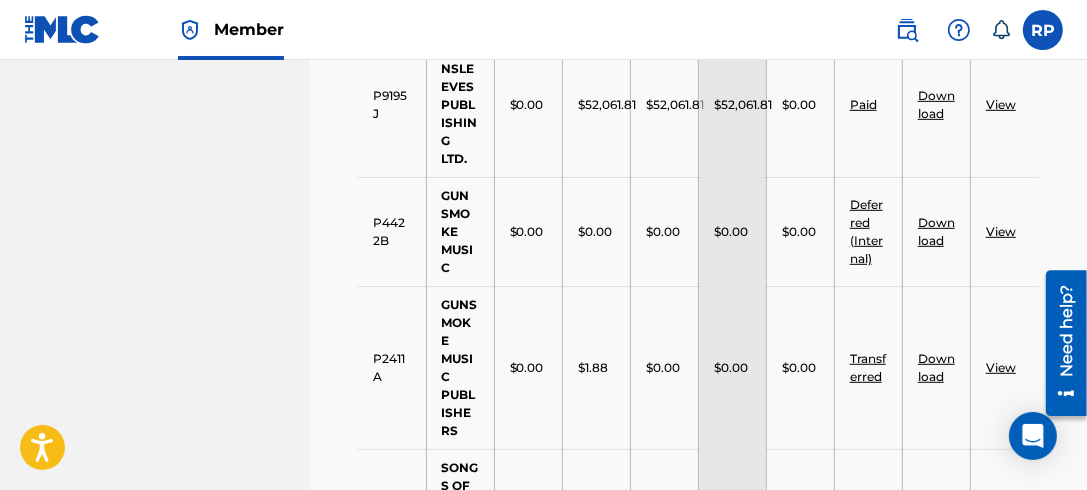 scroll, scrollTop: 694, scrollLeft: 0, axis: vertical 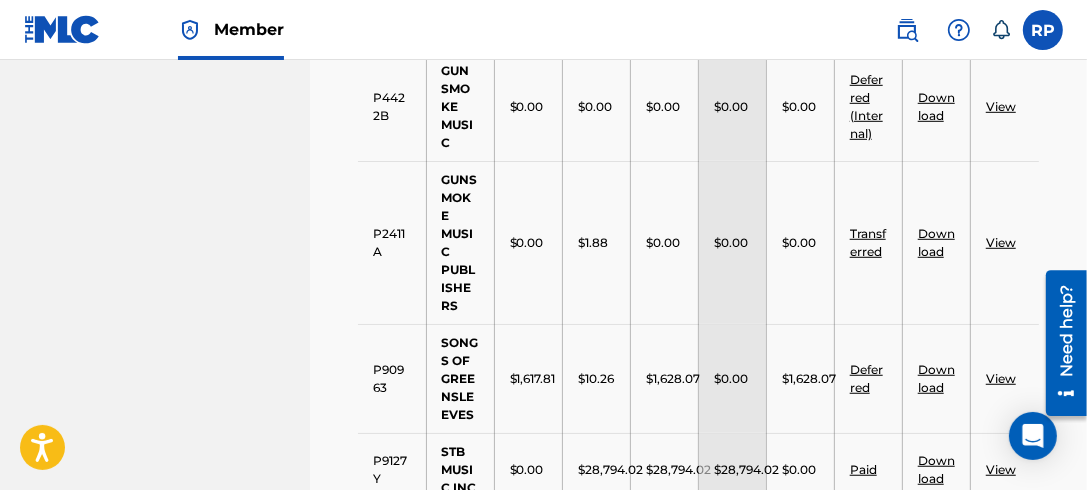 click on "Download" at bounding box center [936, 242] 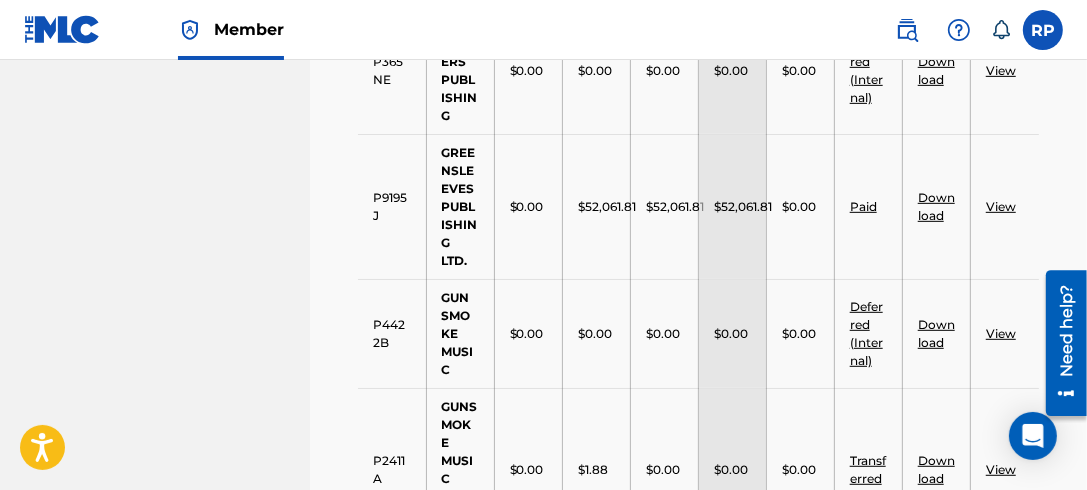 scroll, scrollTop: 700, scrollLeft: 0, axis: vertical 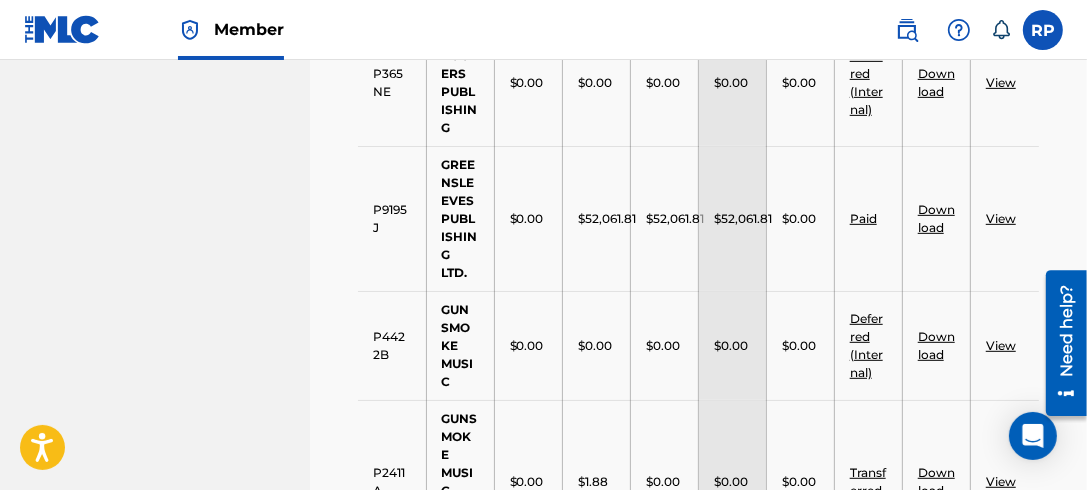 click on "Download" at bounding box center (936, 218) 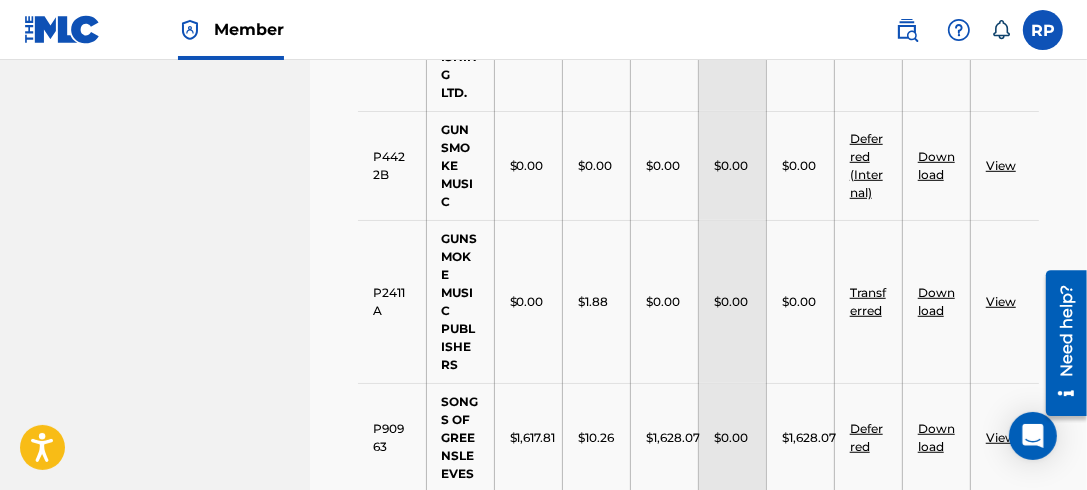 scroll, scrollTop: 892, scrollLeft: 0, axis: vertical 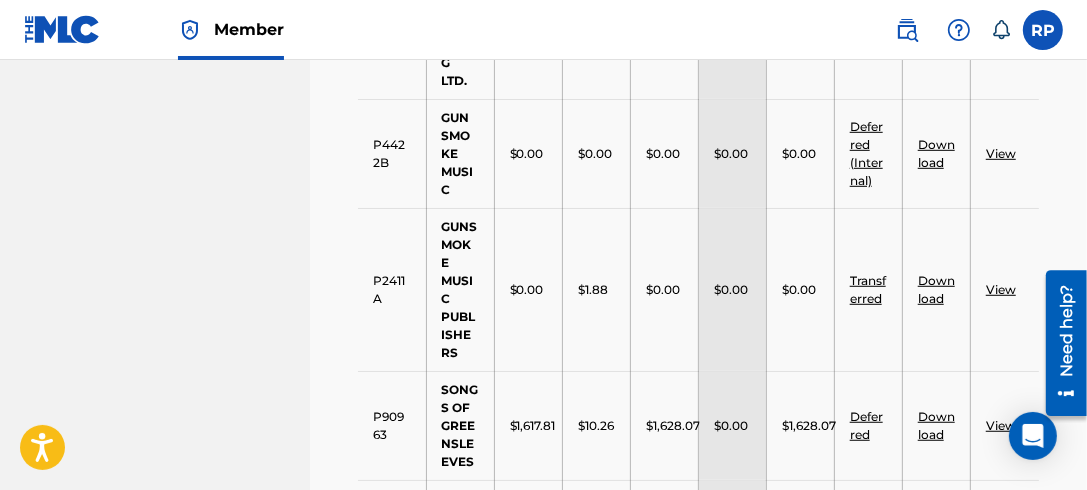 click on "View" at bounding box center (1001, 289) 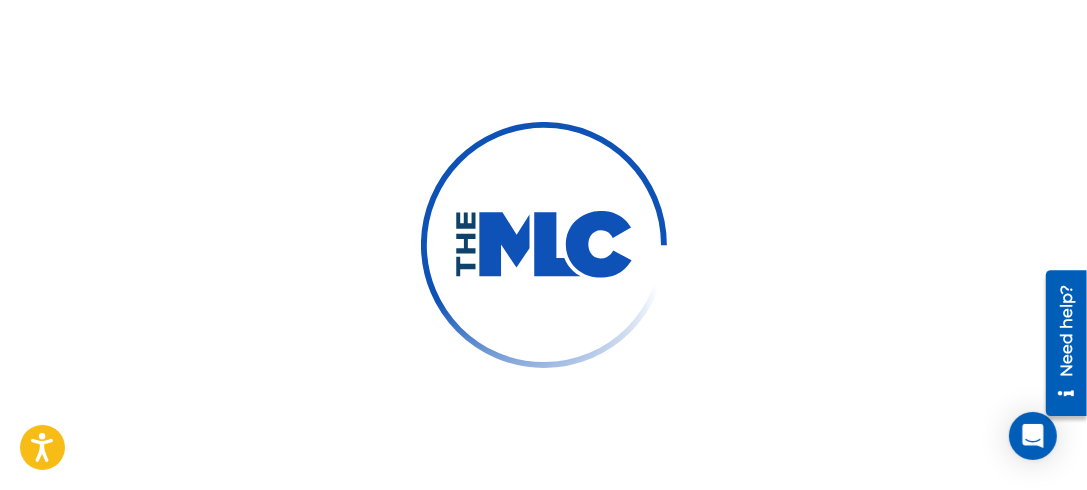 scroll, scrollTop: 0, scrollLeft: 0, axis: both 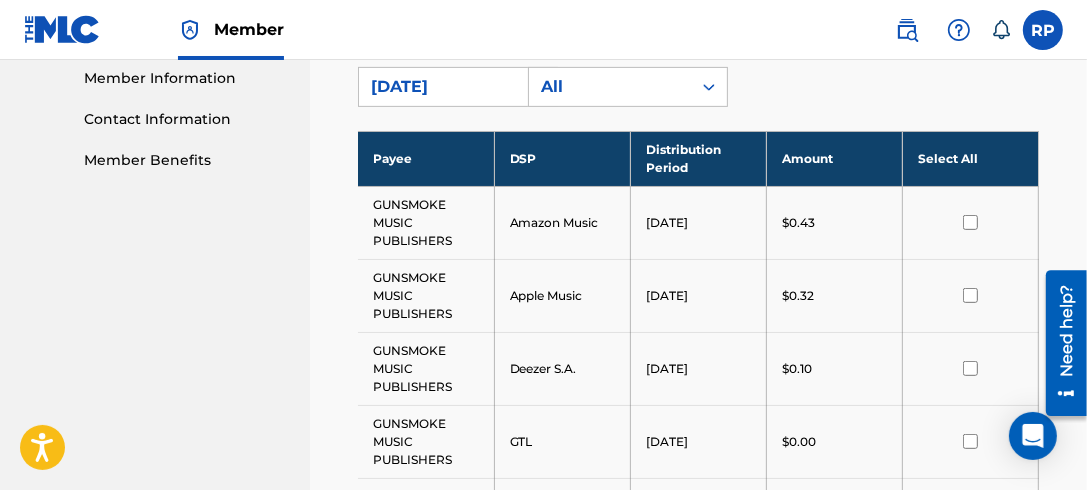 click on "Select All" at bounding box center (970, 158) 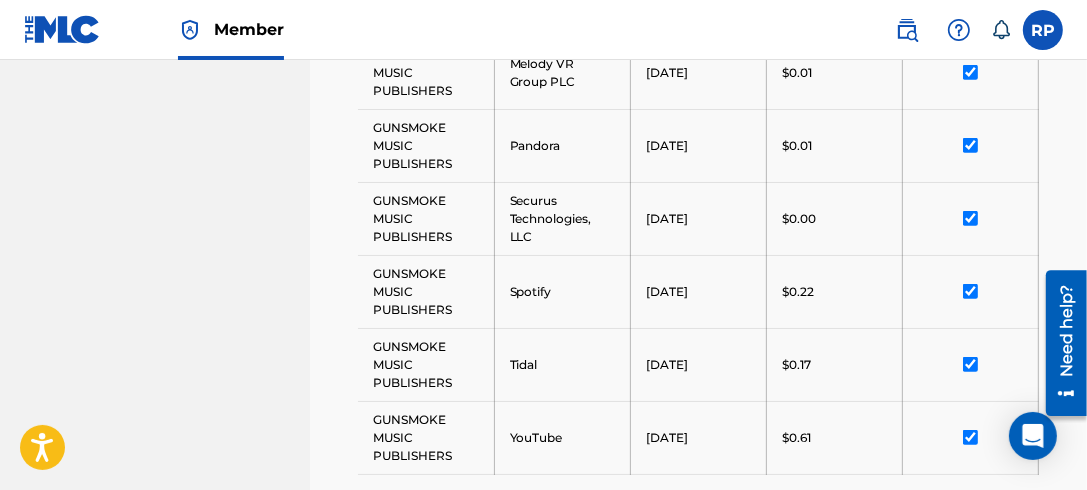 scroll, scrollTop: 1290, scrollLeft: 0, axis: vertical 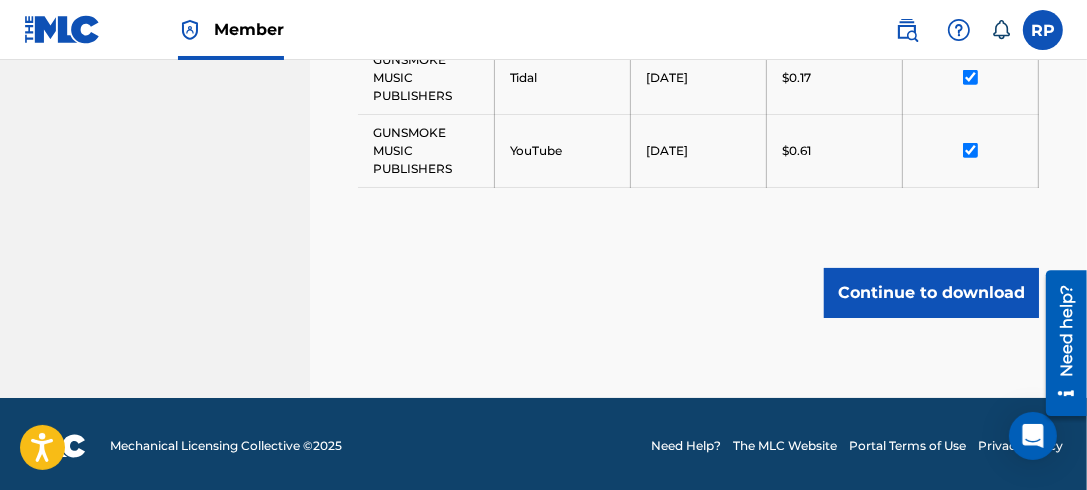drag, startPoint x: 1092, startPoint y: 169, endPoint x: 24, endPoint y: 121, distance: 1069.0781 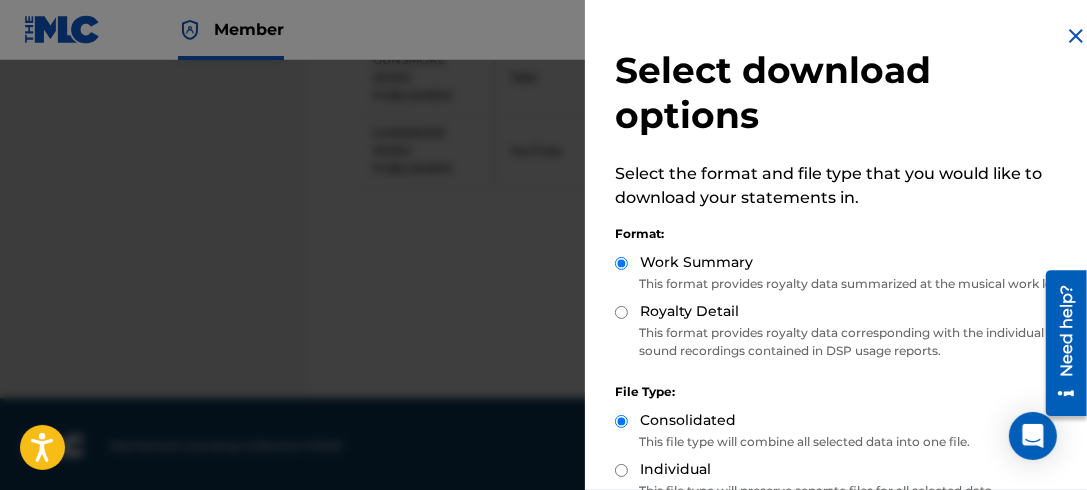 click on "Royalty Detail" at bounding box center (621, 312) 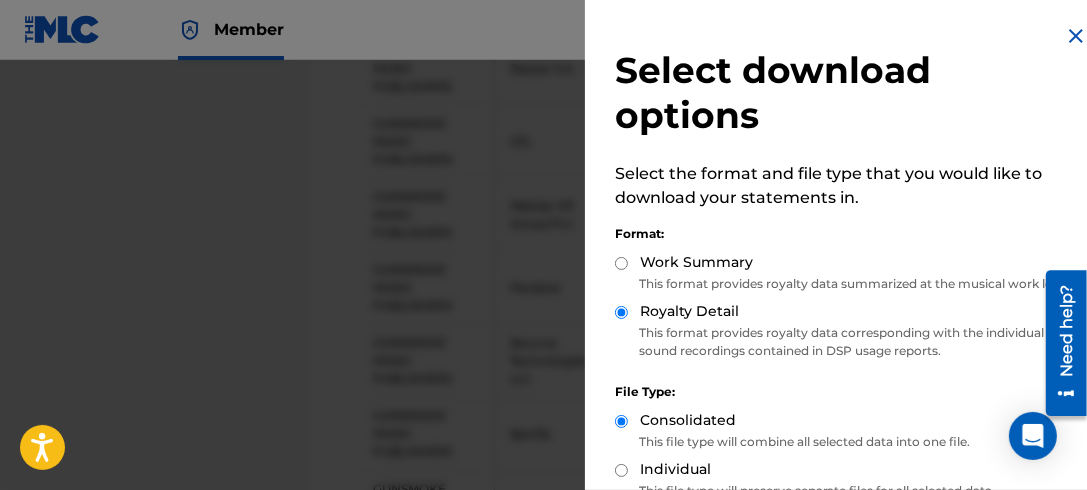 scroll, scrollTop: 433, scrollLeft: 0, axis: vertical 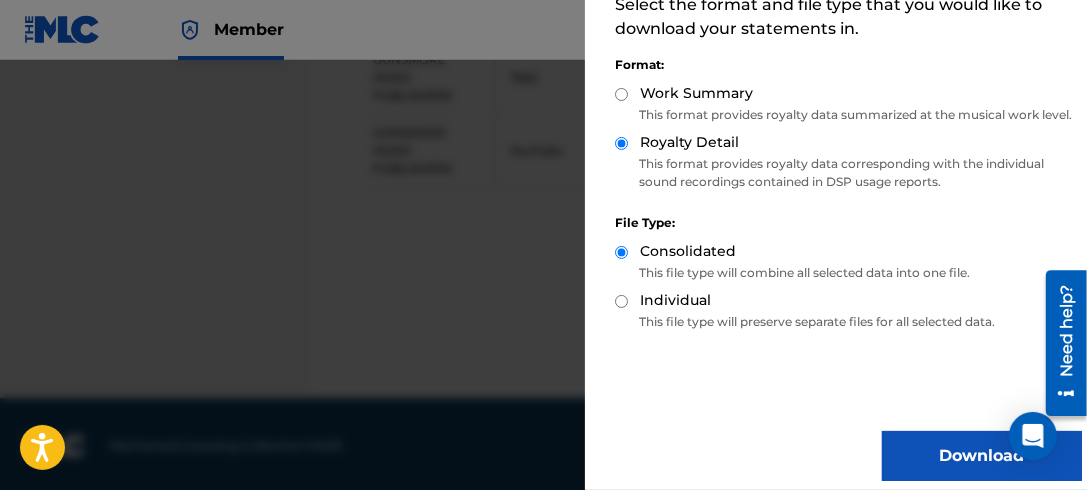 click on "Download" at bounding box center (982, 456) 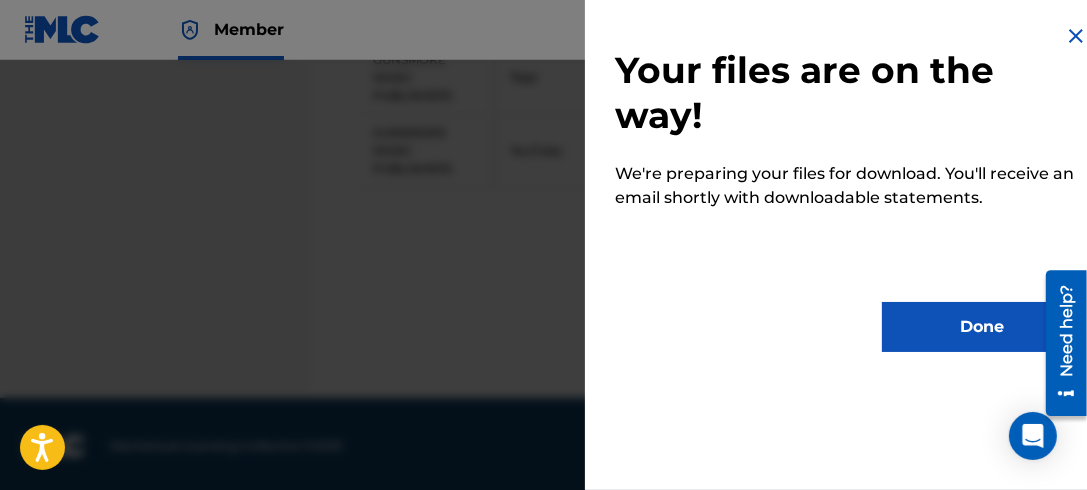 click on "Done" at bounding box center [982, 327] 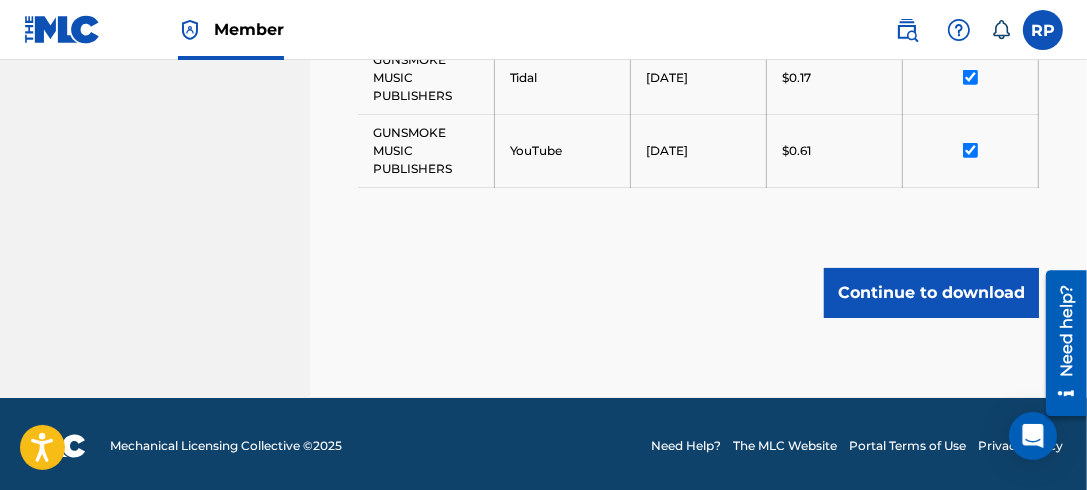 click on "Royalty Statements Select your desired payee from the Payee drop-down menu. Then you can filter by distribution period and DSP in the corresponding drop-down menus. In the Select column, check the box(es) for any statements you would like to download or click    Select All   at the top of the column to select all statements. Scroll to the bottom and click  Continue to download , then select your download options from the slide-out menu. Payee: GUNSMOKE MUSIC PUBLISHERS Distribution Period: June 2025 DSP: All Payee DSP Distribution Period Amount Deselect All GUNSMOKE MUSIC PUBLISHERS Amazon Music June 2025 $0.43 GUNSMOKE MUSIC PUBLISHERS Apple Music June 2025 $0.32 GUNSMOKE MUSIC PUBLISHERS Deezer S.A. June 2025 $0.10 GUNSMOKE MUSIC PUBLISHERS GTL  June 2025 $0.00 GUNSMOKE MUSIC PUBLISHERS Melody VR Group PLC June 2025 $0.01 GUNSMOKE MUSIC PUBLISHERS Pandora June 2025 $0.01 GUNSMOKE MUSIC PUBLISHERS Securus Technologies, LLC June 2025 $0.00 GUNSMOKE MUSIC PUBLISHERS Spotify June 2025 $0.22 Tidal June 2025" at bounding box center [698, -391] 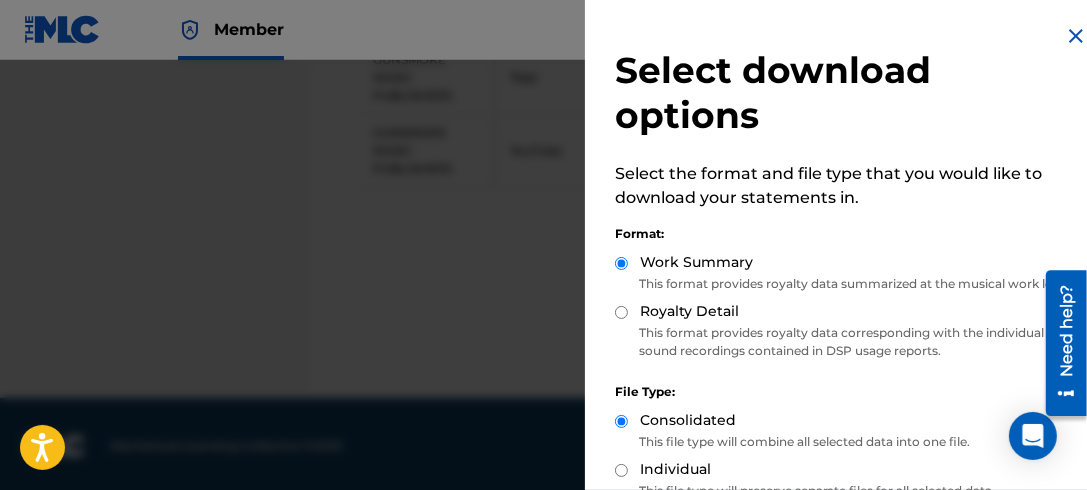 click on "Royalty Detail" at bounding box center [621, 312] 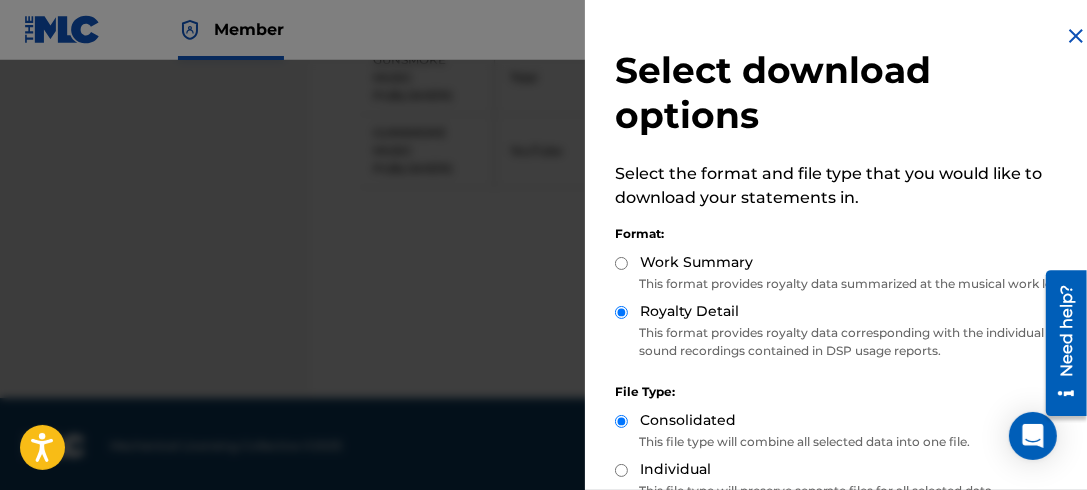 click on "Work Summary" at bounding box center [621, 263] 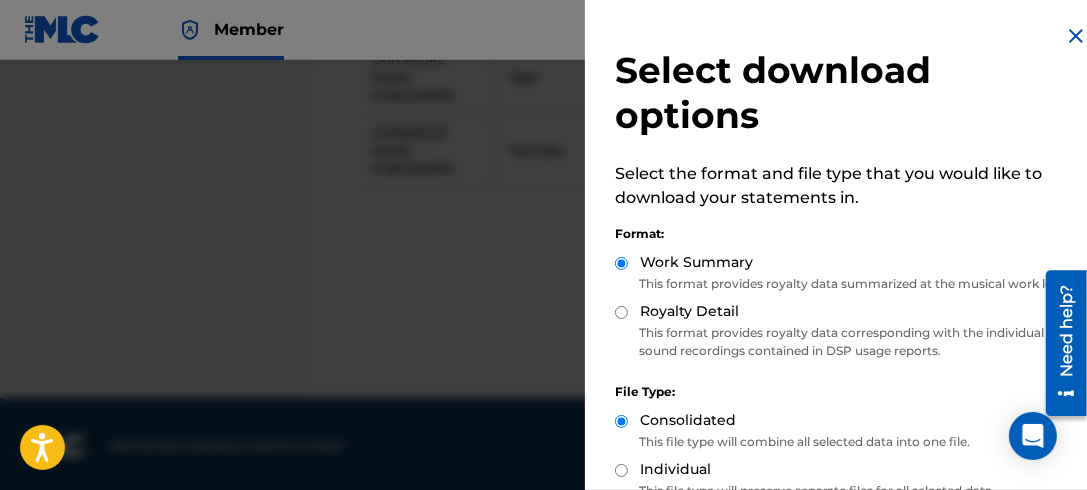 click on "Royalty Detail" at bounding box center (621, 312) 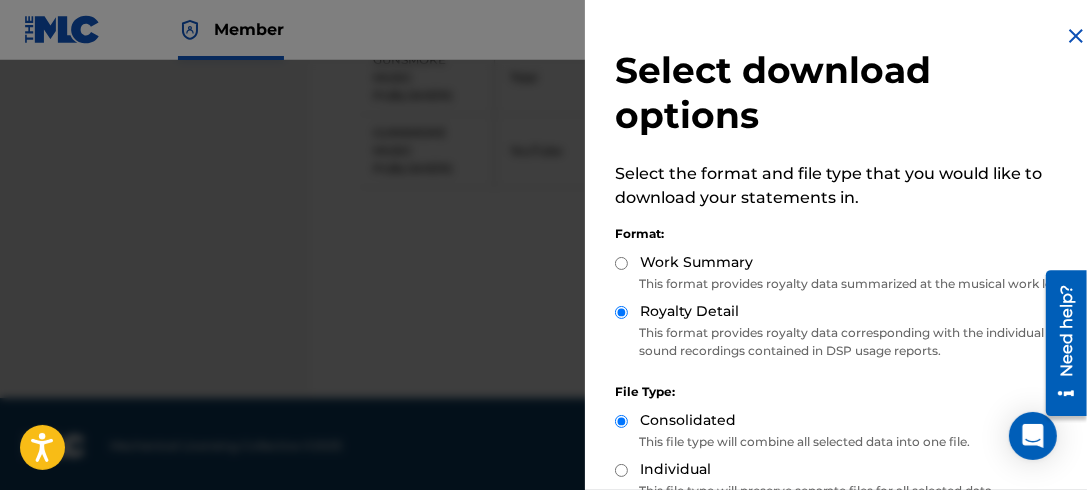 click on "Work Summary" at bounding box center (621, 263) 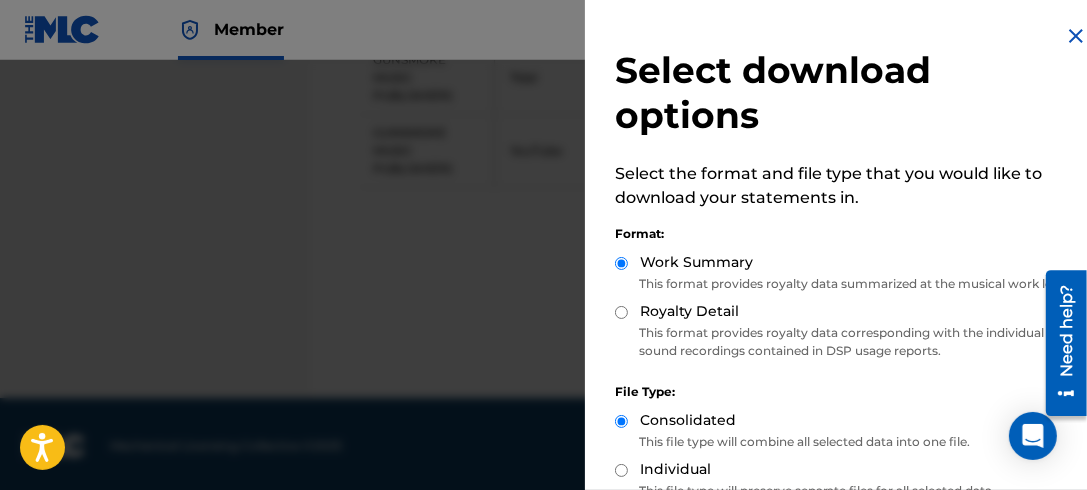 click on "Royalty Detail" at bounding box center (621, 312) 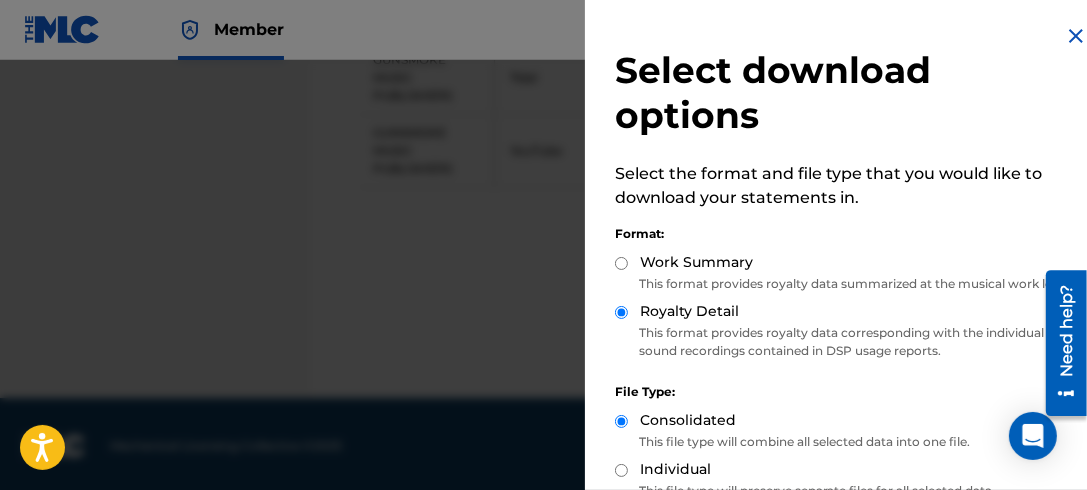 click on "Work Summary" at bounding box center [621, 263] 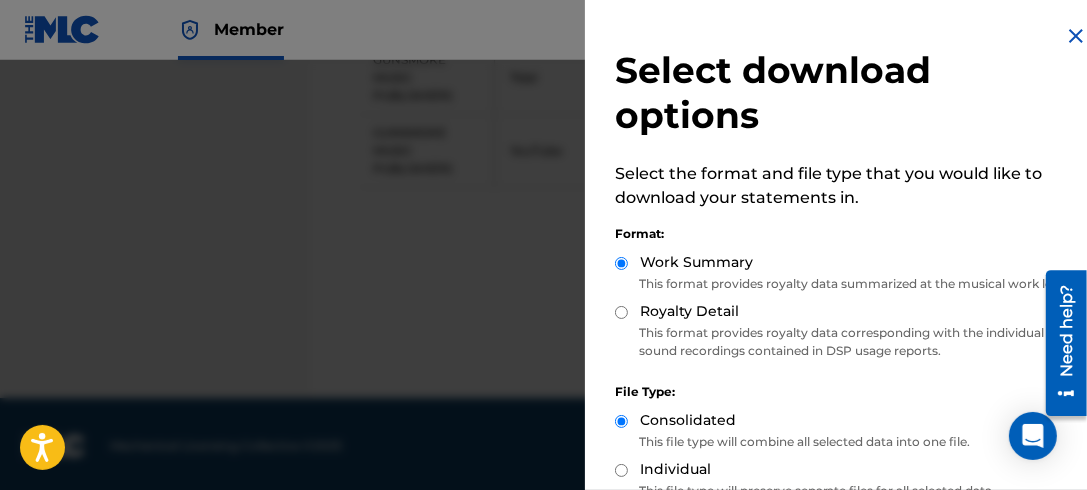 click on "Royalty Detail" at bounding box center [621, 312] 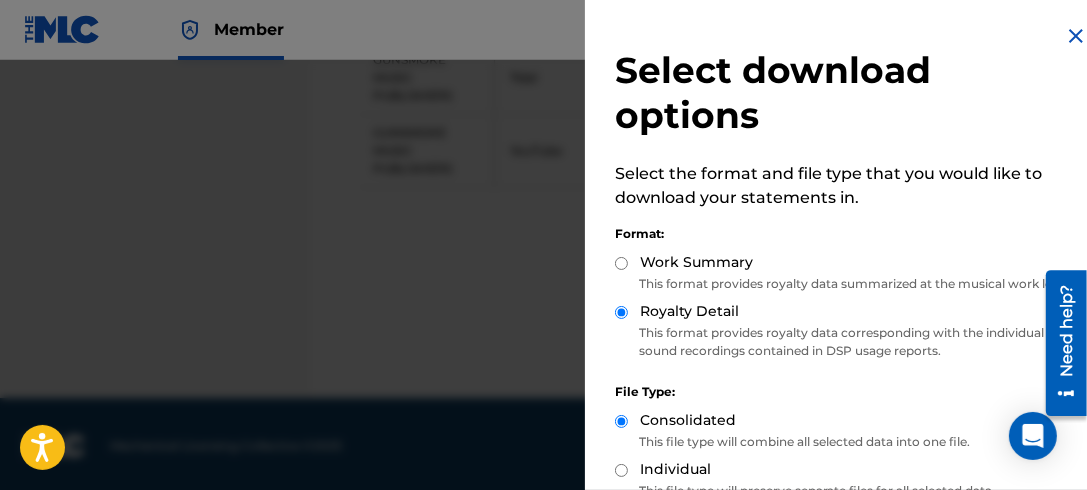 click on "Work Summary" at bounding box center [621, 263] 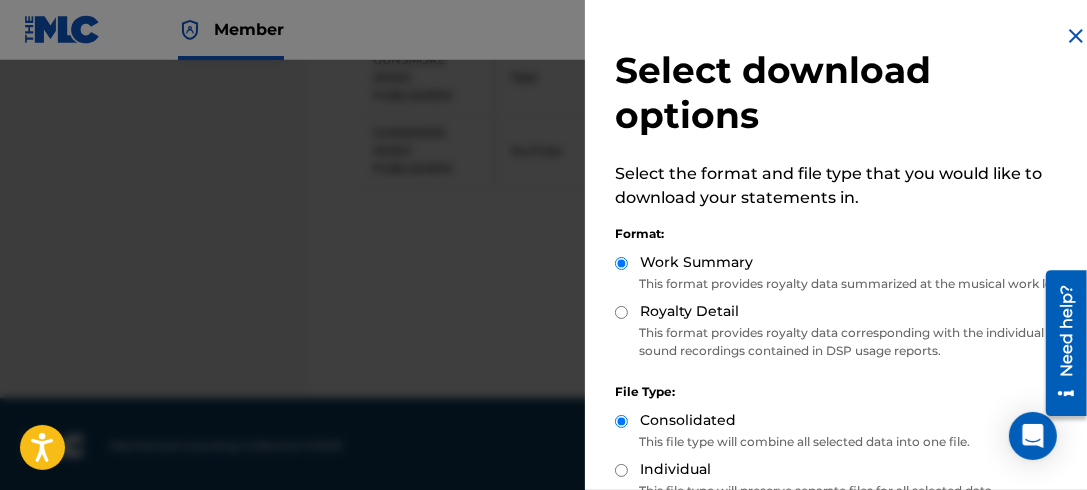 click on "Royalty Detail" at bounding box center [621, 312] 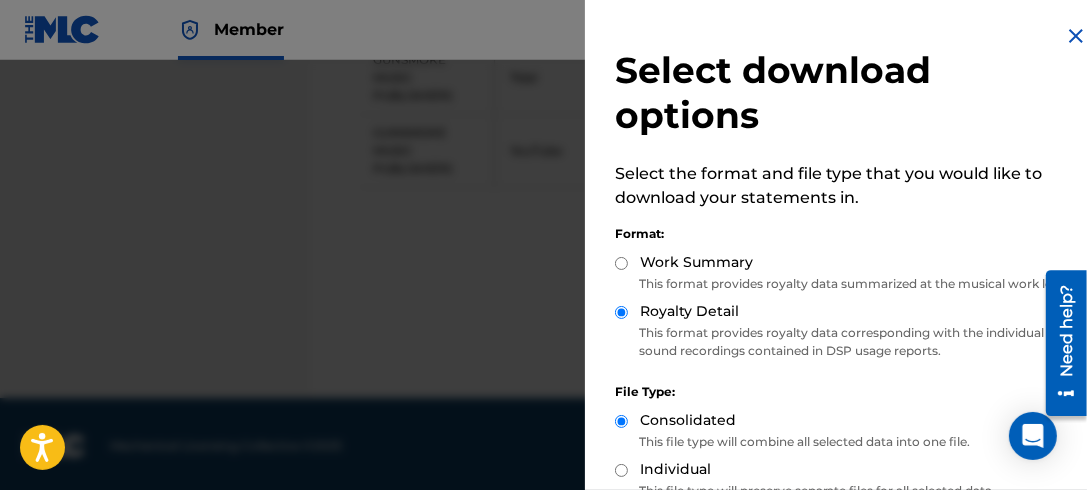 click on "Work Summary" at bounding box center (621, 263) 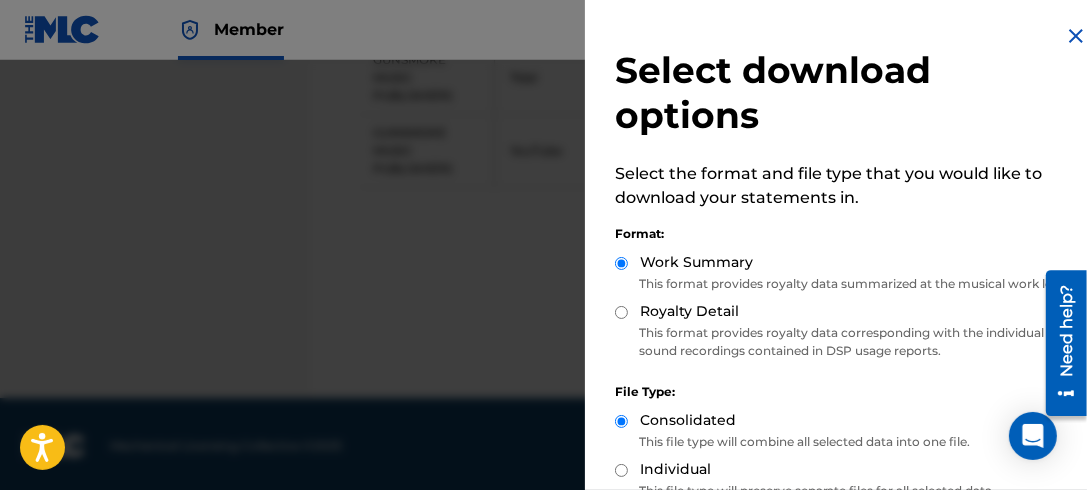 click on "Royalty Detail" at bounding box center [621, 312] 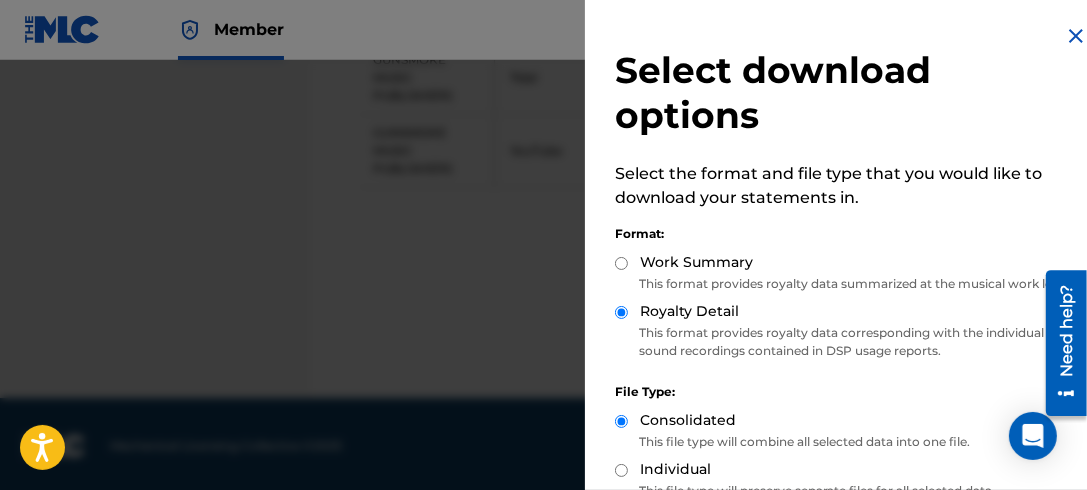click on "Work Summary" at bounding box center [621, 263] 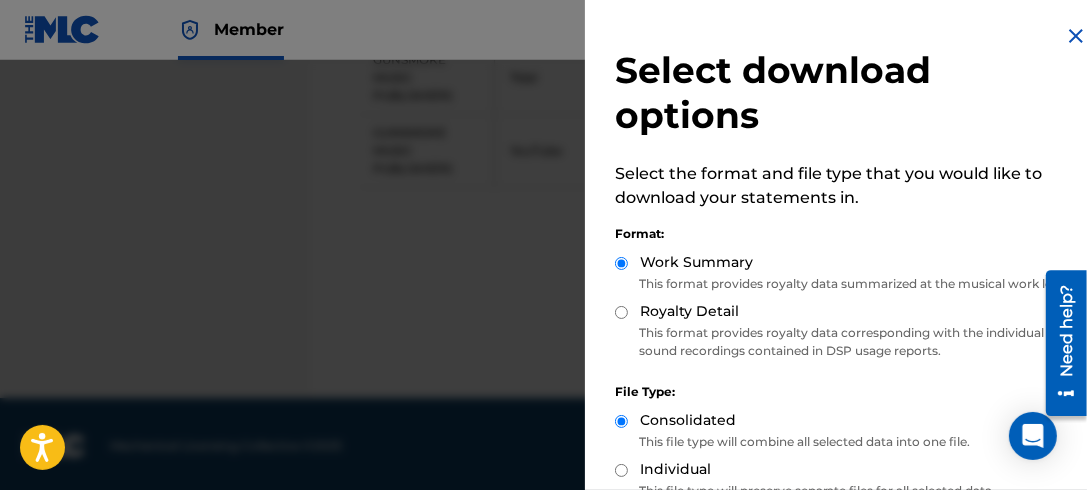 click on "Royalty Detail" at bounding box center (621, 312) 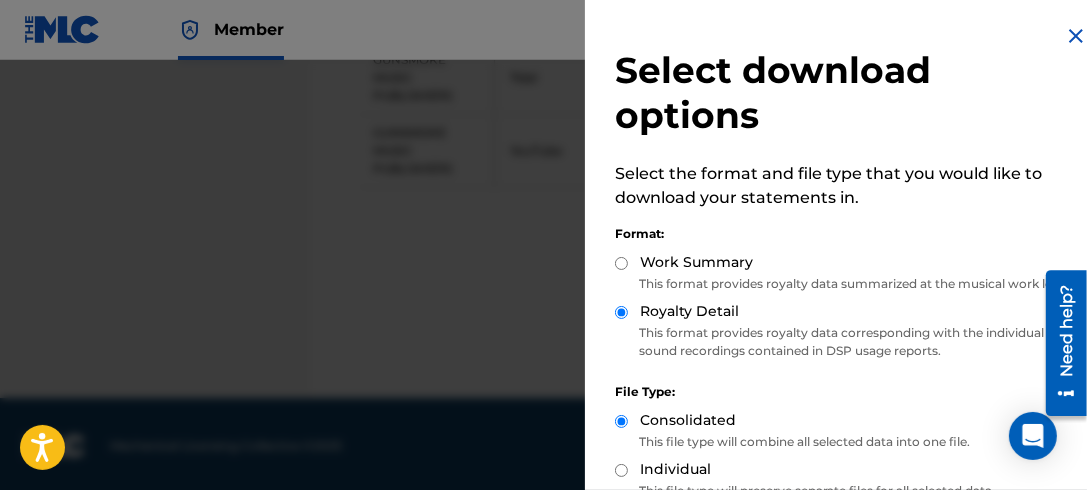 click on "Work Summary" at bounding box center [621, 263] 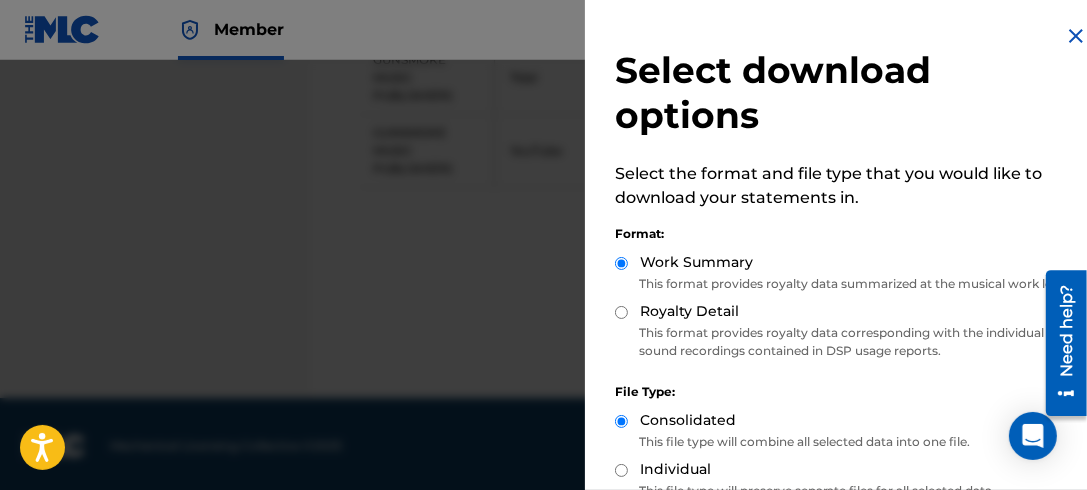 click on "Royalty Detail" at bounding box center (621, 312) 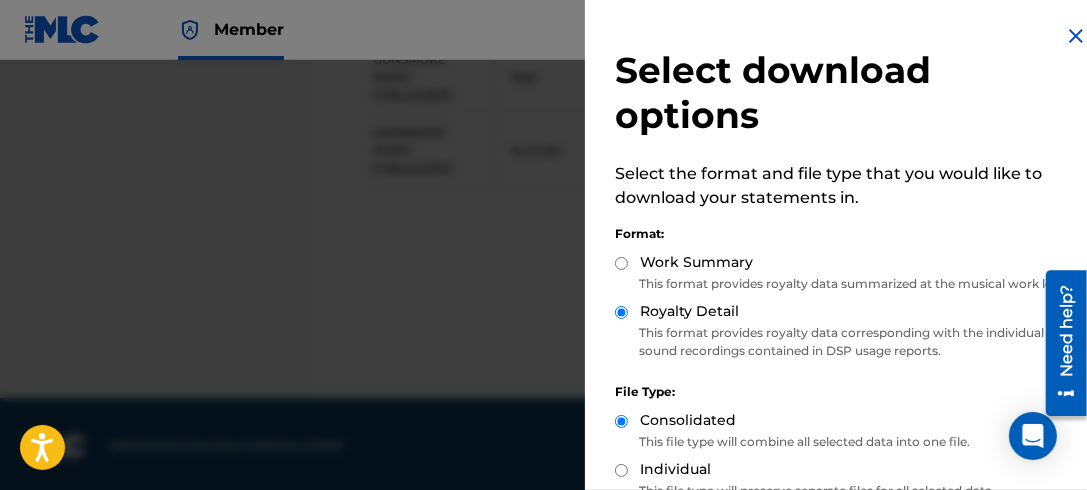 scroll, scrollTop: 202, scrollLeft: 0, axis: vertical 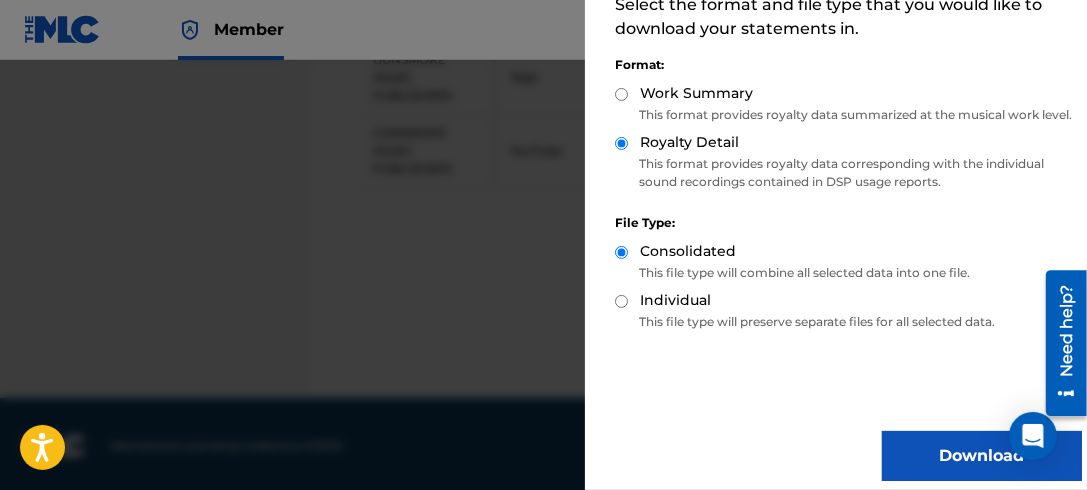 click on "Download" at bounding box center [982, 456] 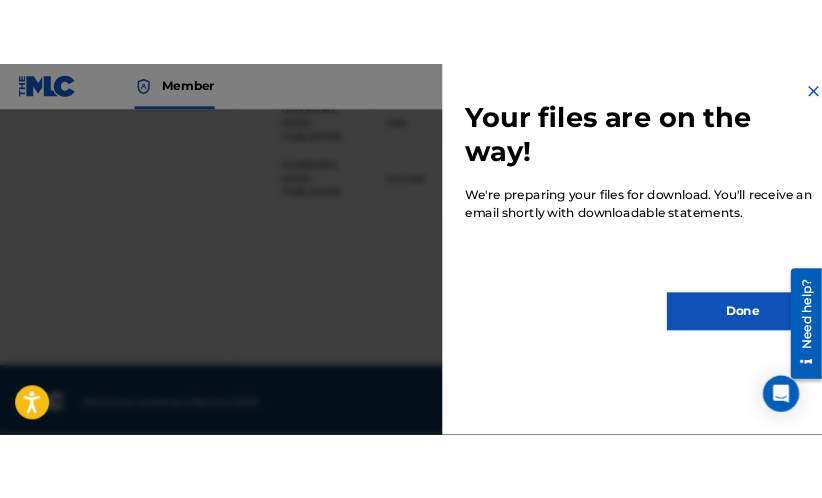 scroll, scrollTop: 0, scrollLeft: 0, axis: both 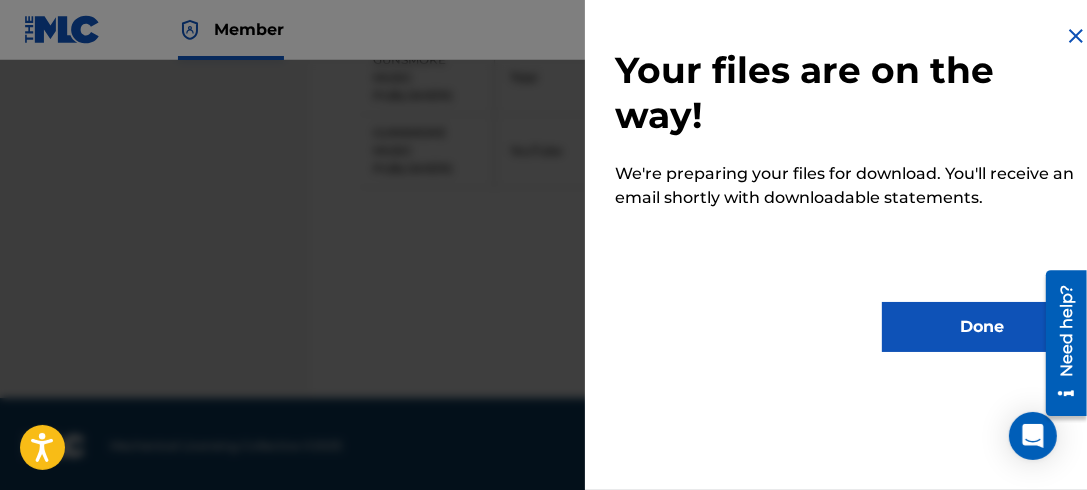 click on "Done" at bounding box center [982, 327] 